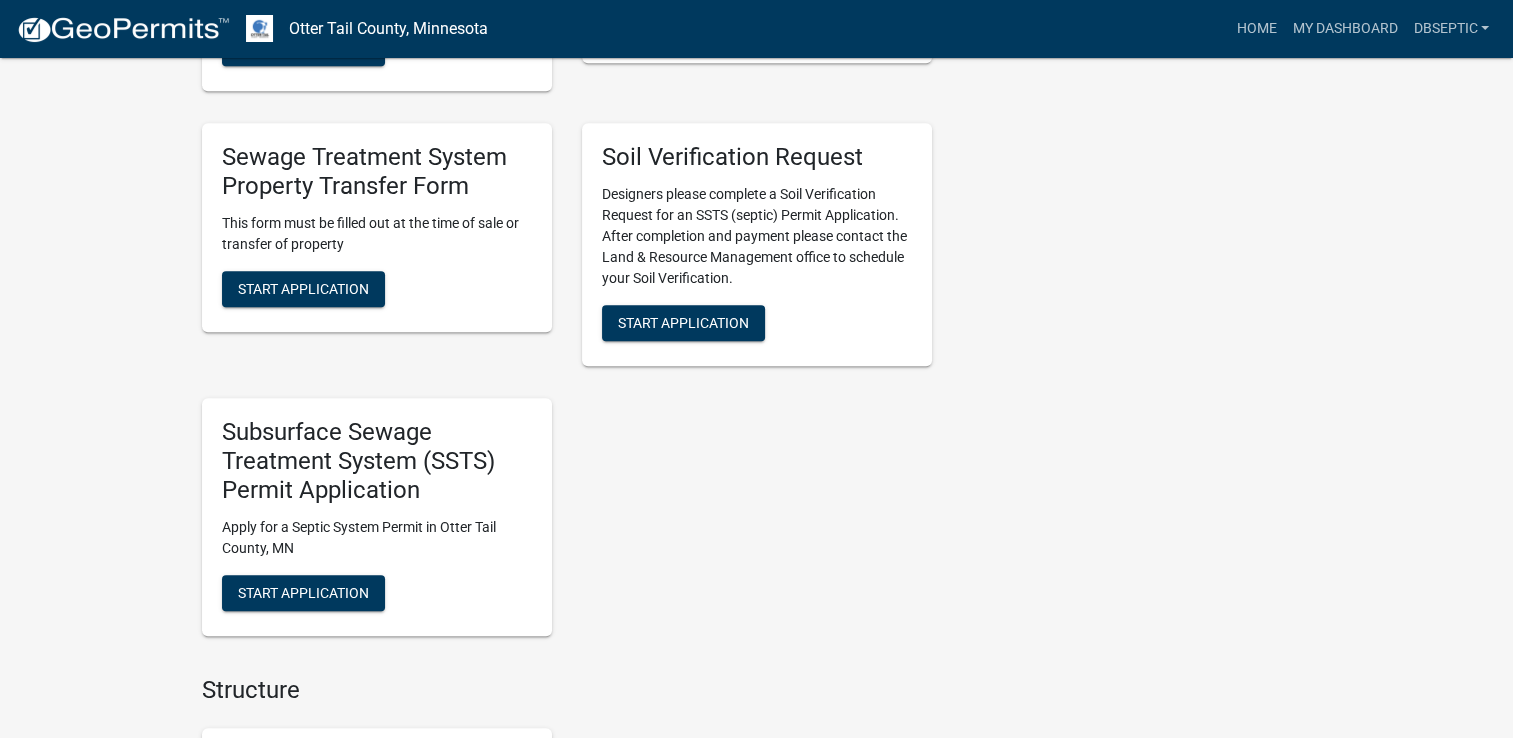 scroll, scrollTop: 1700, scrollLeft: 0, axis: vertical 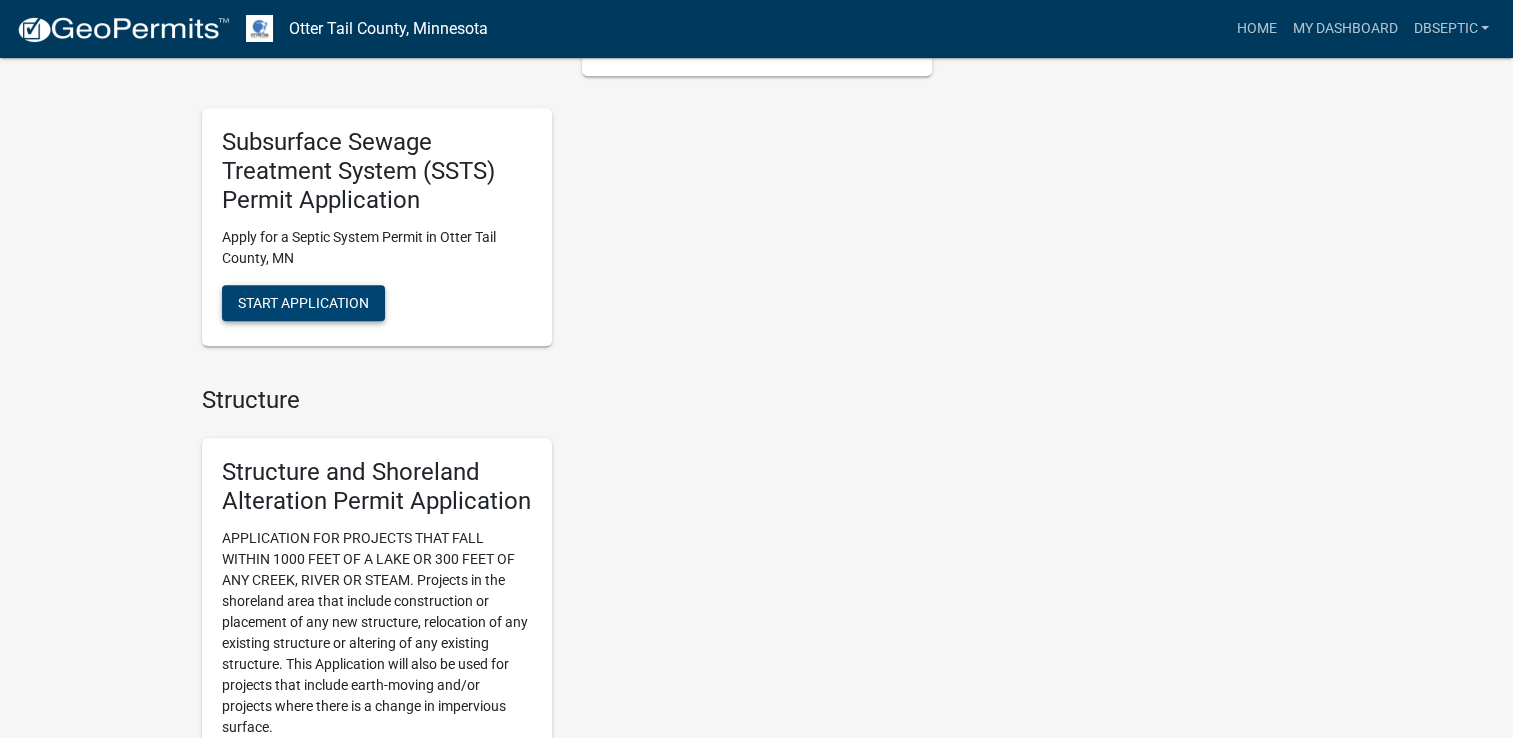 click on "Start Application" at bounding box center (303, 302) 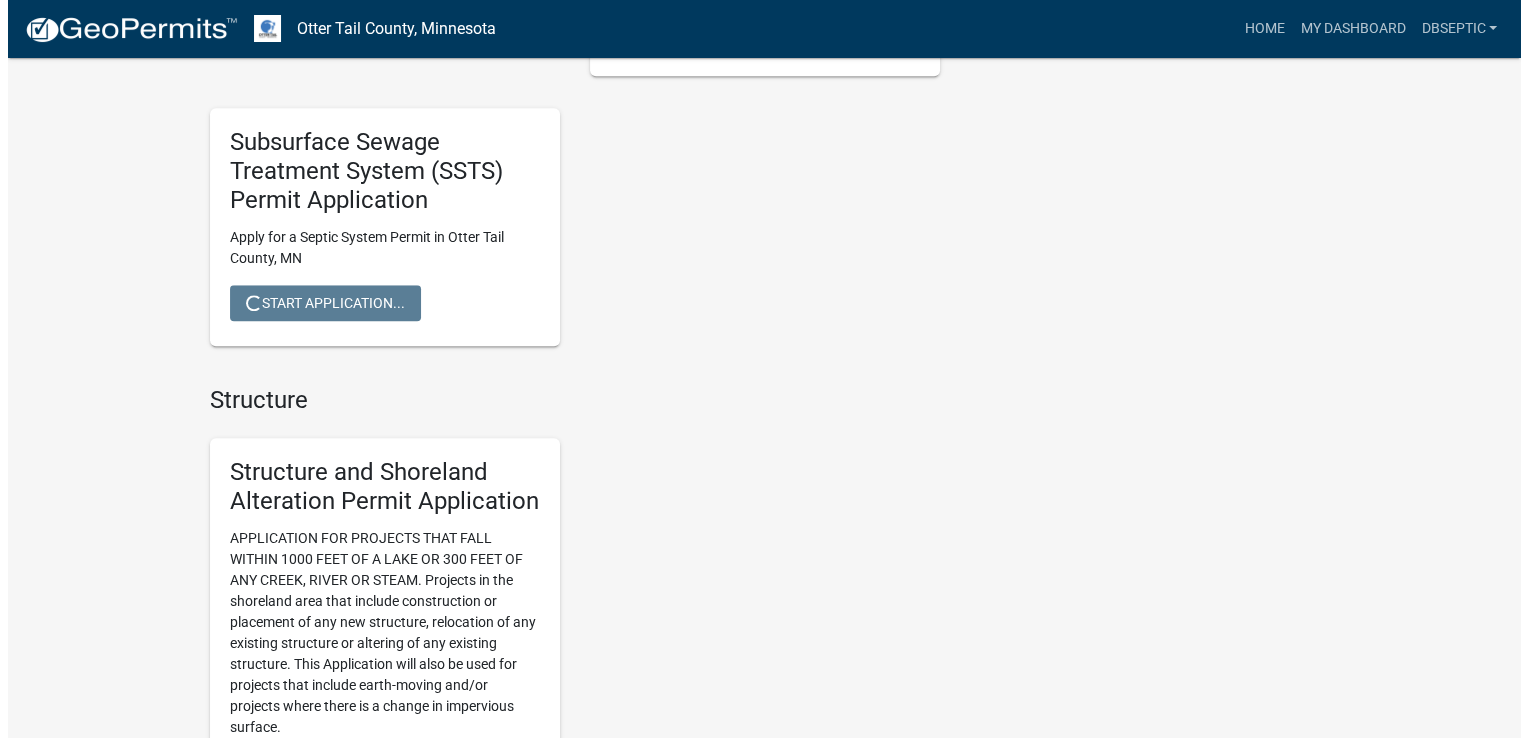 scroll, scrollTop: 0, scrollLeft: 0, axis: both 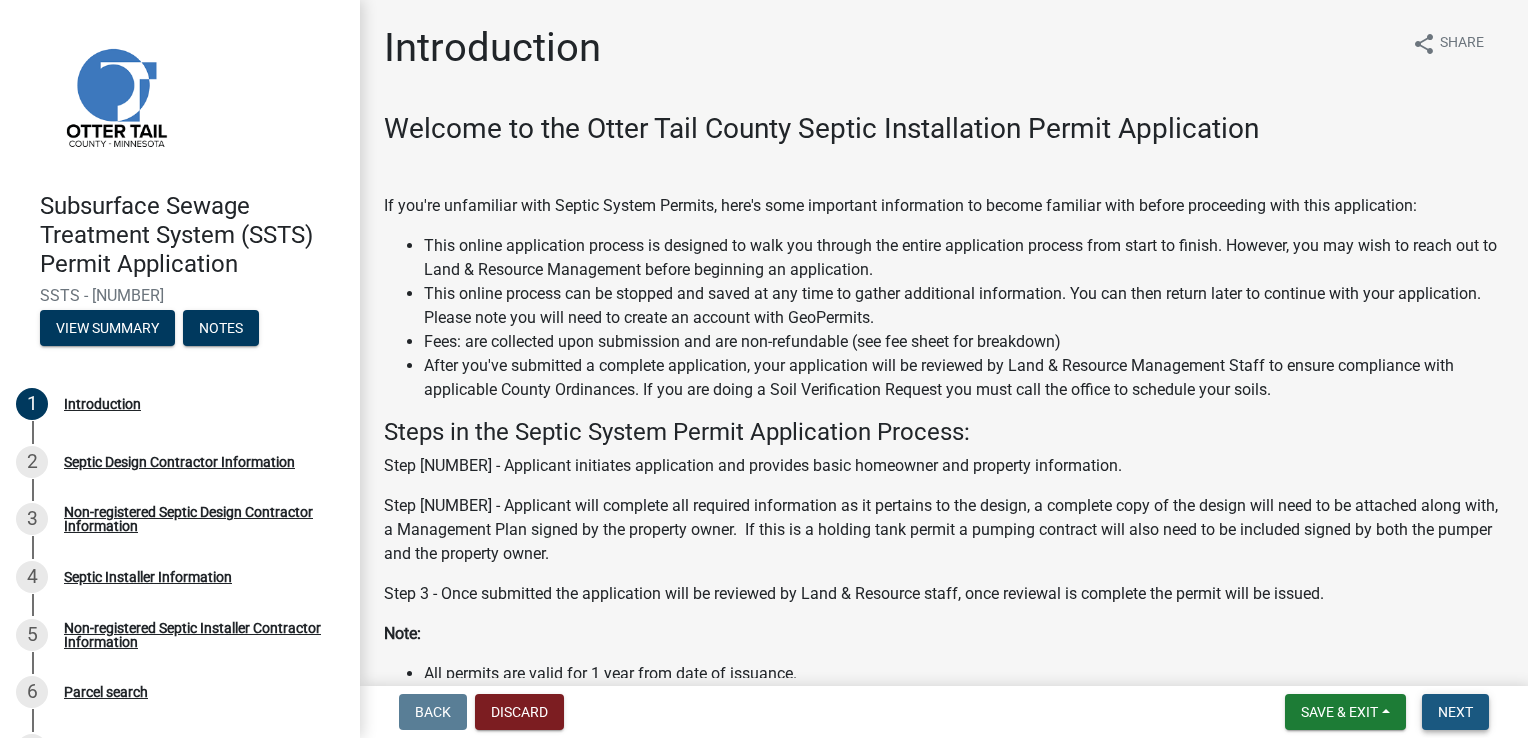 click on "Next" at bounding box center [1455, 712] 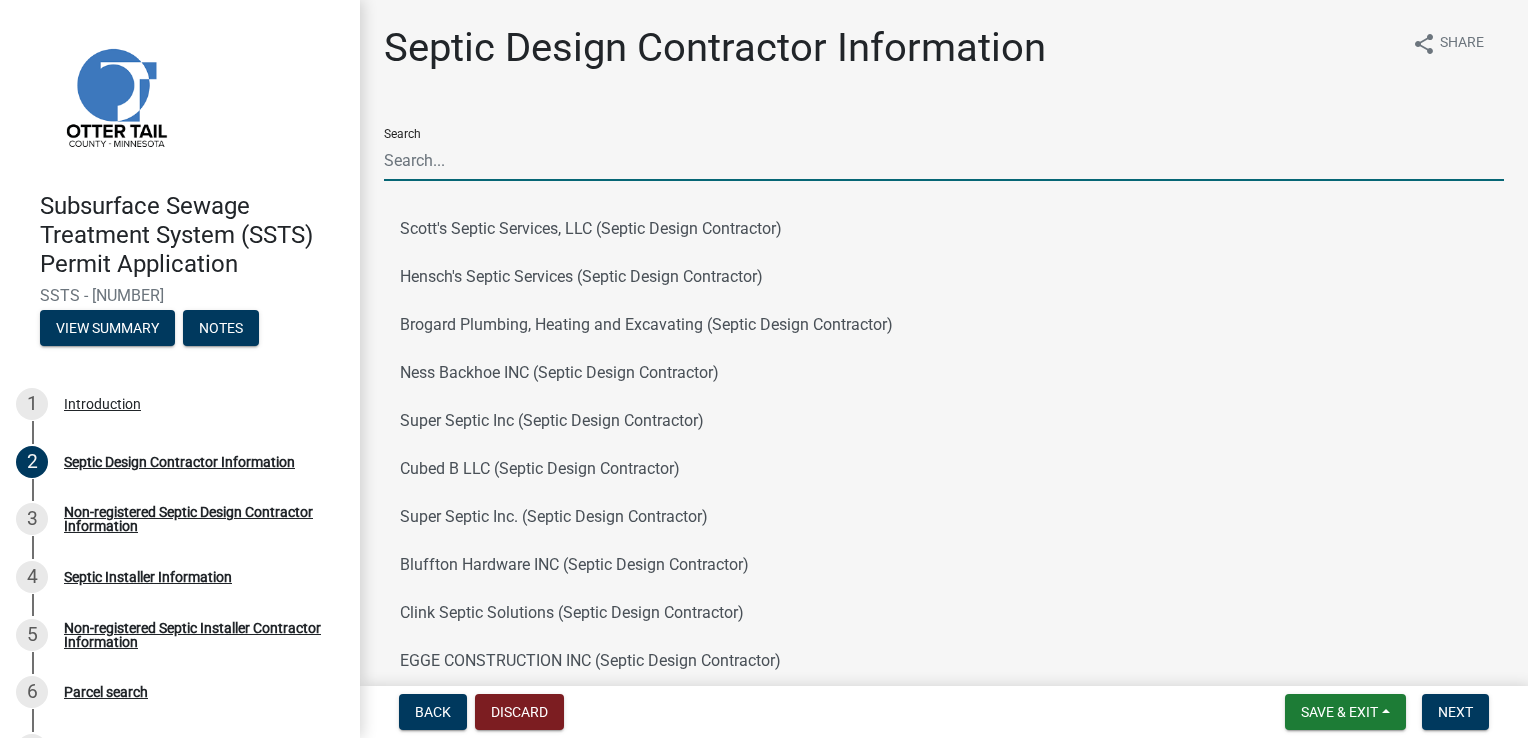 click on "Search" at bounding box center [944, 160] 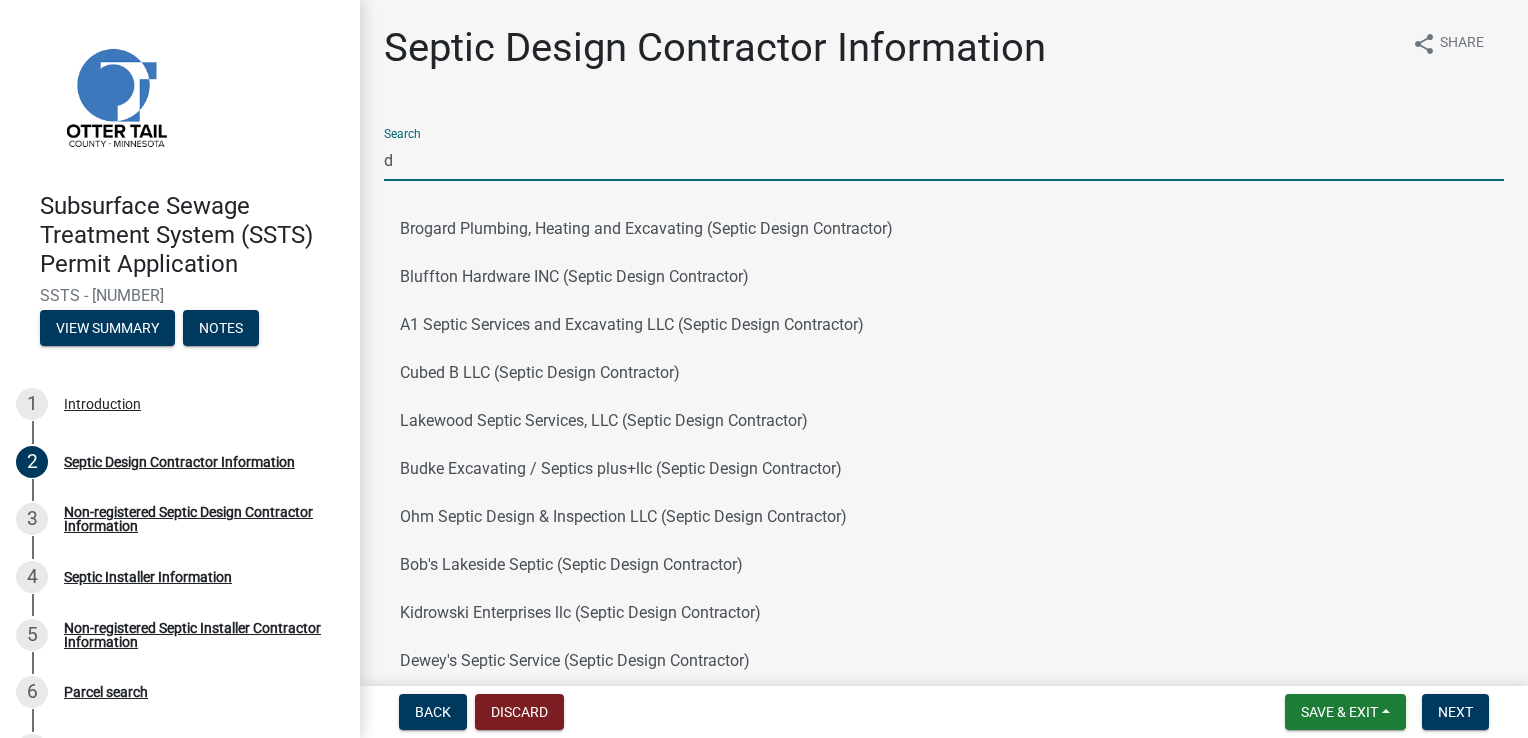 type on "D&B" 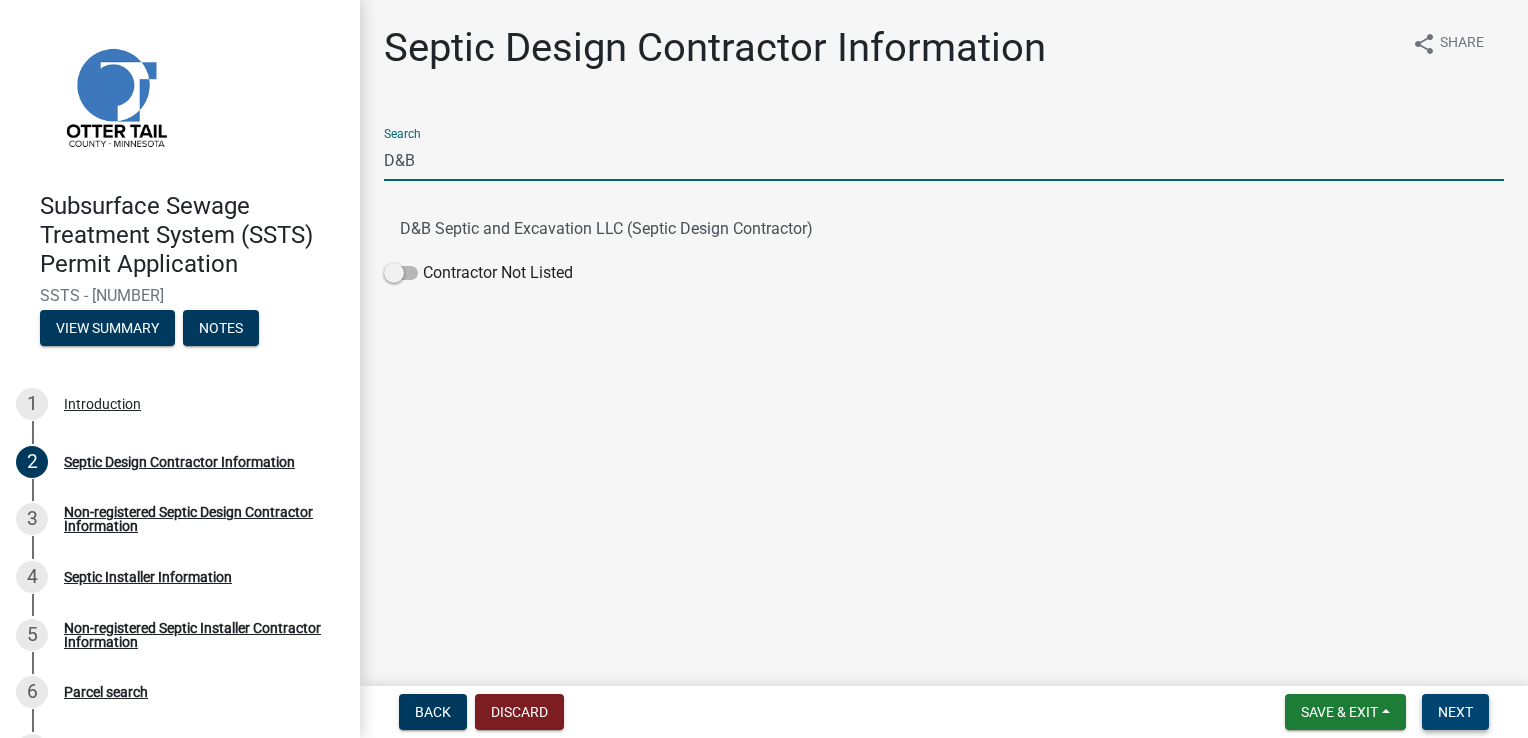 click on "Next" at bounding box center [1455, 712] 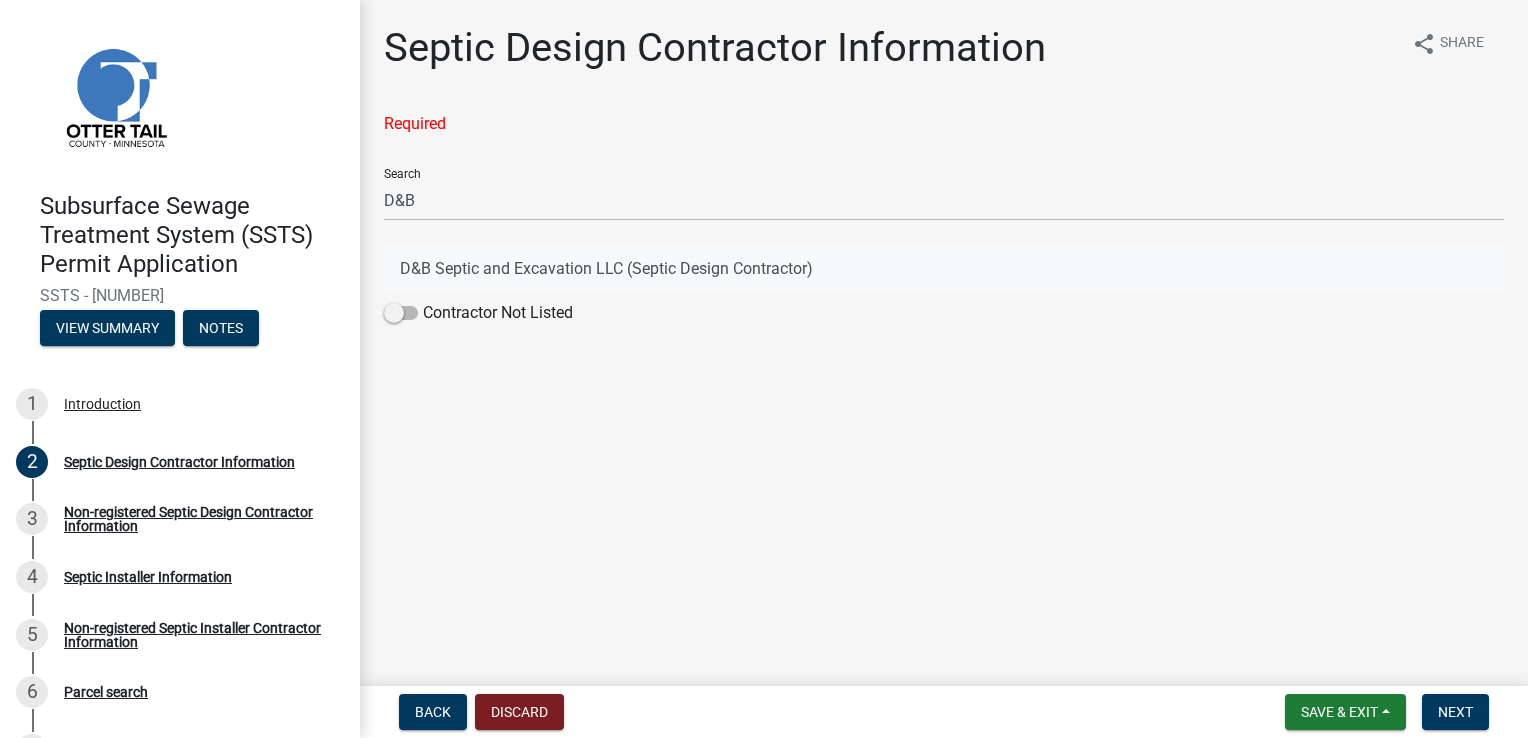 click on "D&B Septic and Excavation LLC (Septic Design Contractor)" 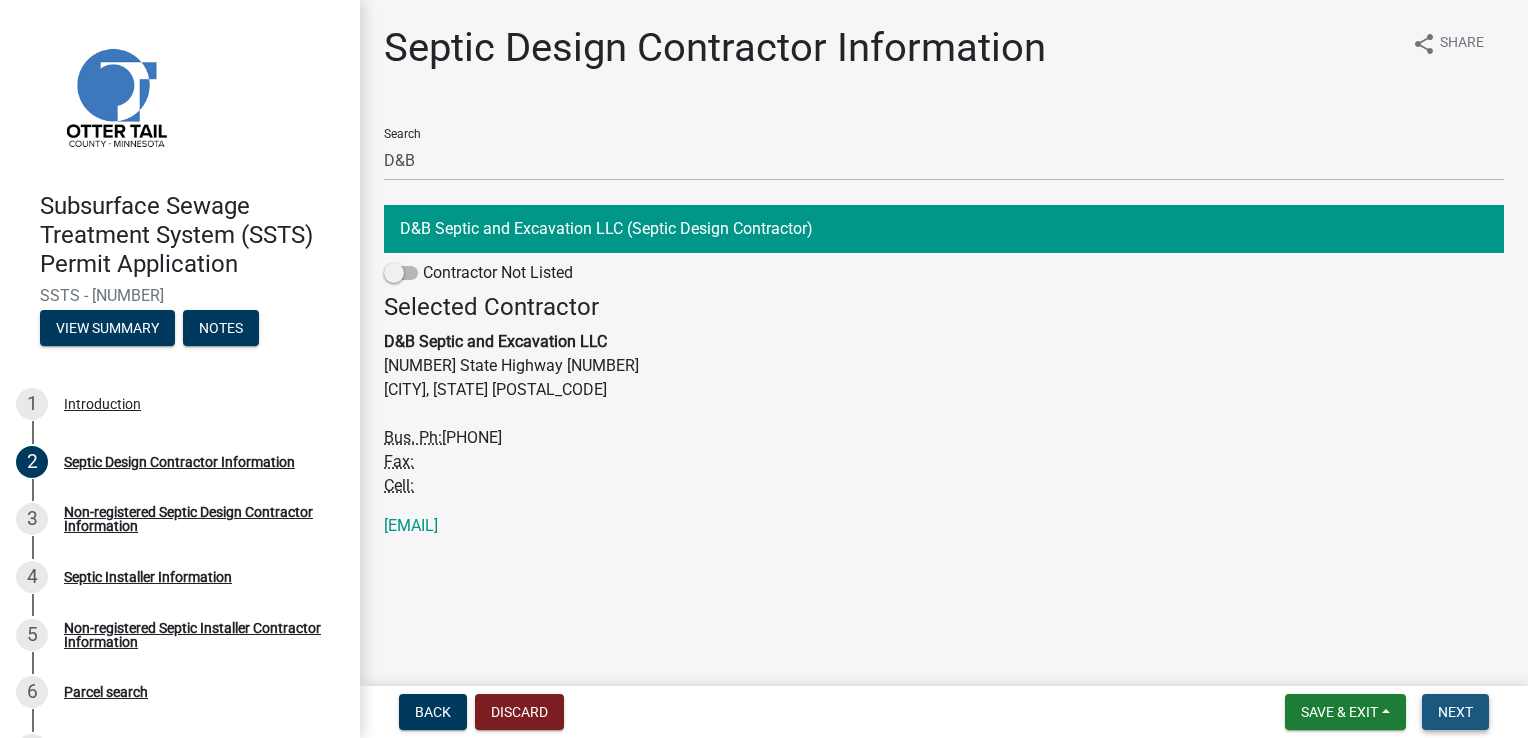 click on "Next" at bounding box center (1455, 712) 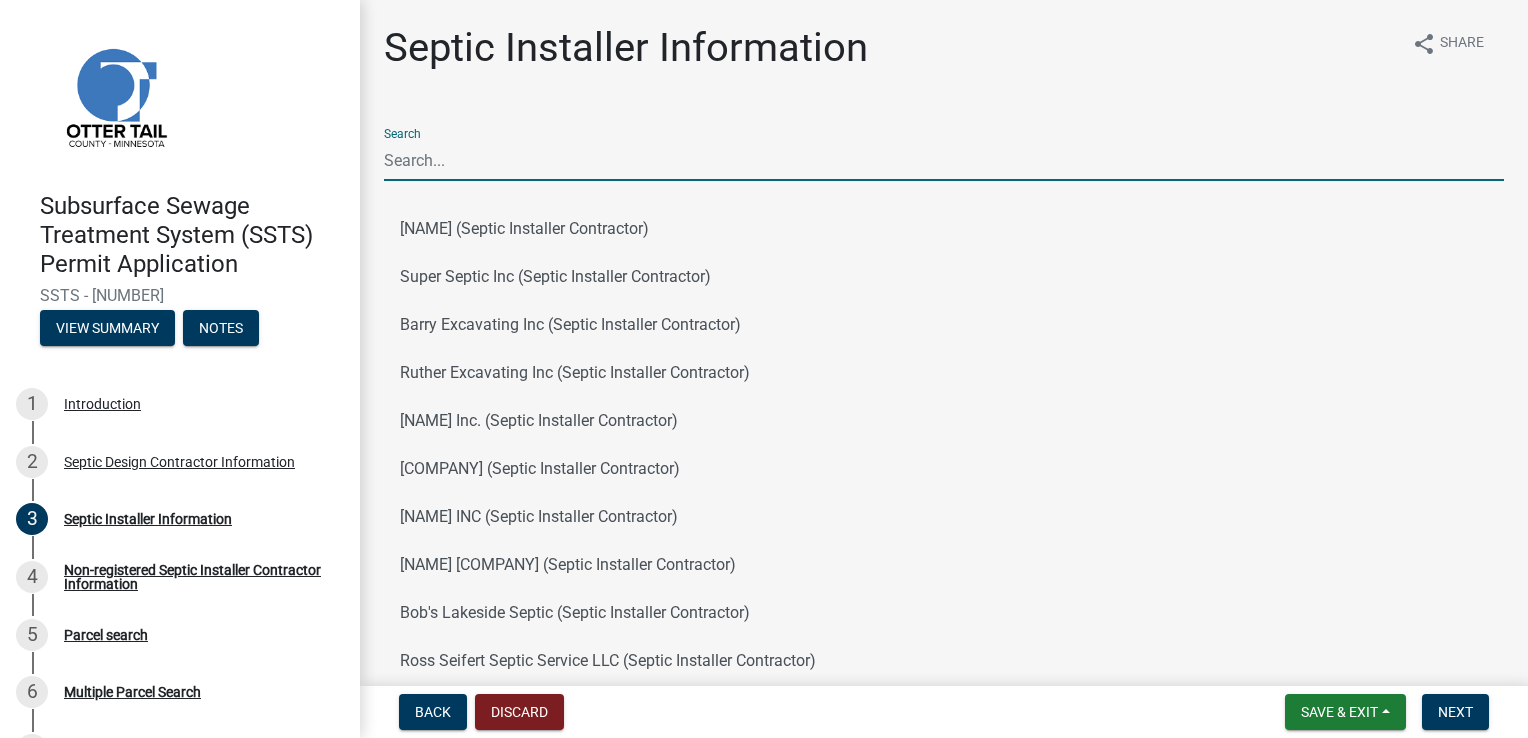 click on "Search" at bounding box center [944, 160] 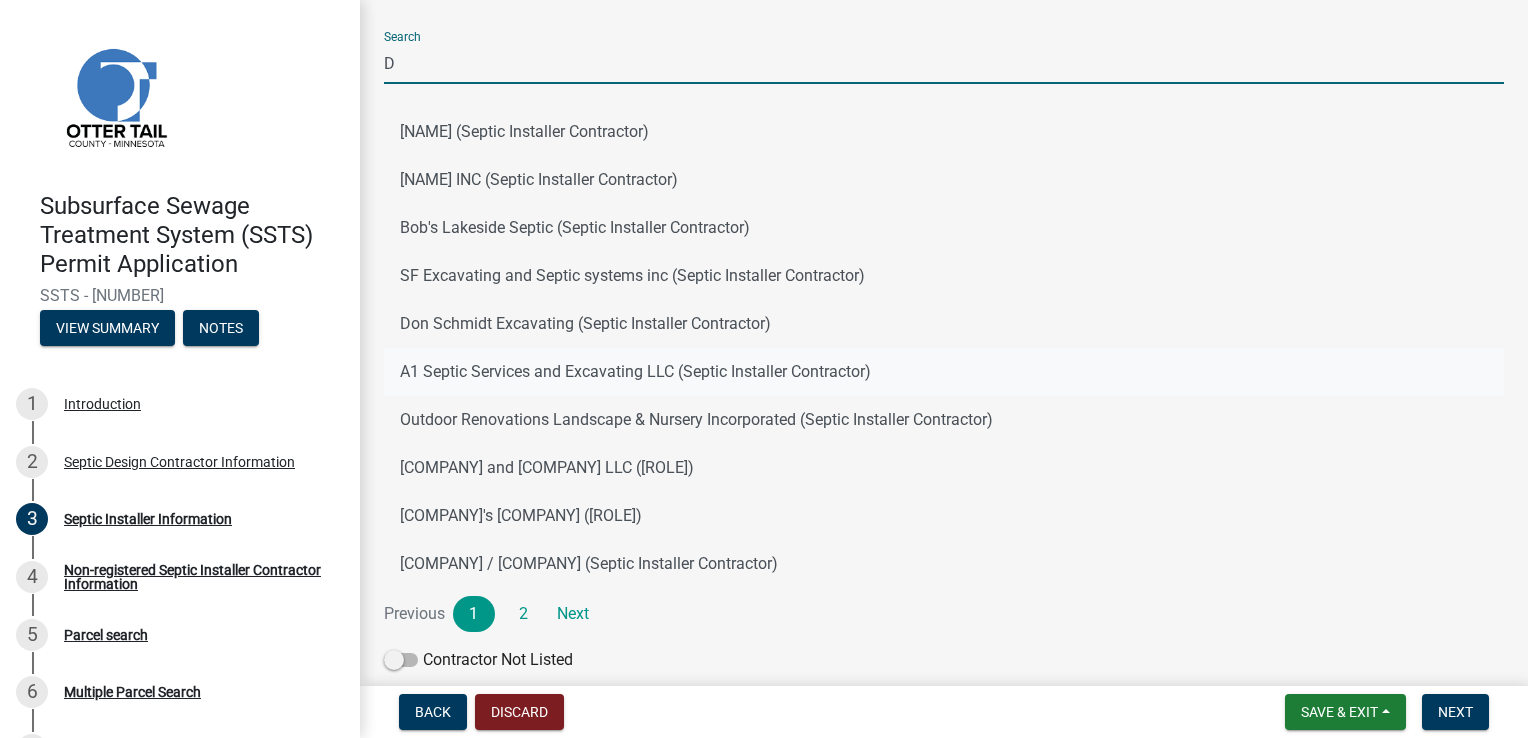 scroll, scrollTop: 176, scrollLeft: 0, axis: vertical 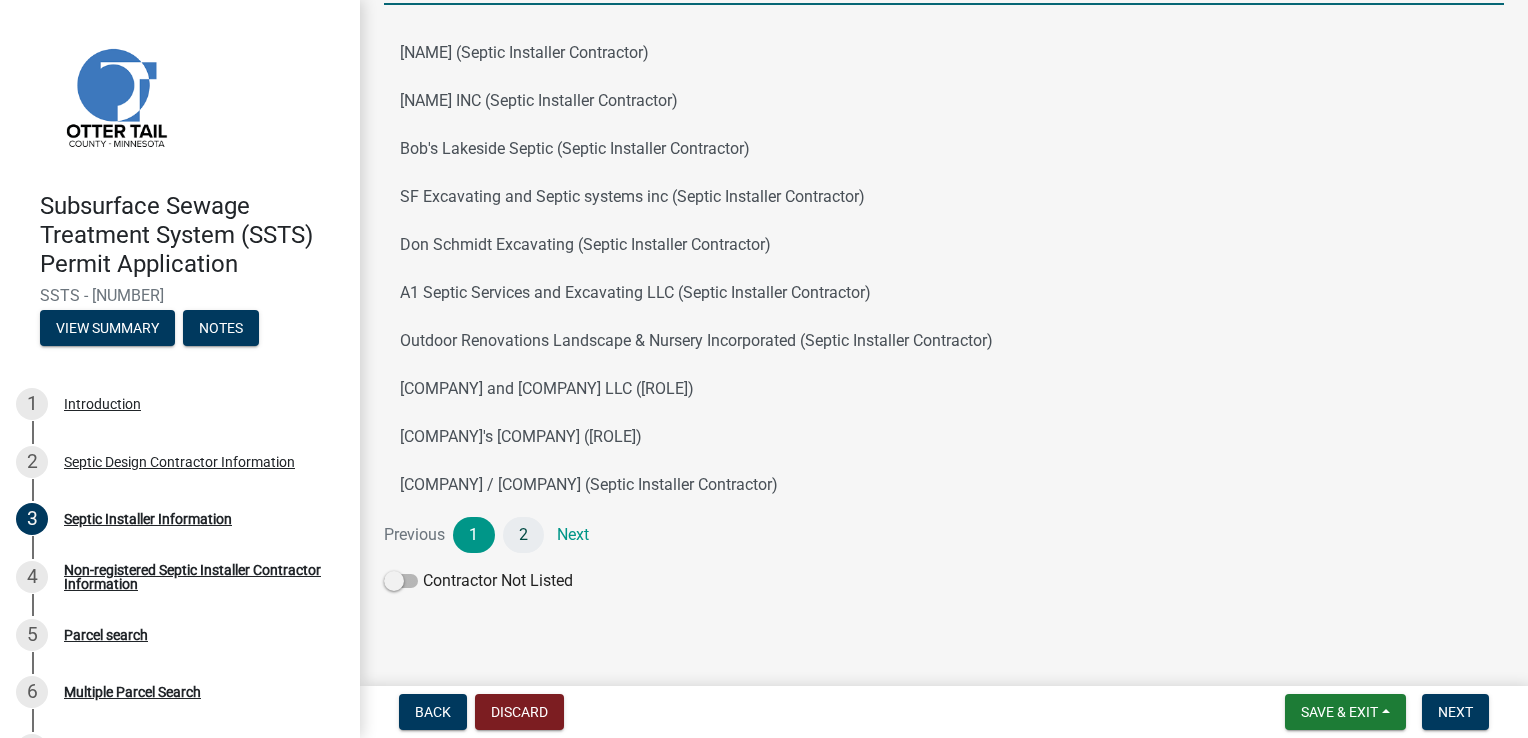 type on "D" 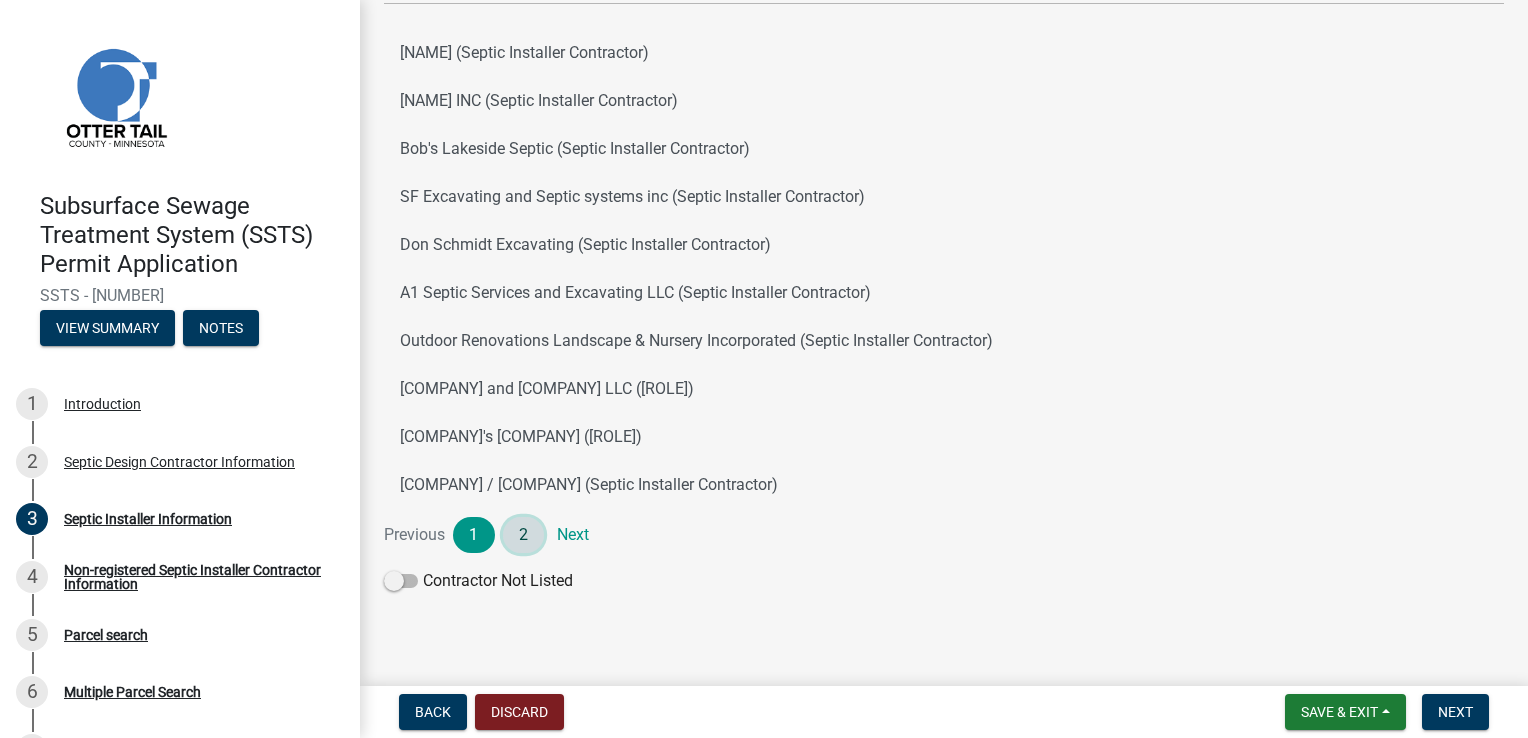 click on "2" 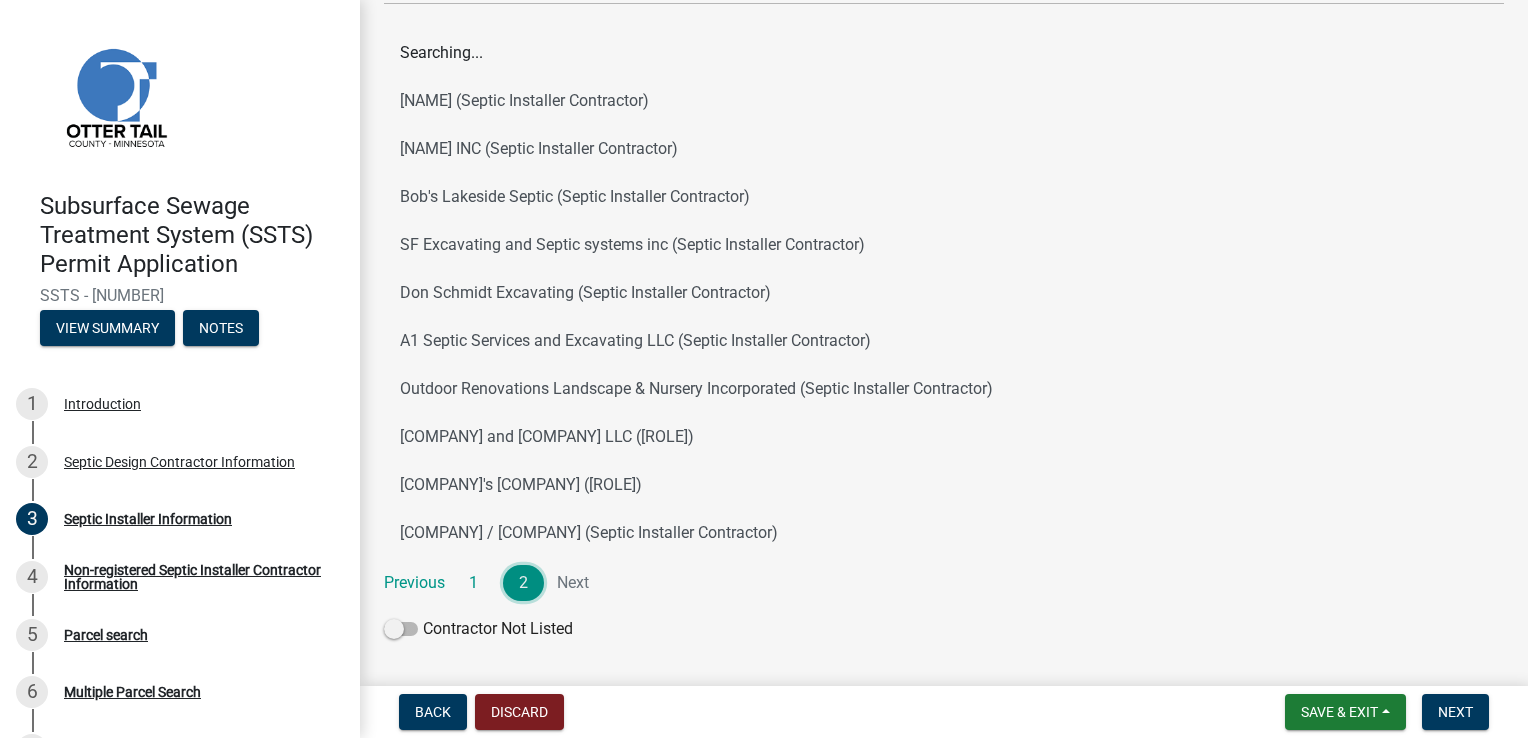 scroll, scrollTop: 0, scrollLeft: 0, axis: both 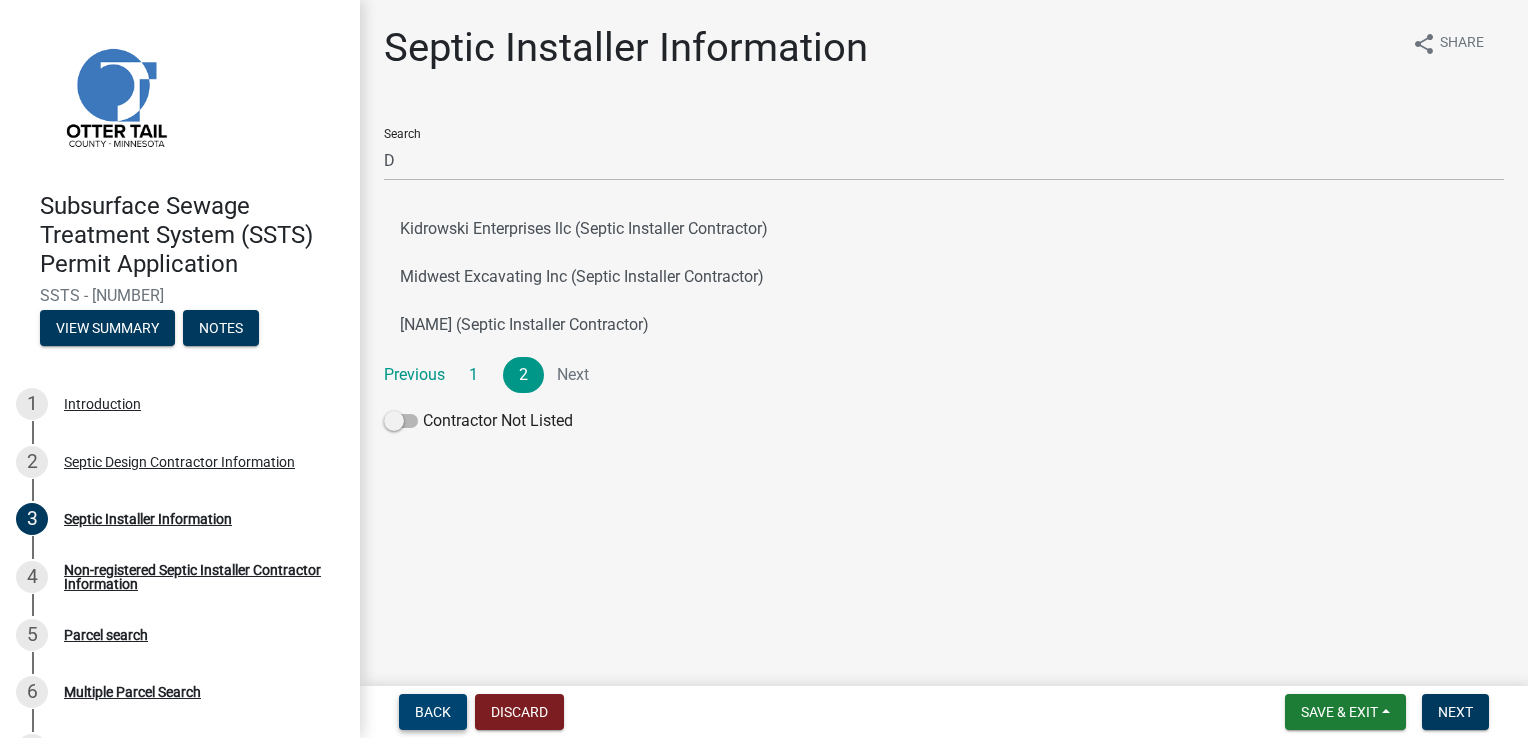 click on "Back" at bounding box center [433, 712] 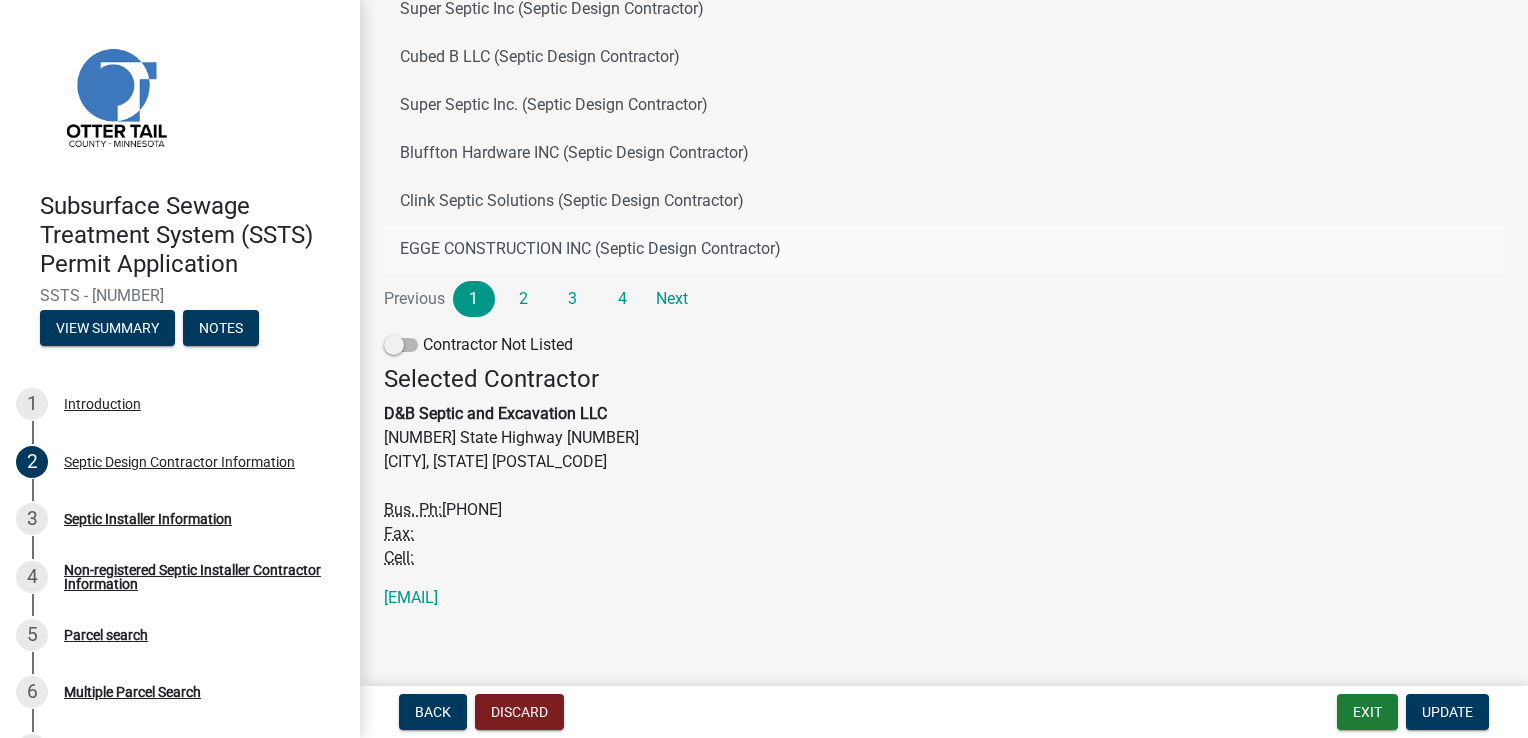 scroll, scrollTop: 421, scrollLeft: 0, axis: vertical 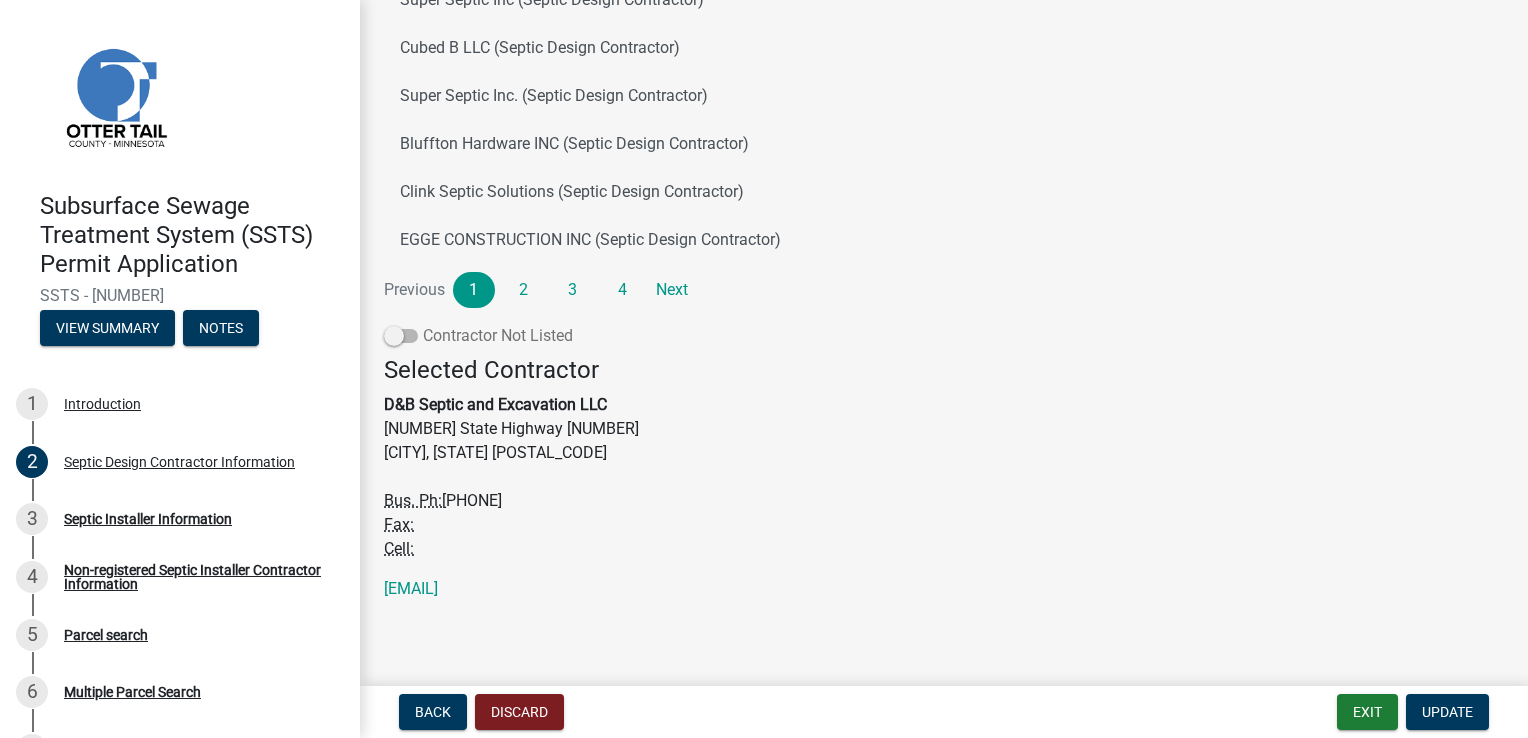 click 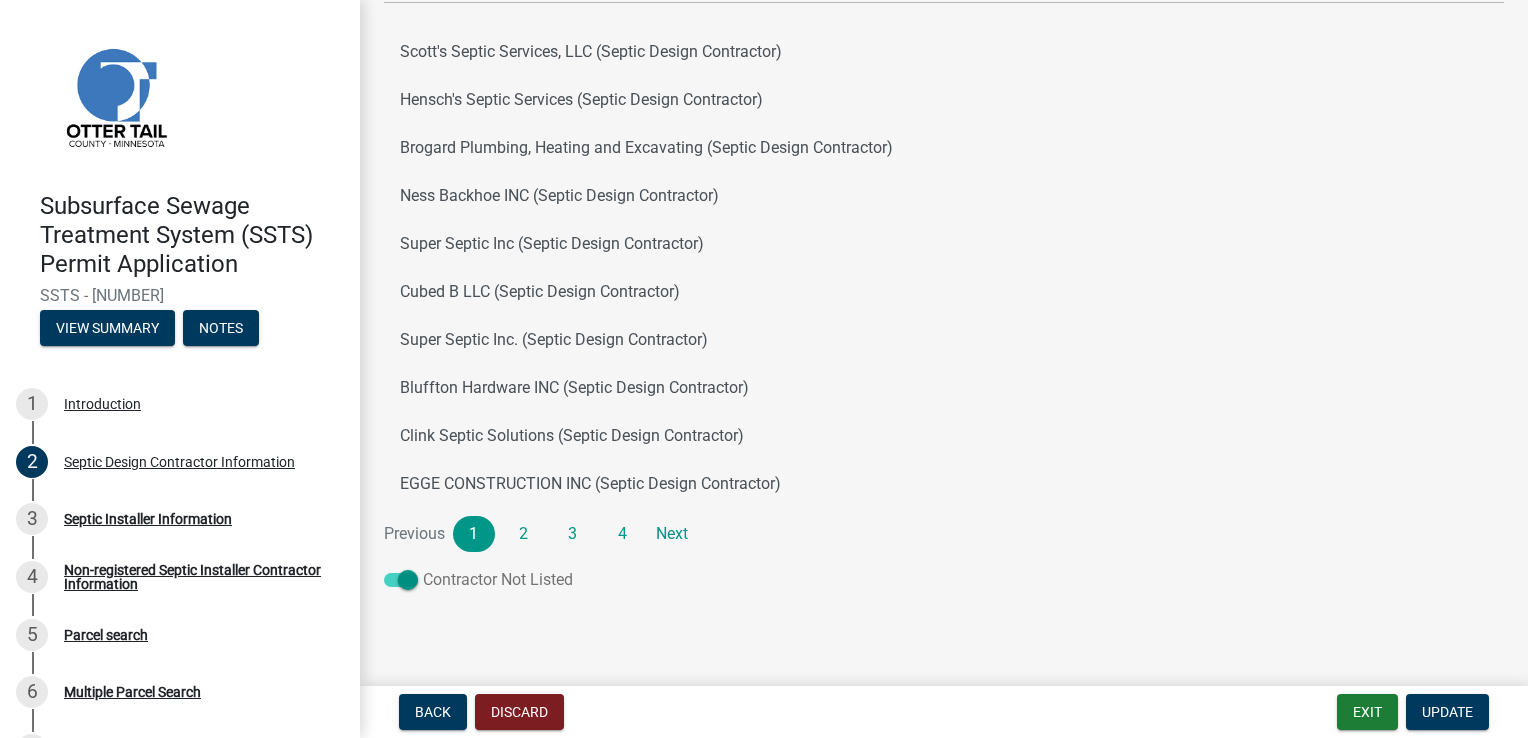 scroll, scrollTop: 176, scrollLeft: 0, axis: vertical 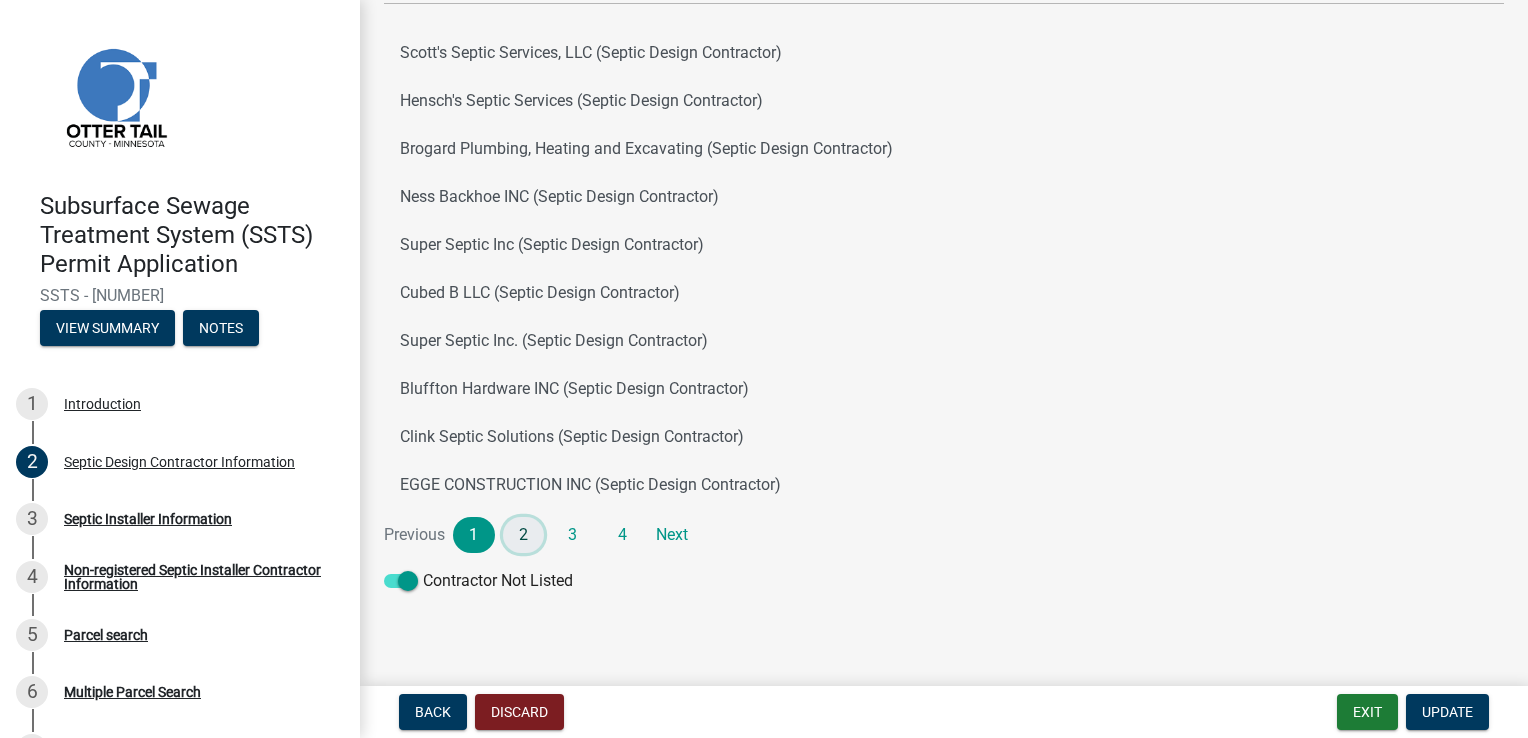 click on "2" 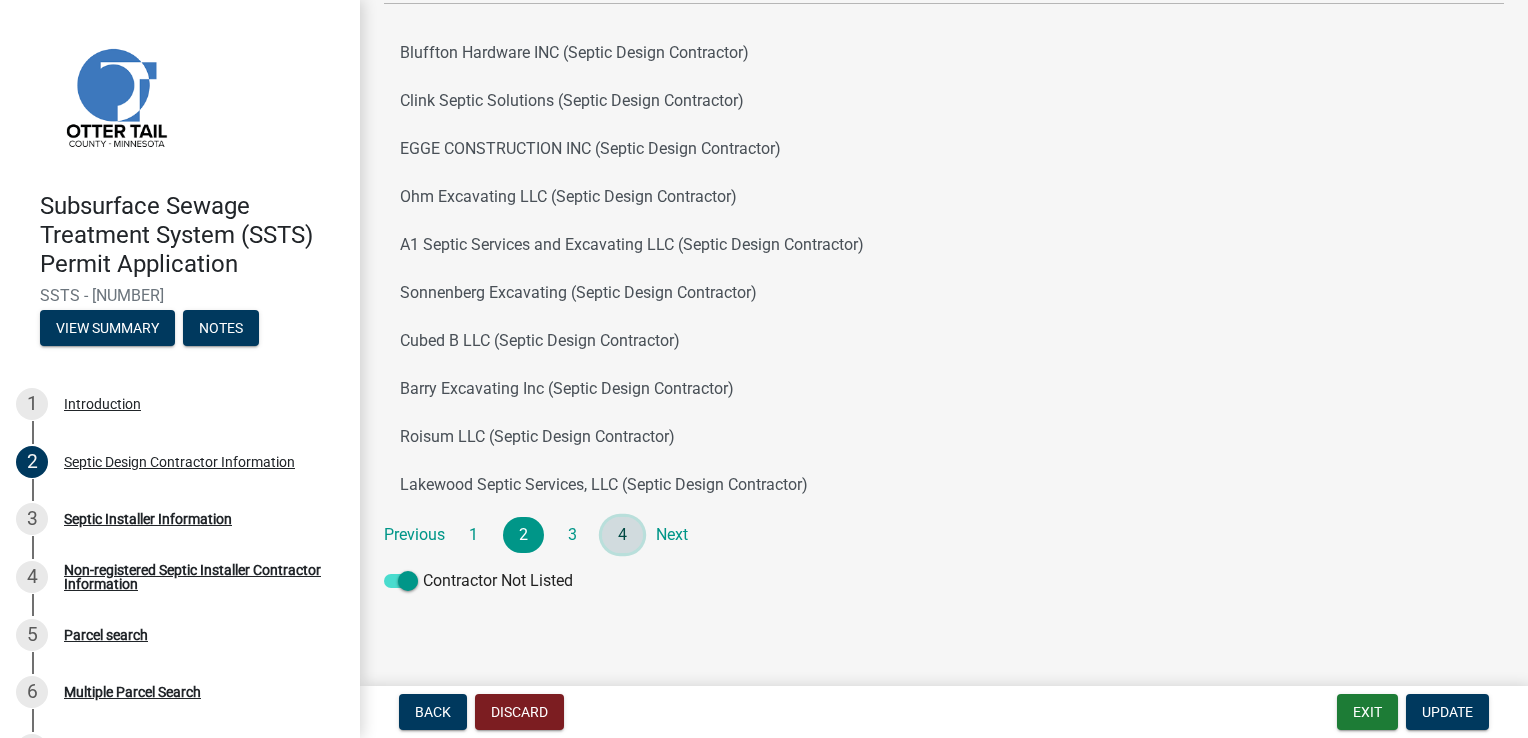 click on "4" 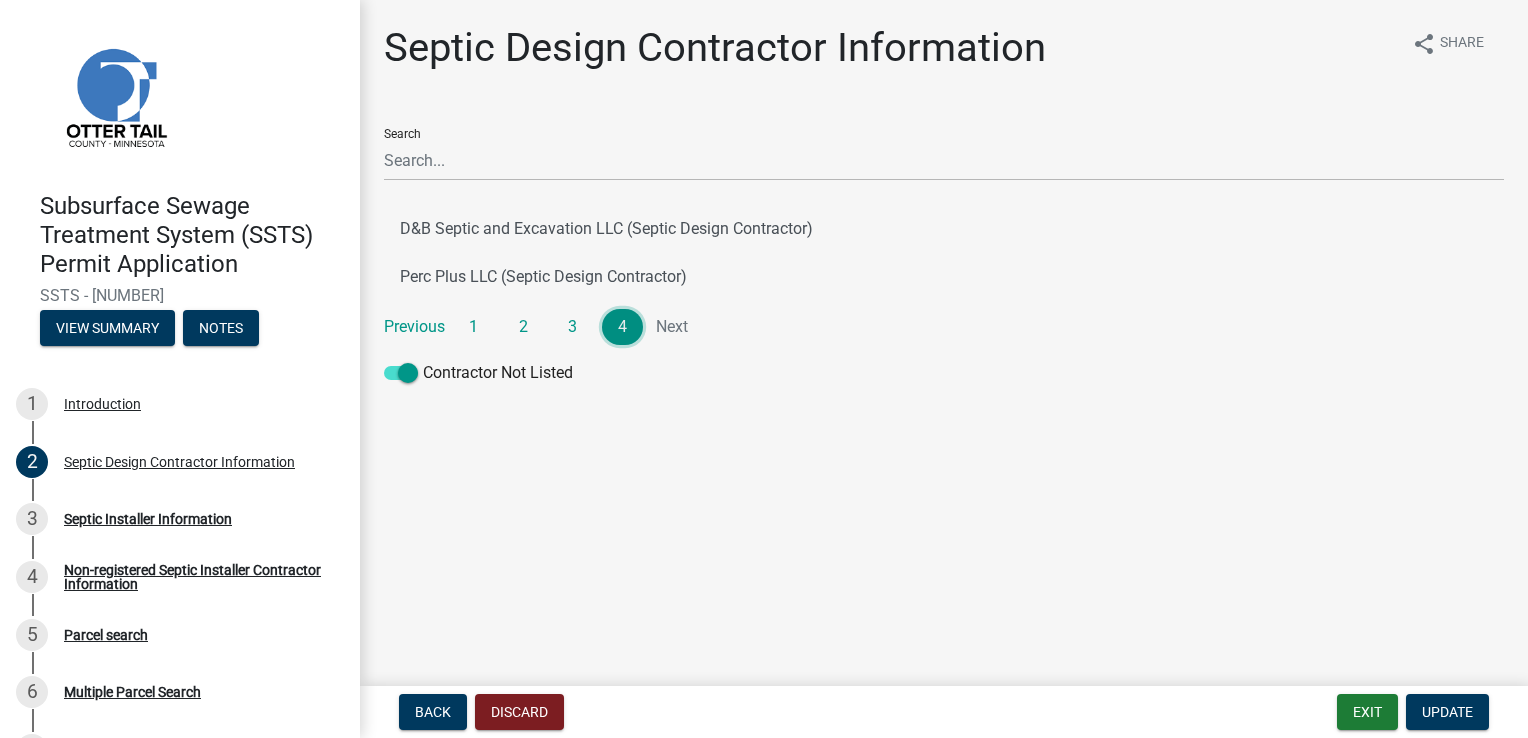 scroll, scrollTop: 0, scrollLeft: 0, axis: both 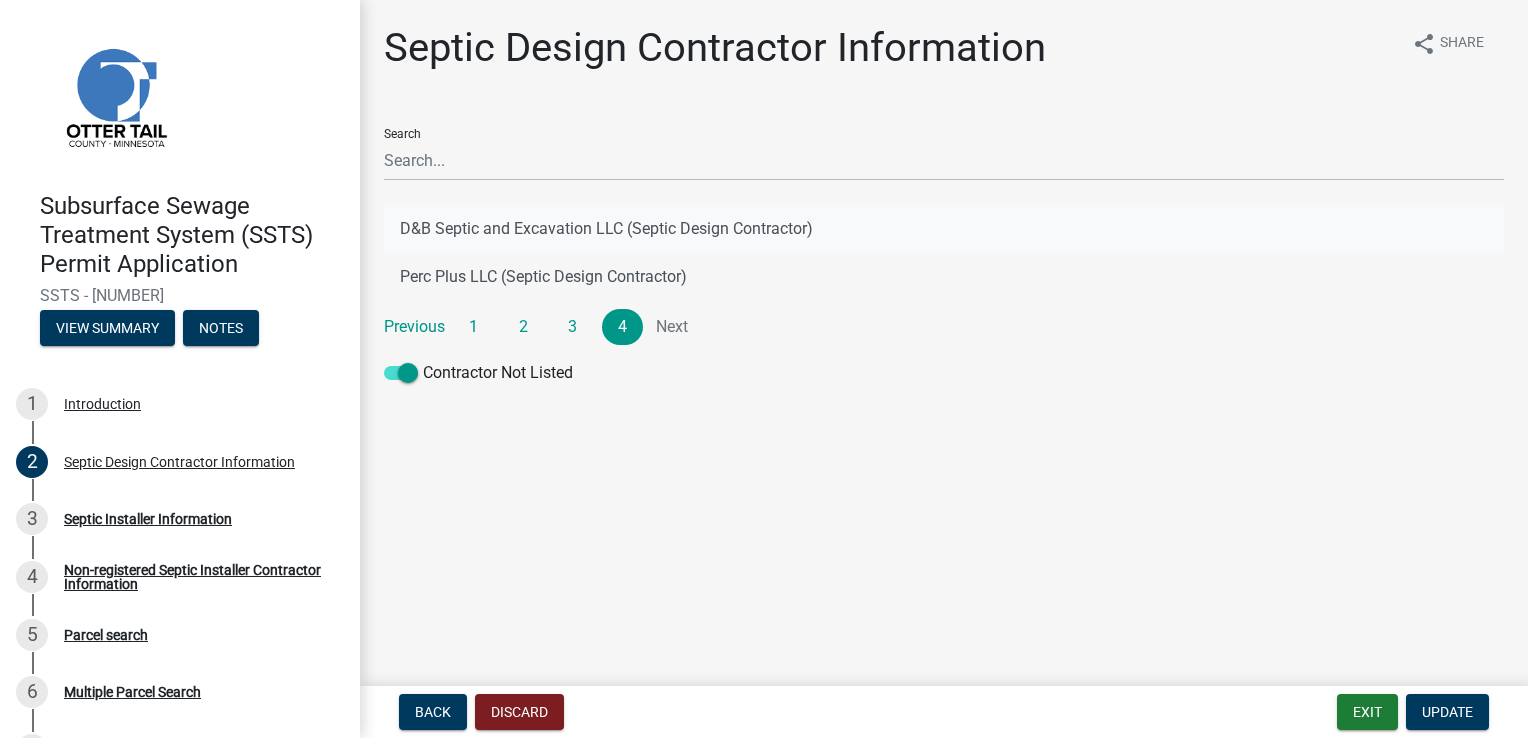 click on "D&B Septic and Excavation LLC (Septic Design Contractor)" 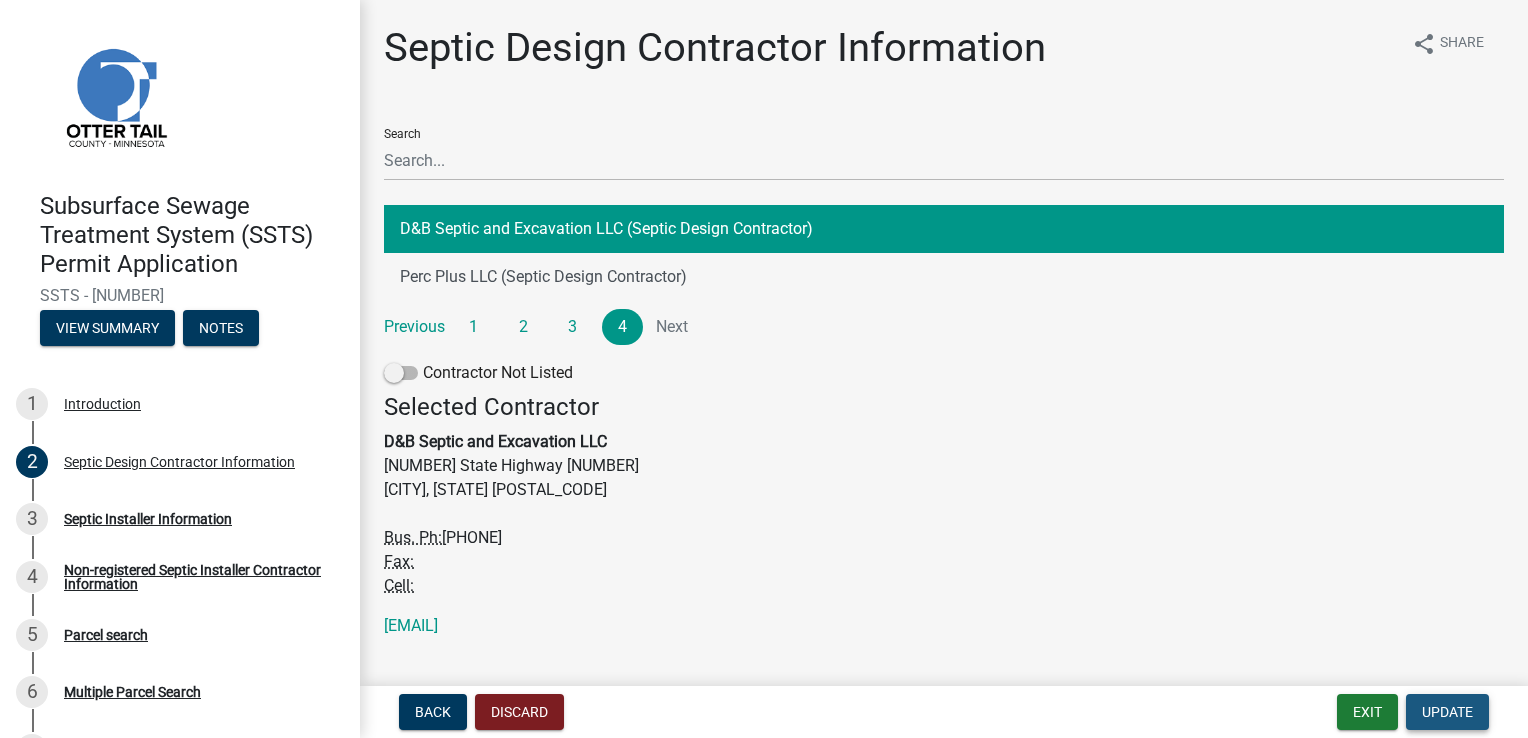 click on "Update" at bounding box center (1447, 712) 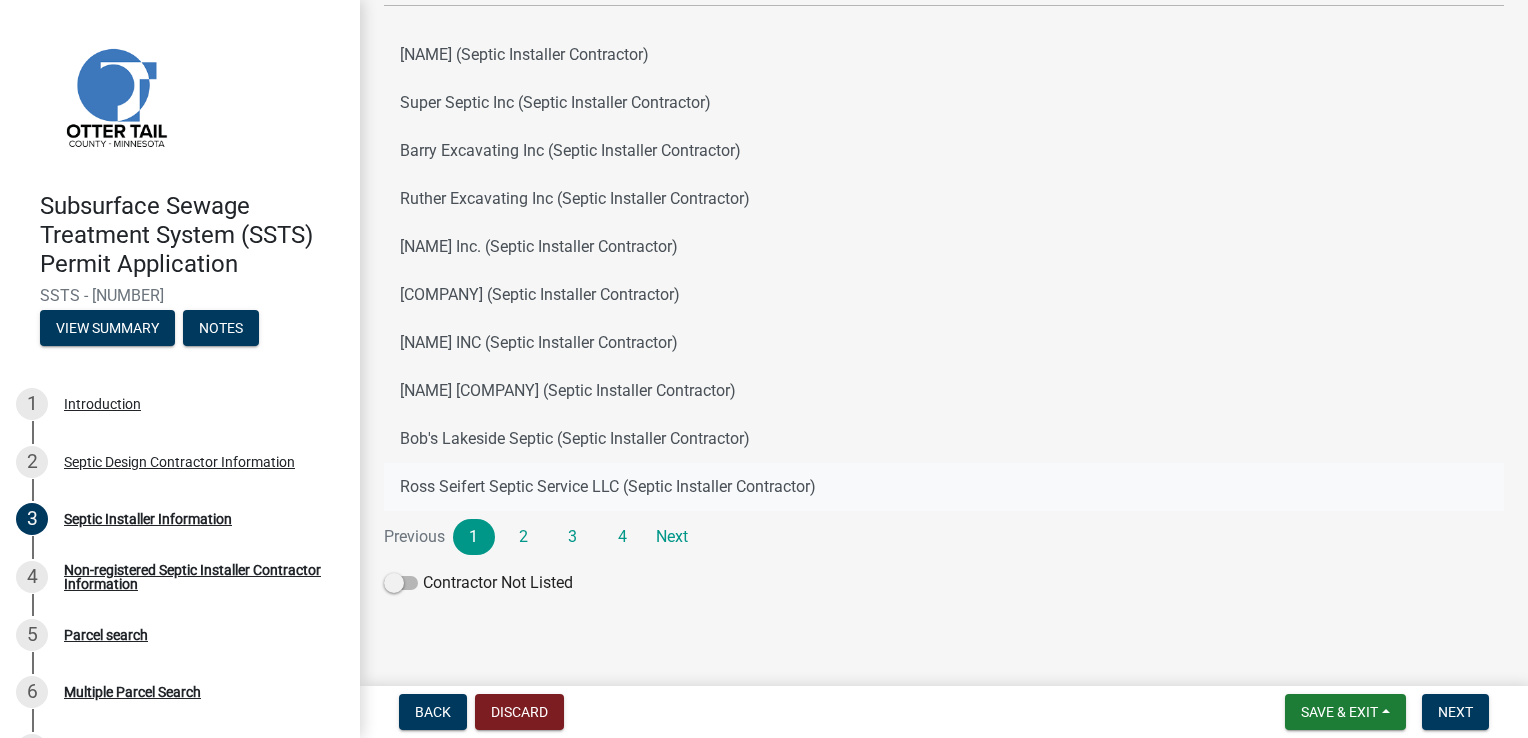 scroll, scrollTop: 176, scrollLeft: 0, axis: vertical 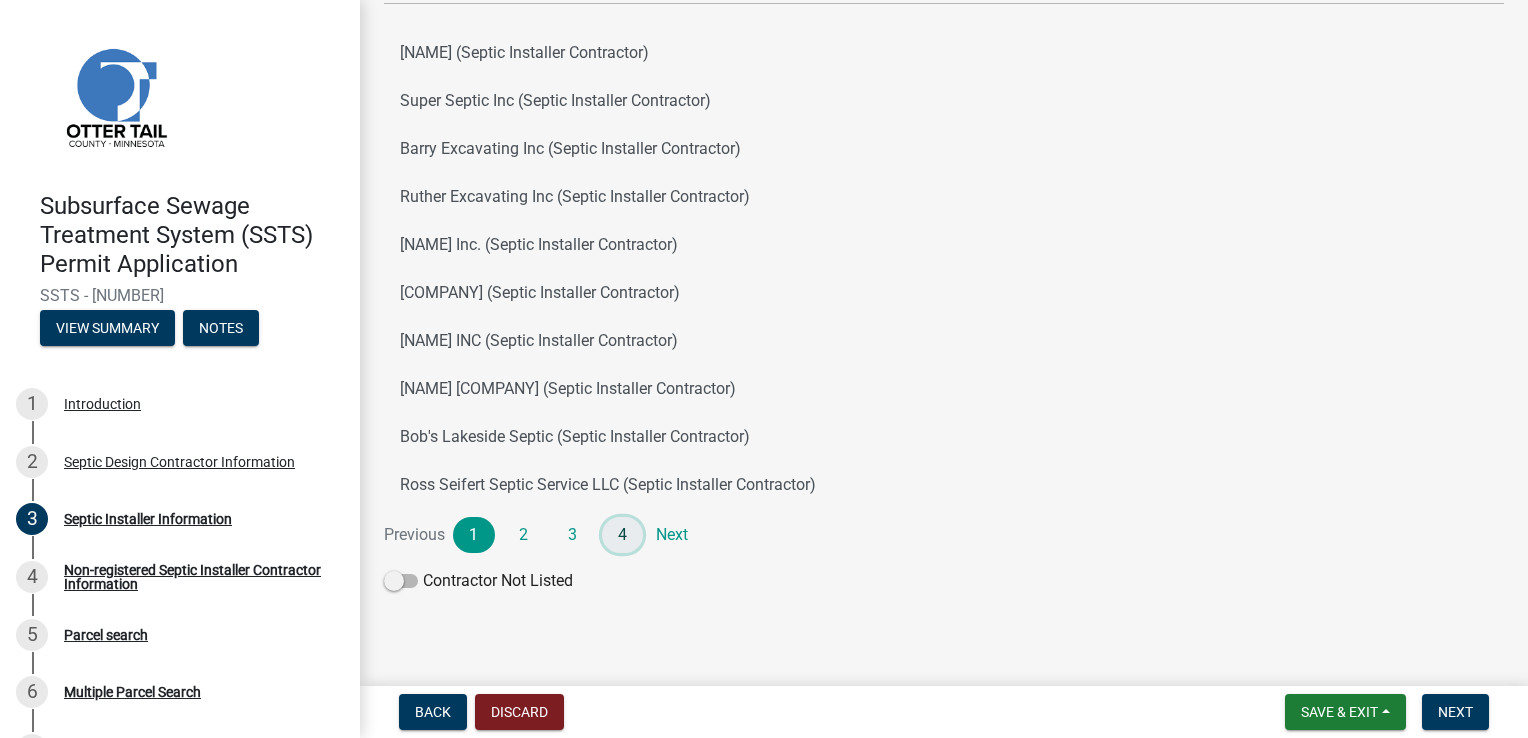 click on "4" 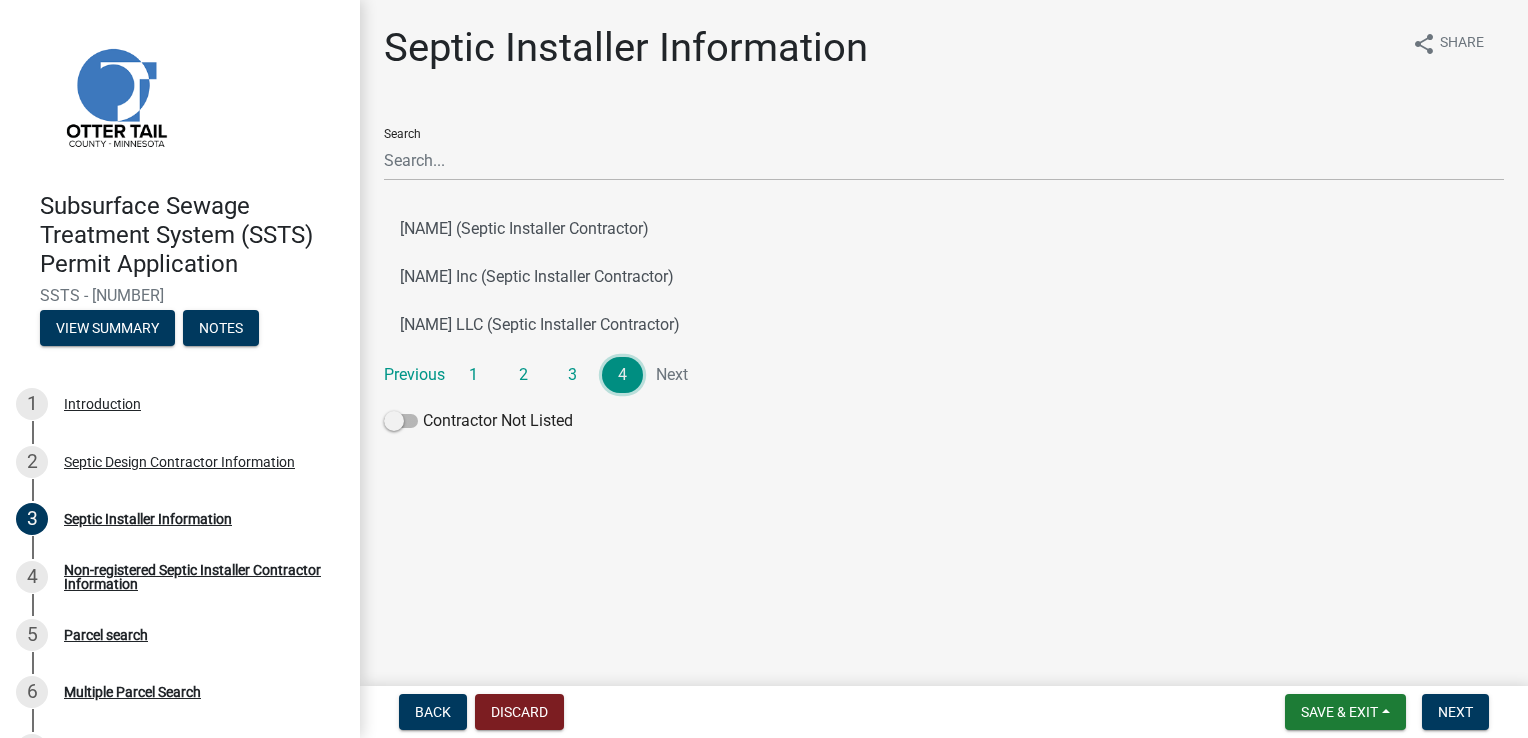 scroll, scrollTop: 0, scrollLeft: 0, axis: both 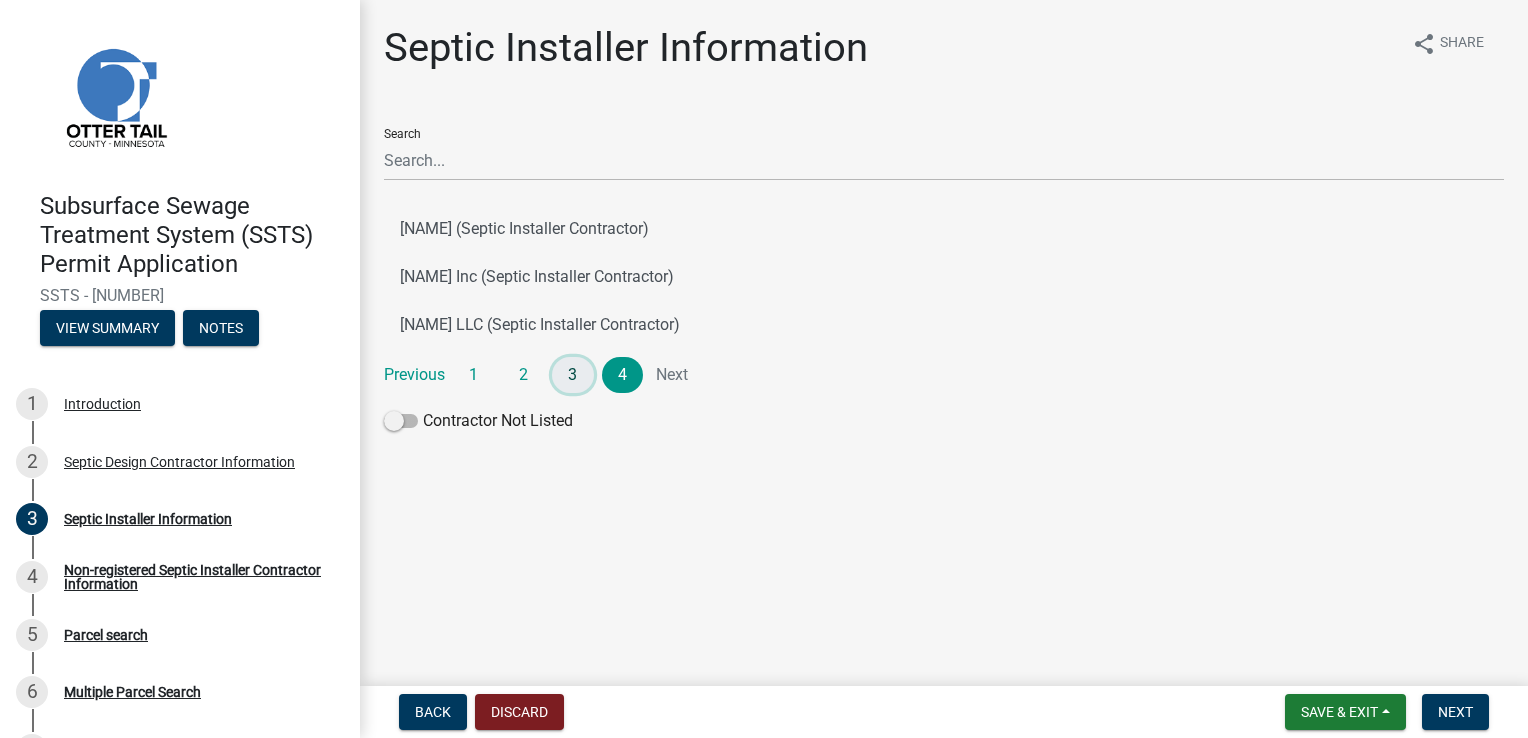 click on "3" 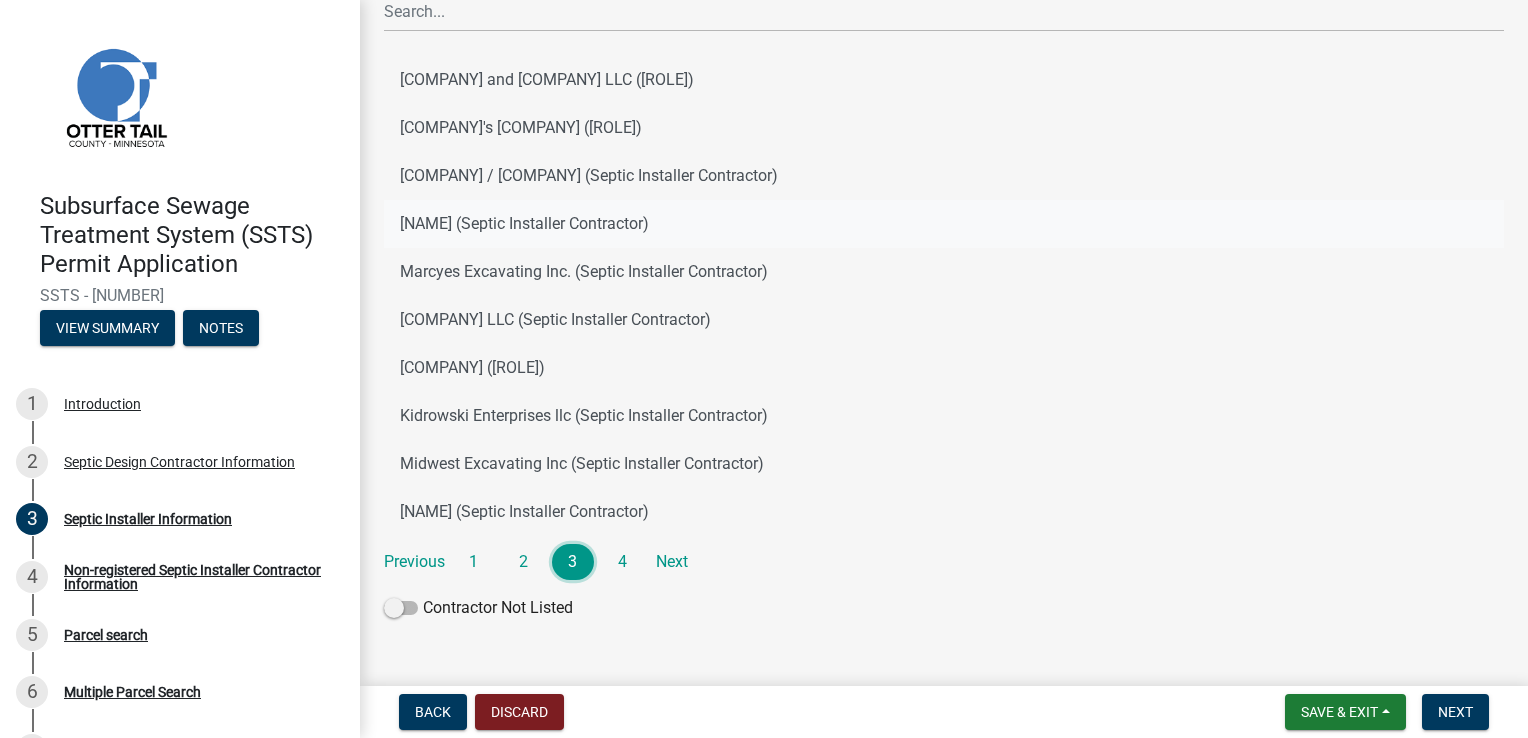 scroll, scrollTop: 176, scrollLeft: 0, axis: vertical 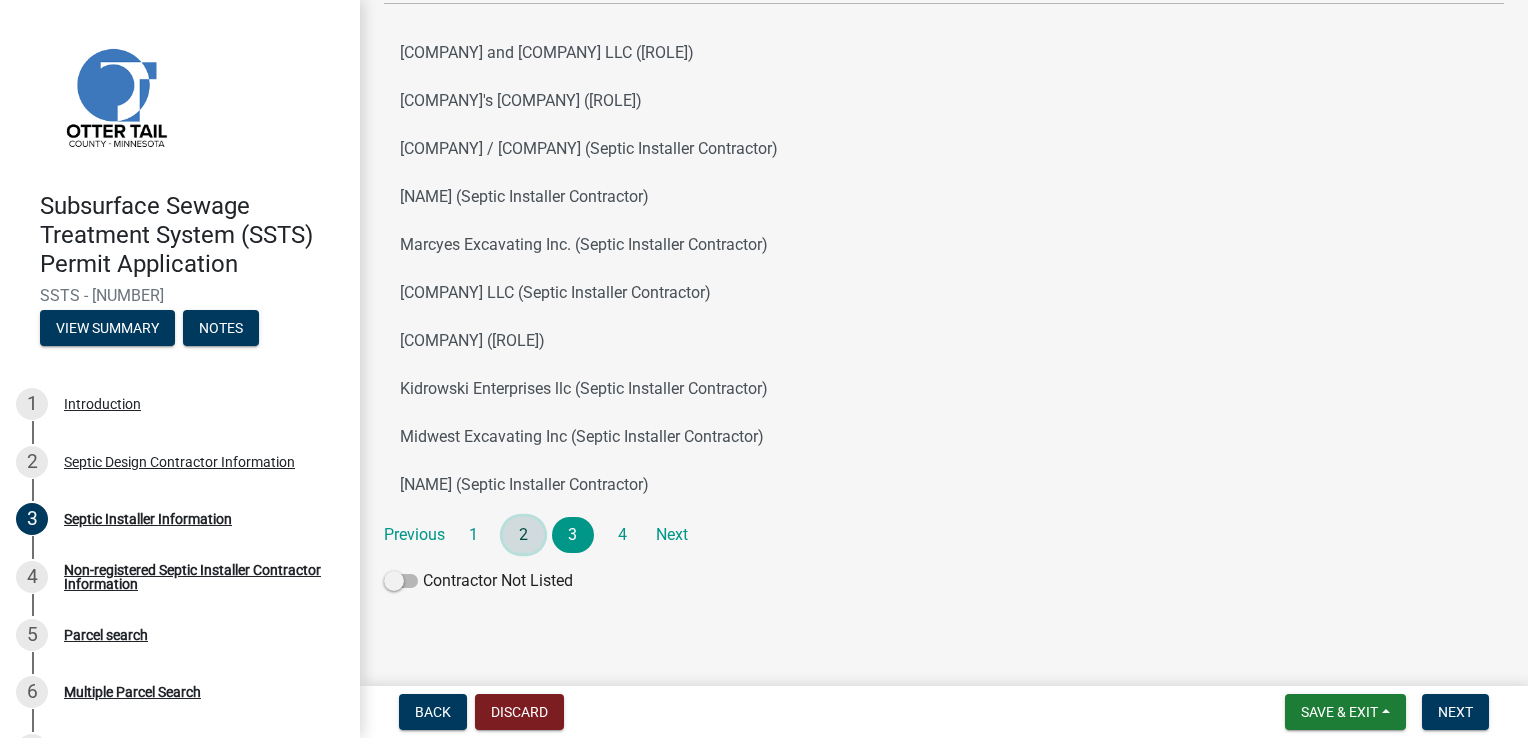 click on "2" 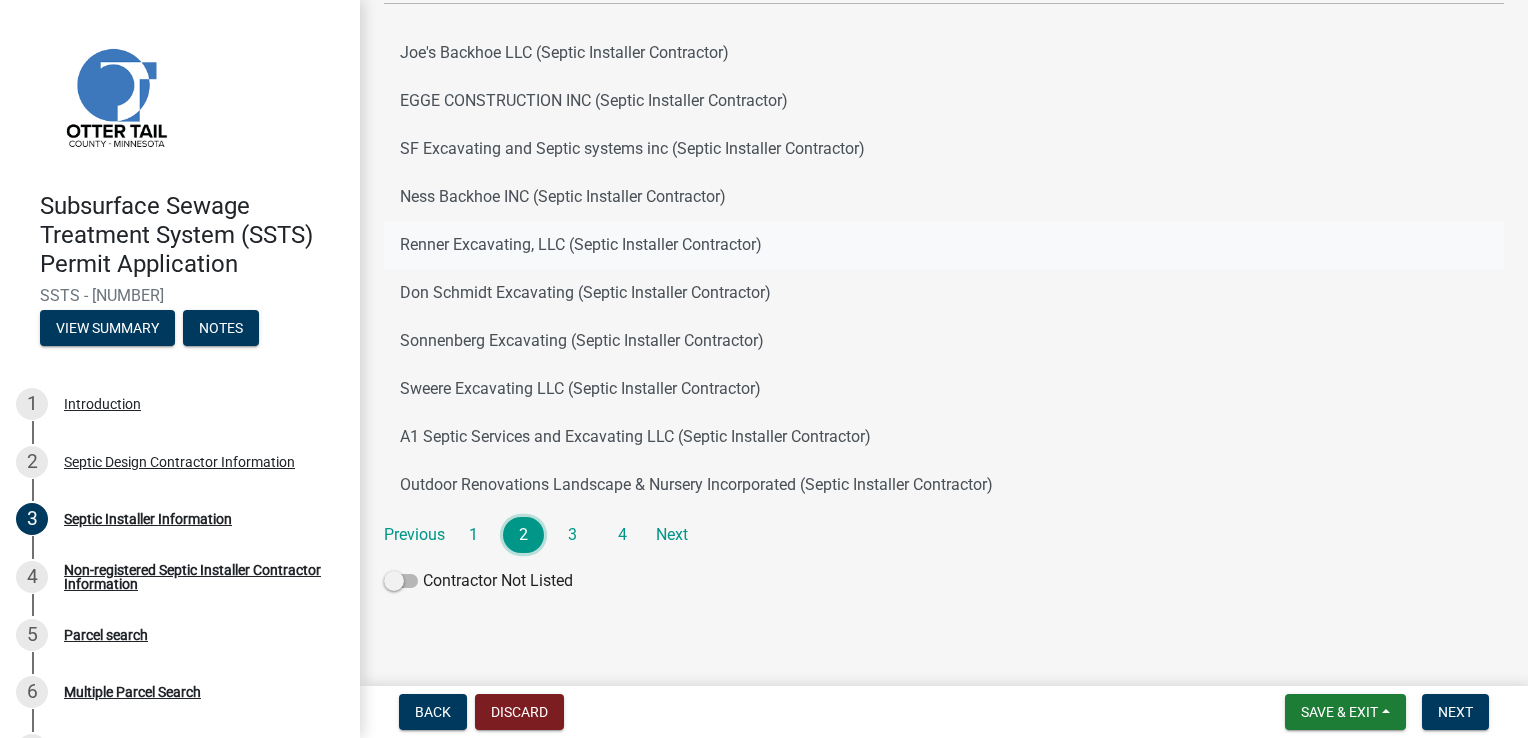 scroll, scrollTop: 176, scrollLeft: 0, axis: vertical 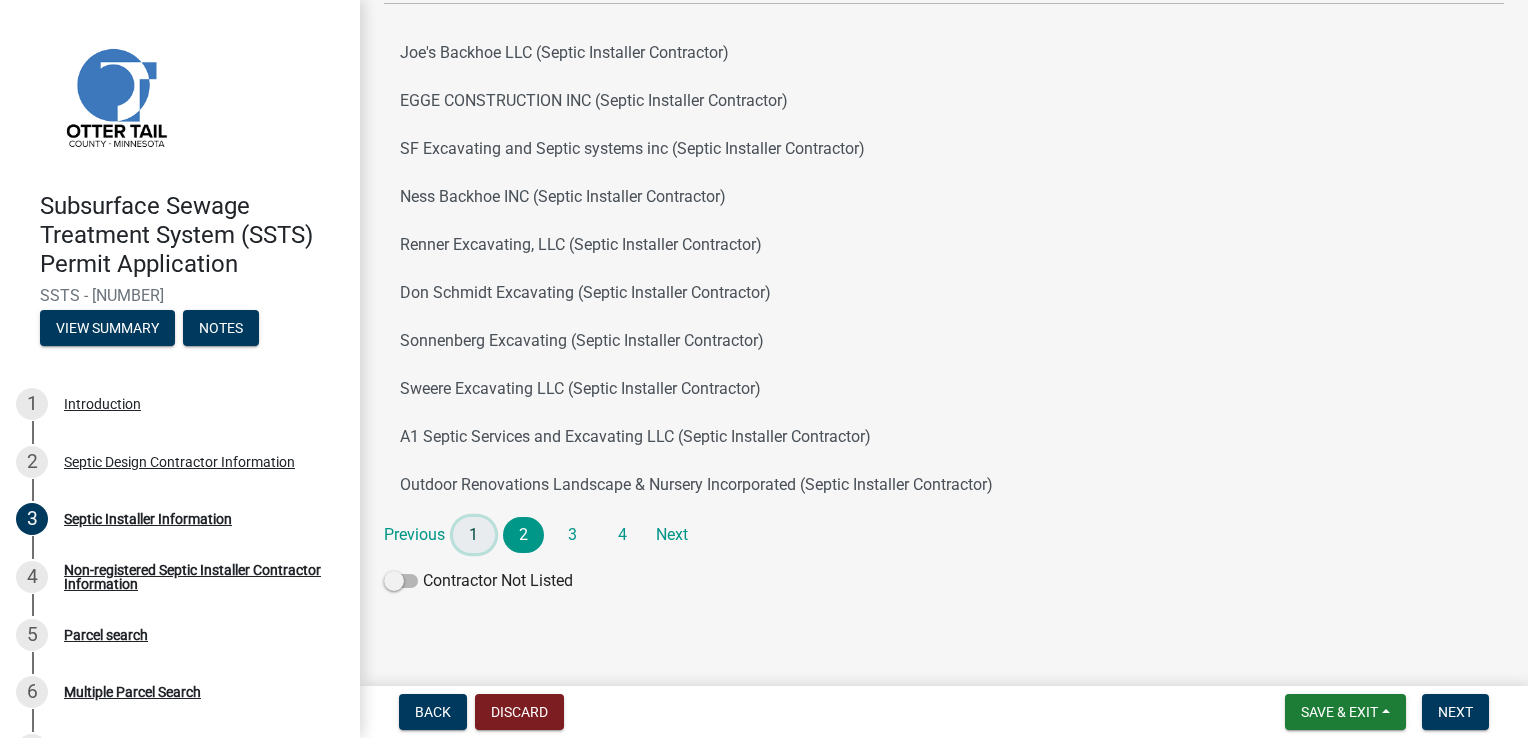 click on "1" 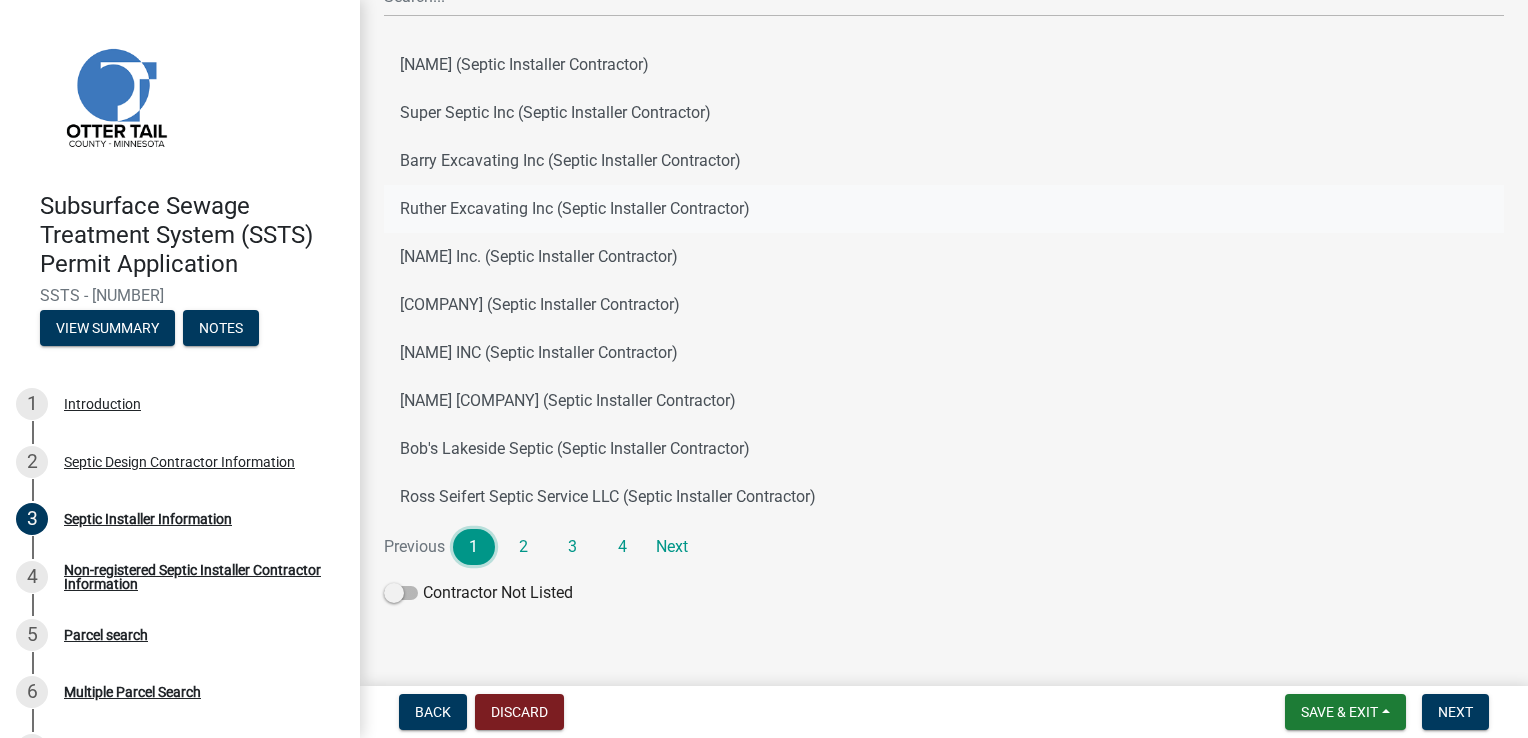scroll, scrollTop: 176, scrollLeft: 0, axis: vertical 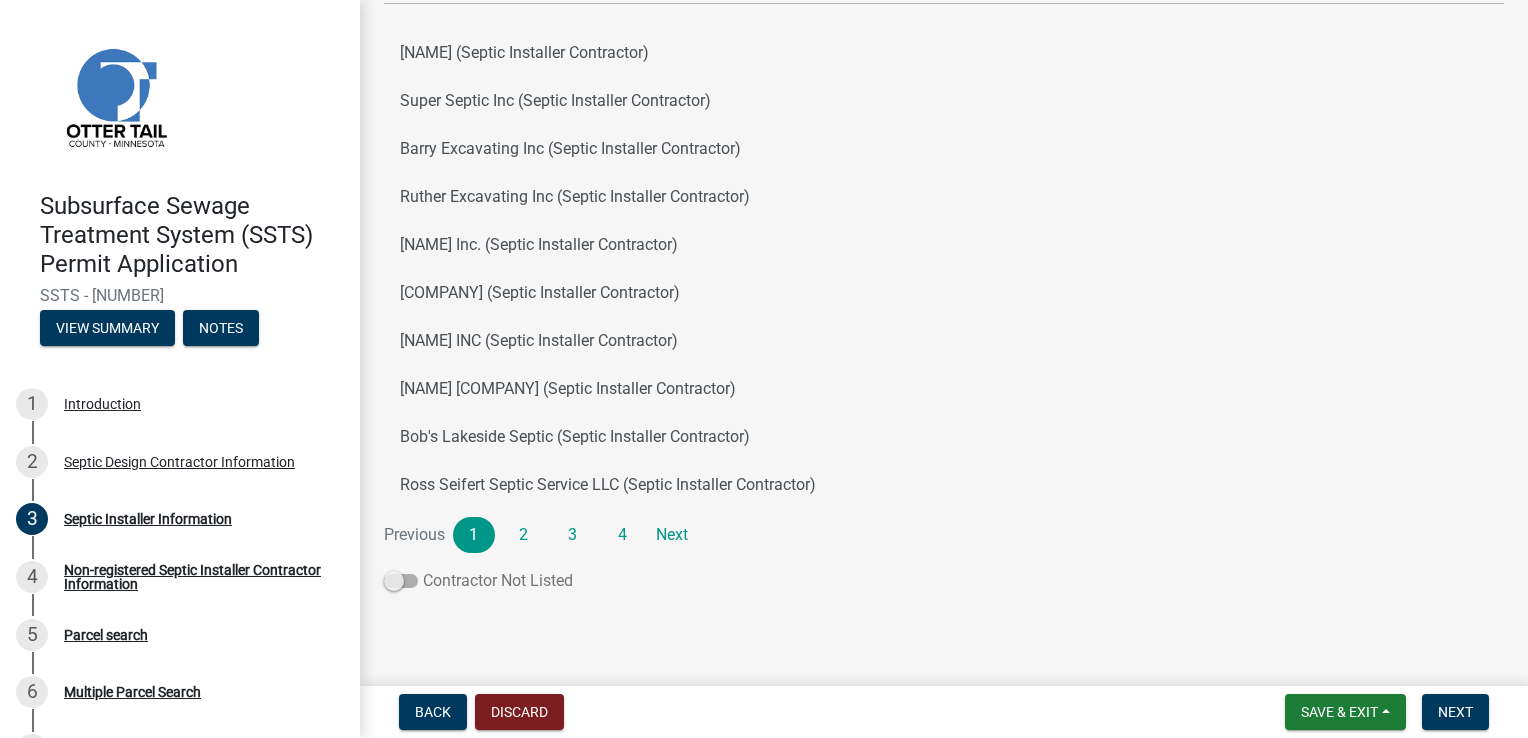 click 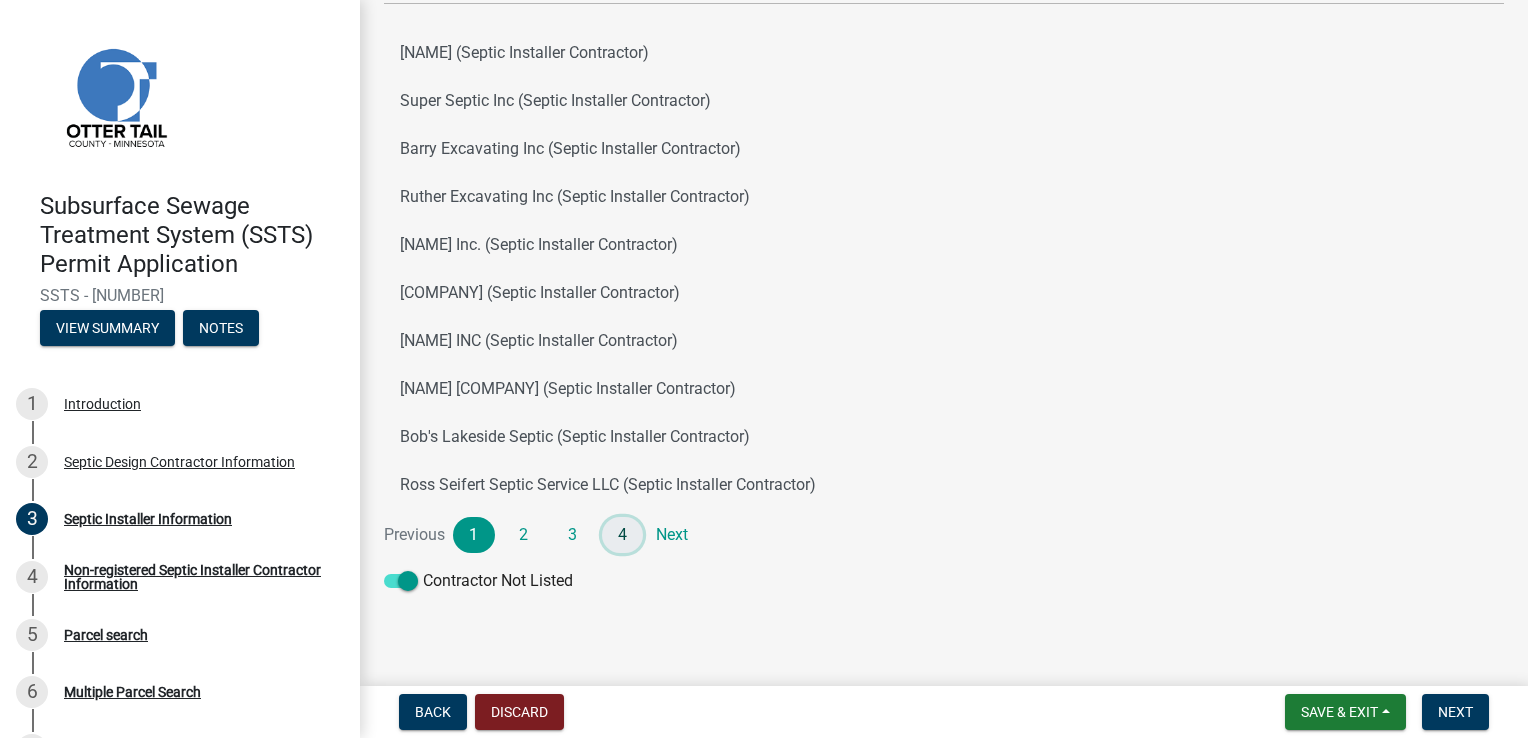 click on "4" 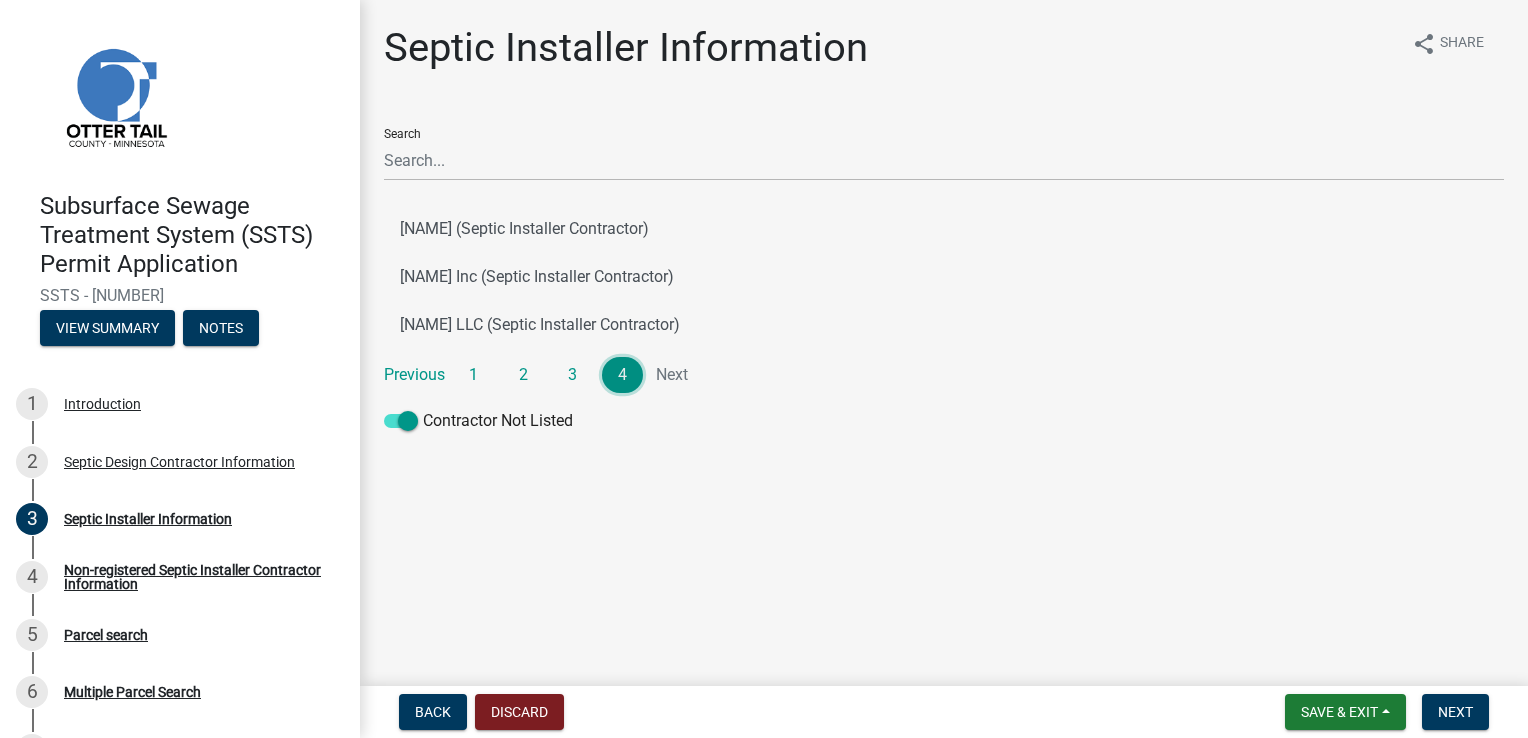 scroll, scrollTop: 0, scrollLeft: 0, axis: both 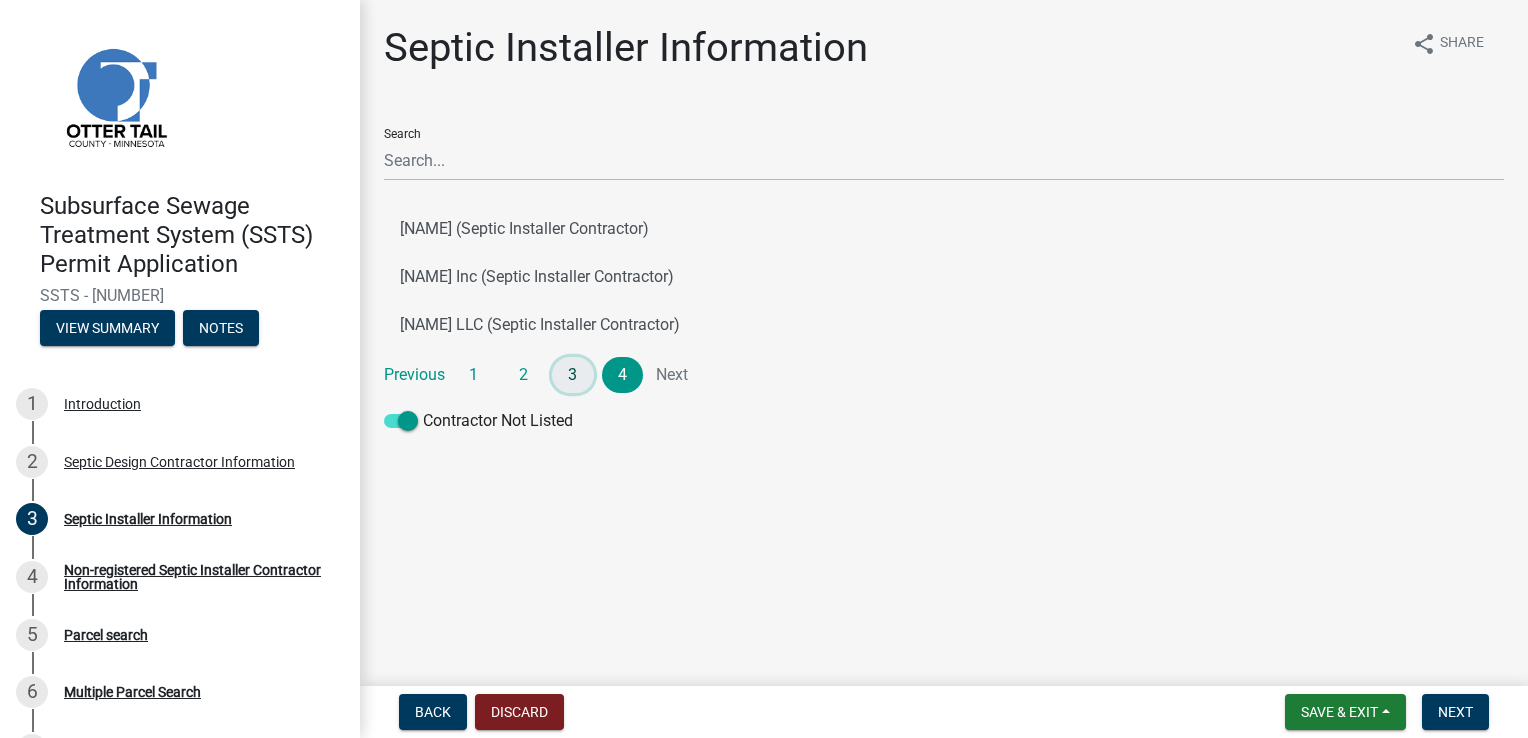click on "3" 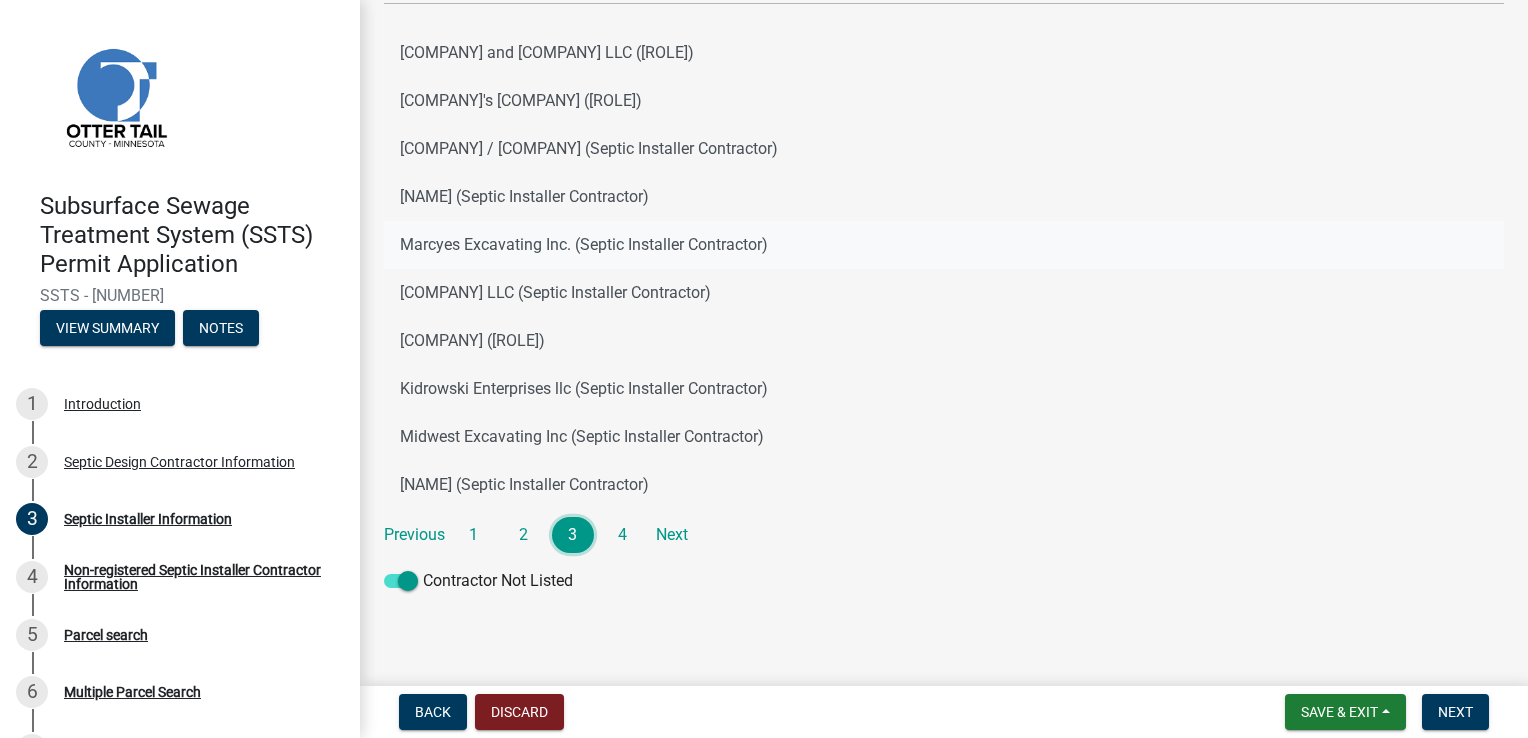 scroll, scrollTop: 176, scrollLeft: 0, axis: vertical 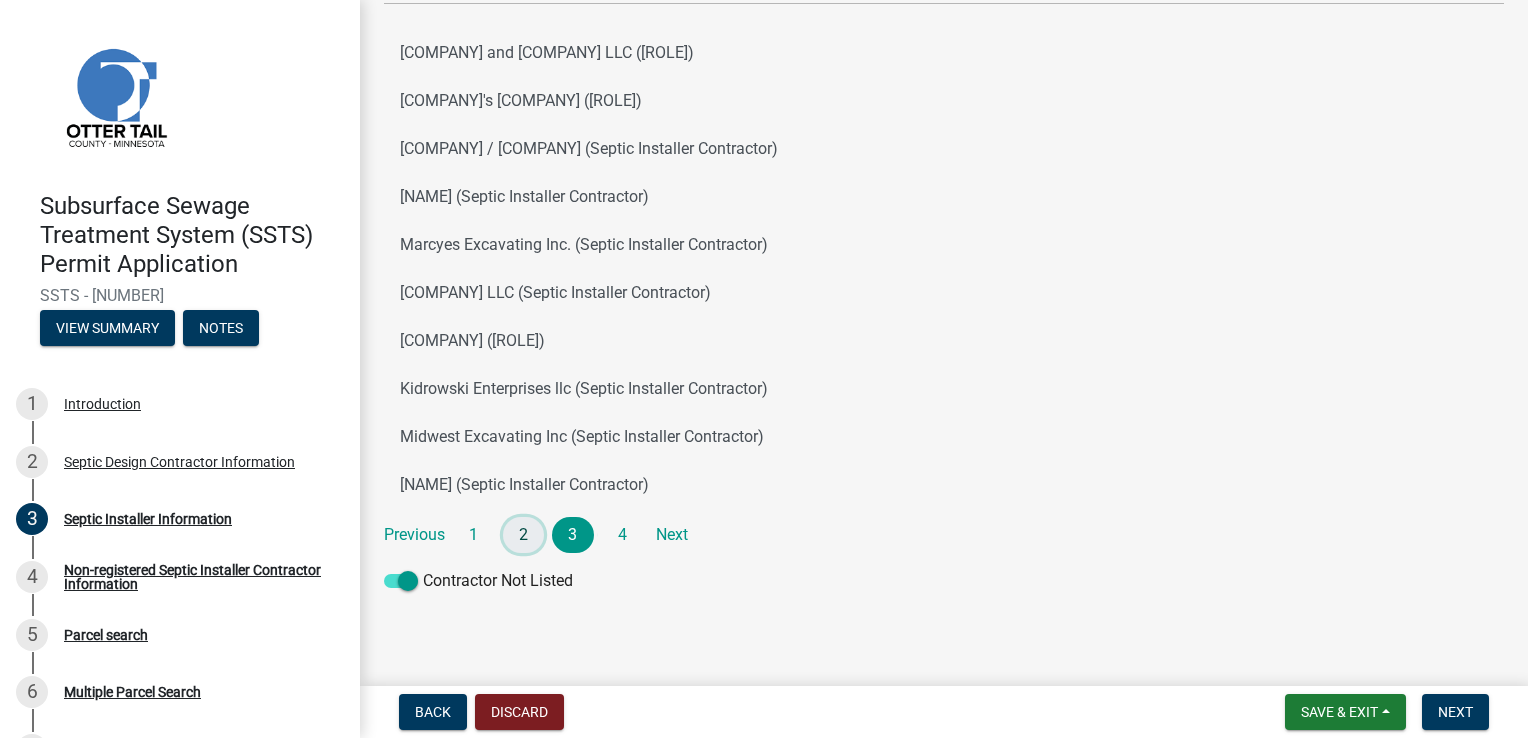 click on "2" 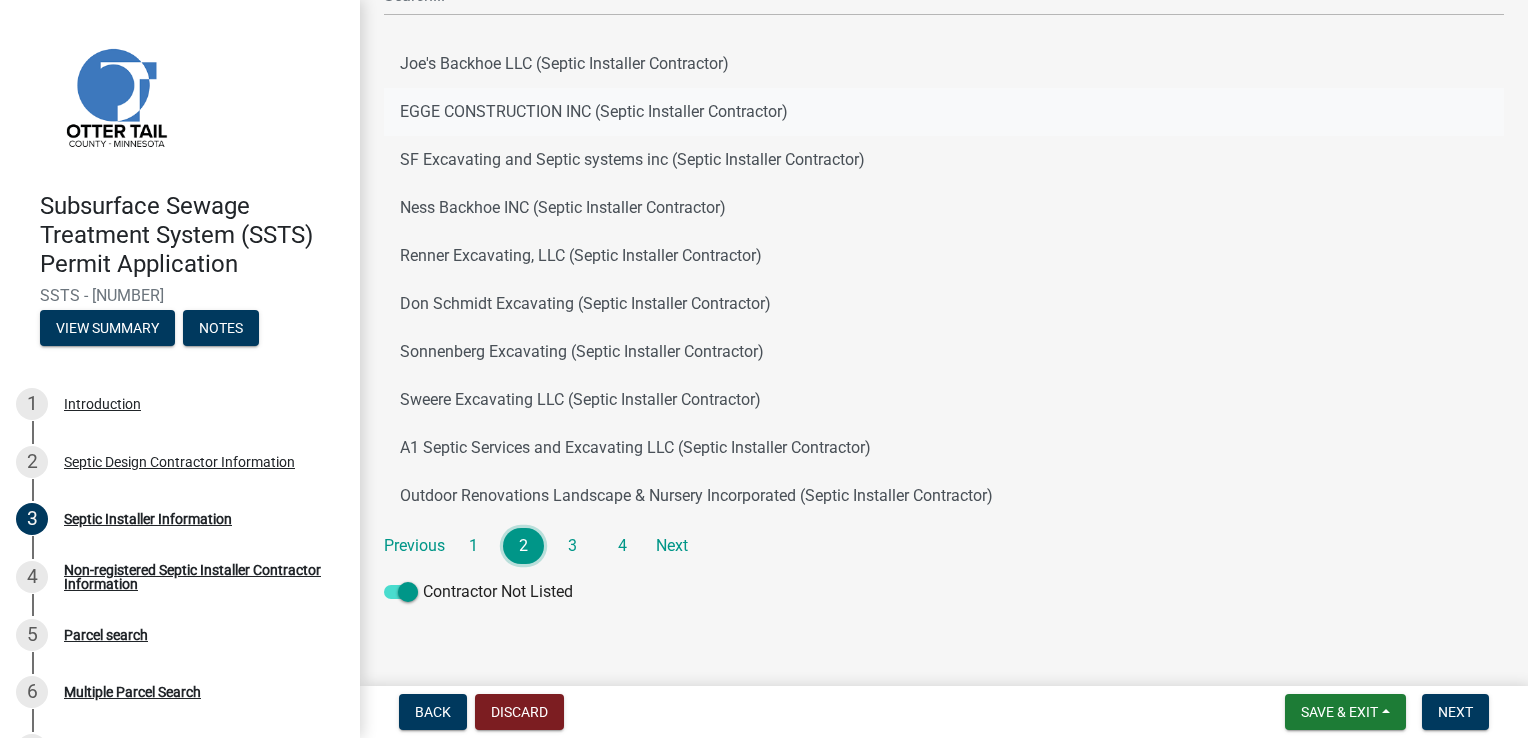 scroll, scrollTop: 176, scrollLeft: 0, axis: vertical 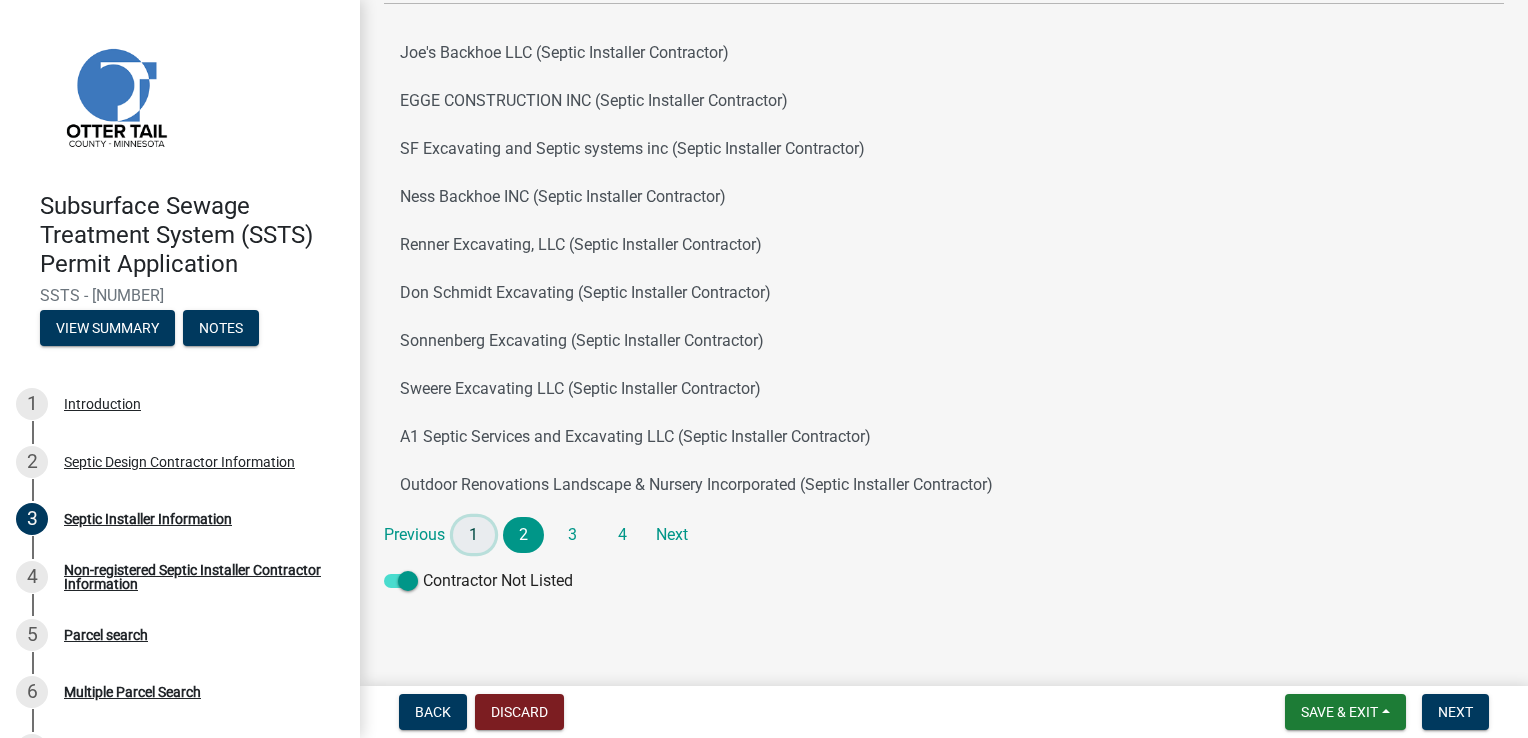 click on "1" 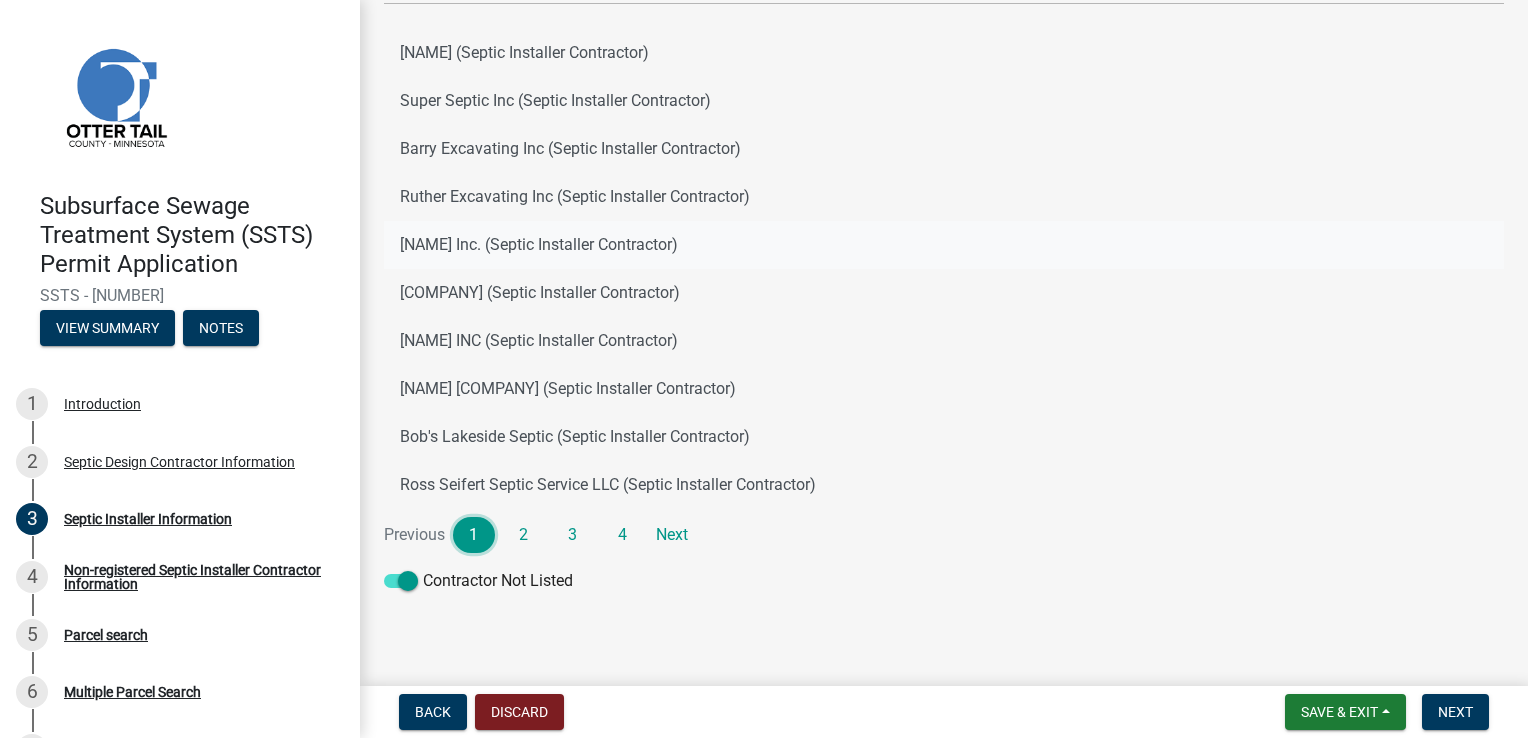 scroll, scrollTop: 0, scrollLeft: 0, axis: both 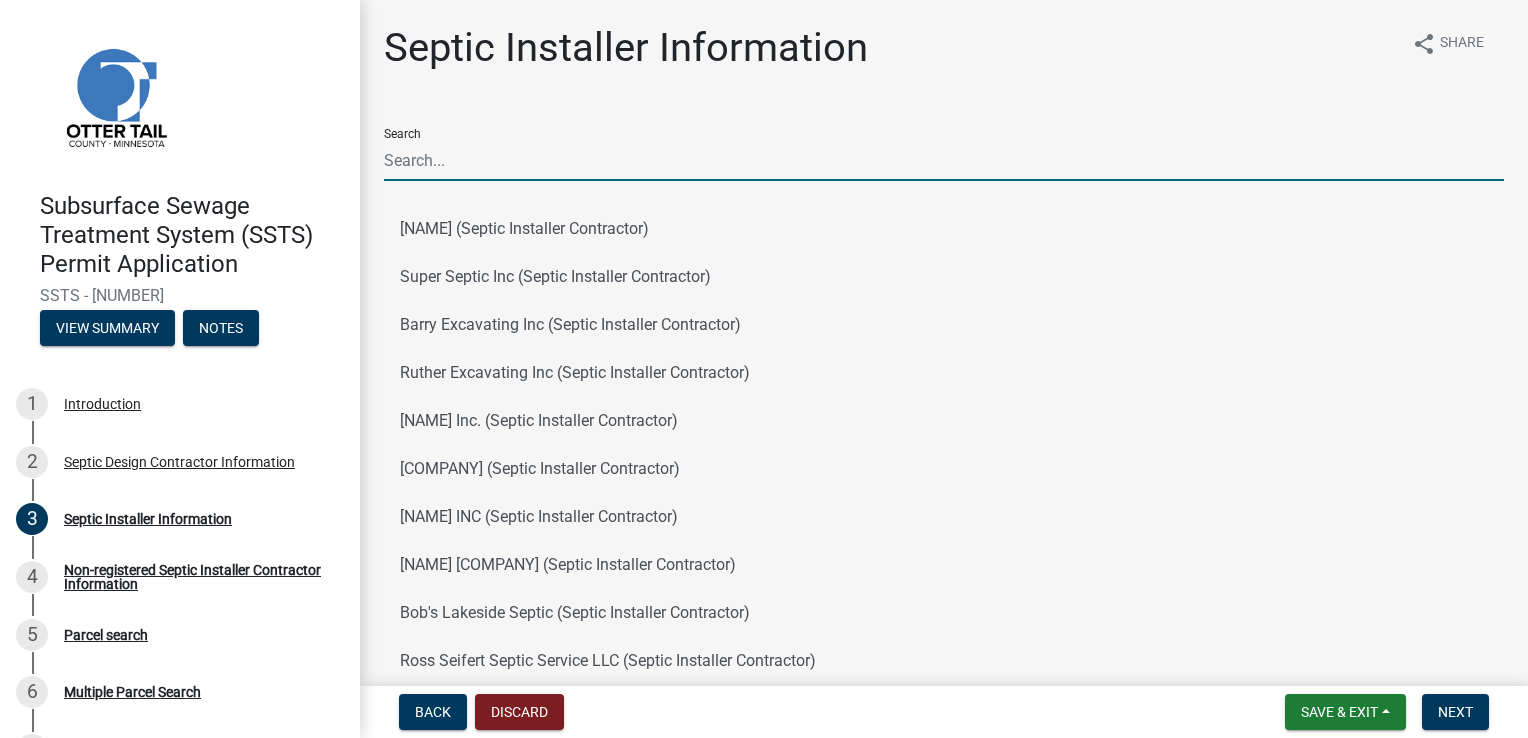 click on "Search" at bounding box center [944, 160] 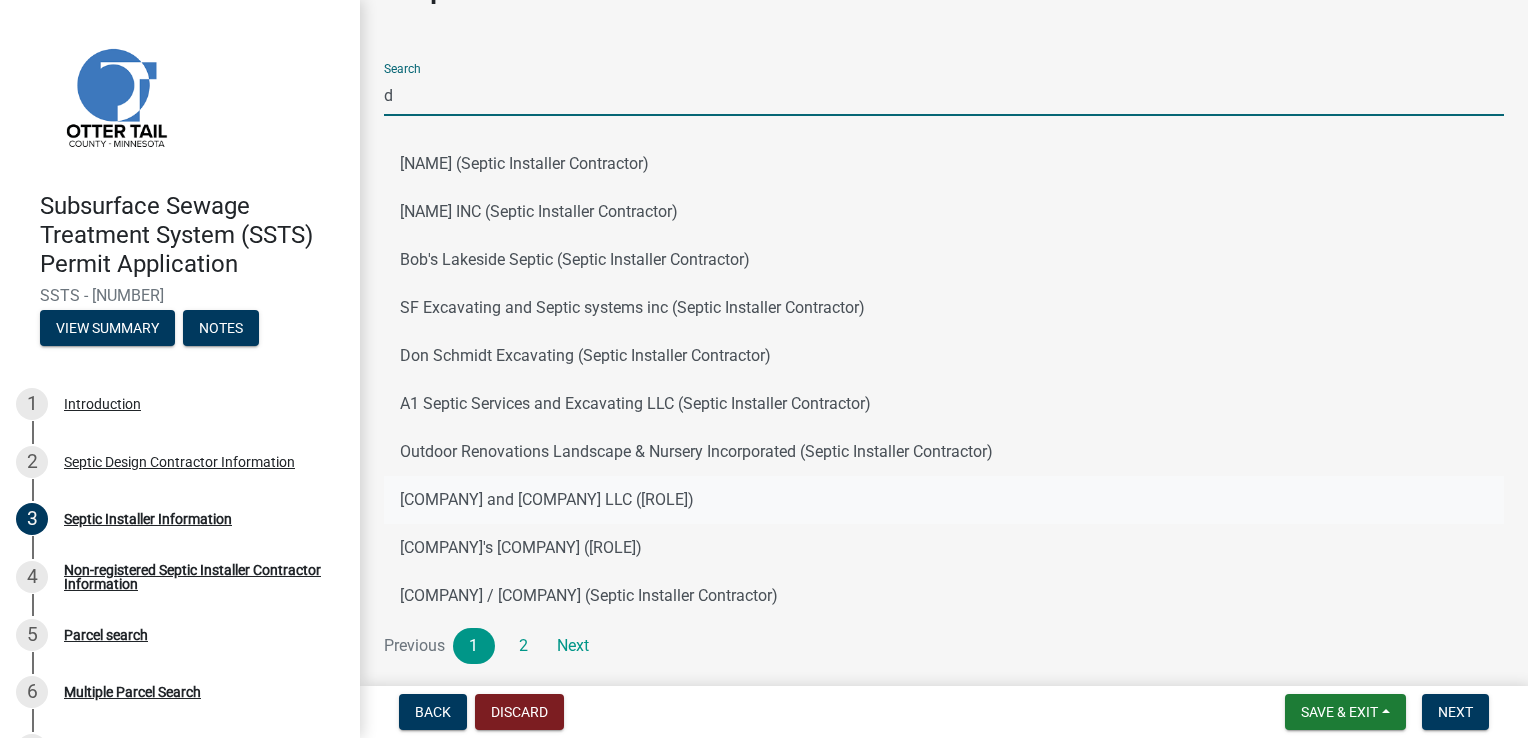 scroll, scrollTop: 176, scrollLeft: 0, axis: vertical 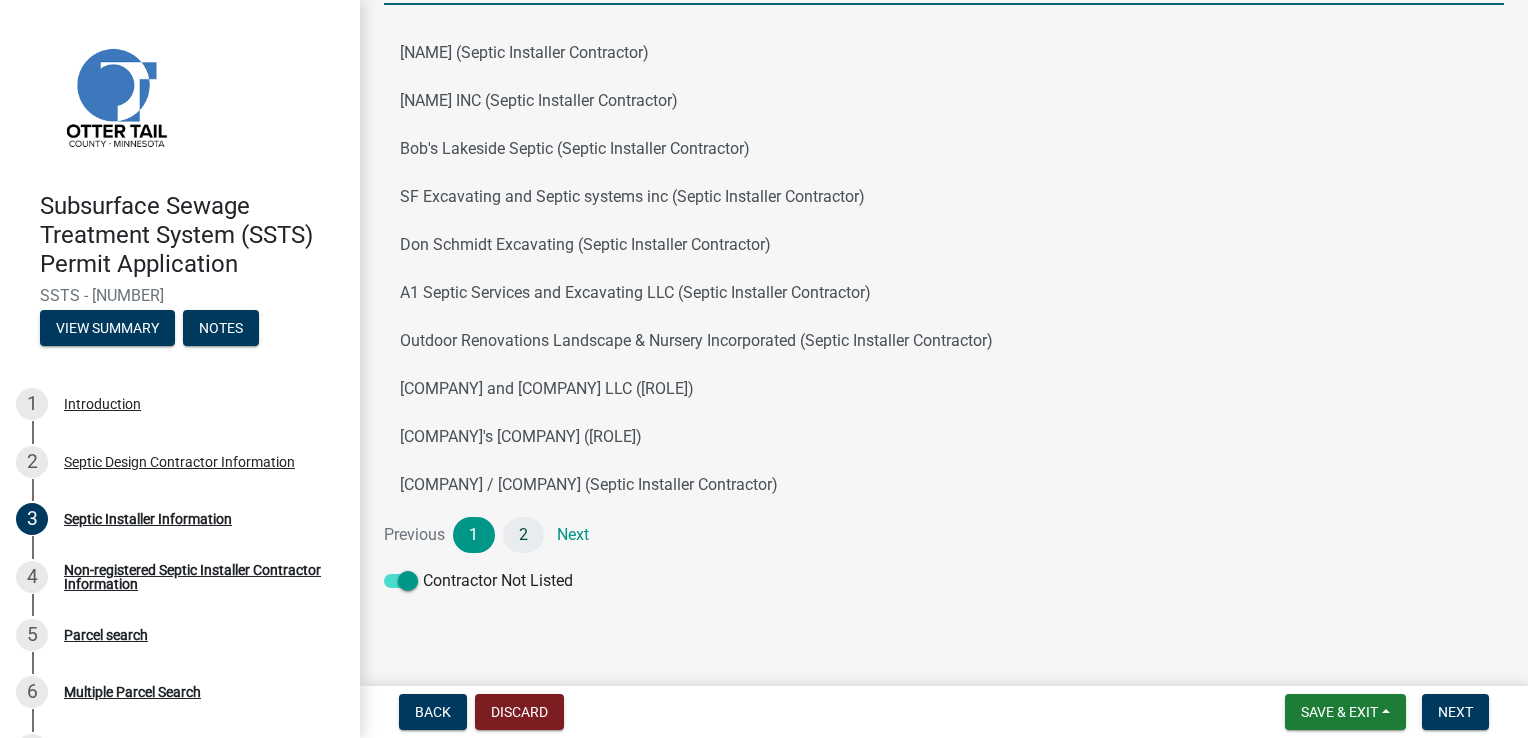 type on "d" 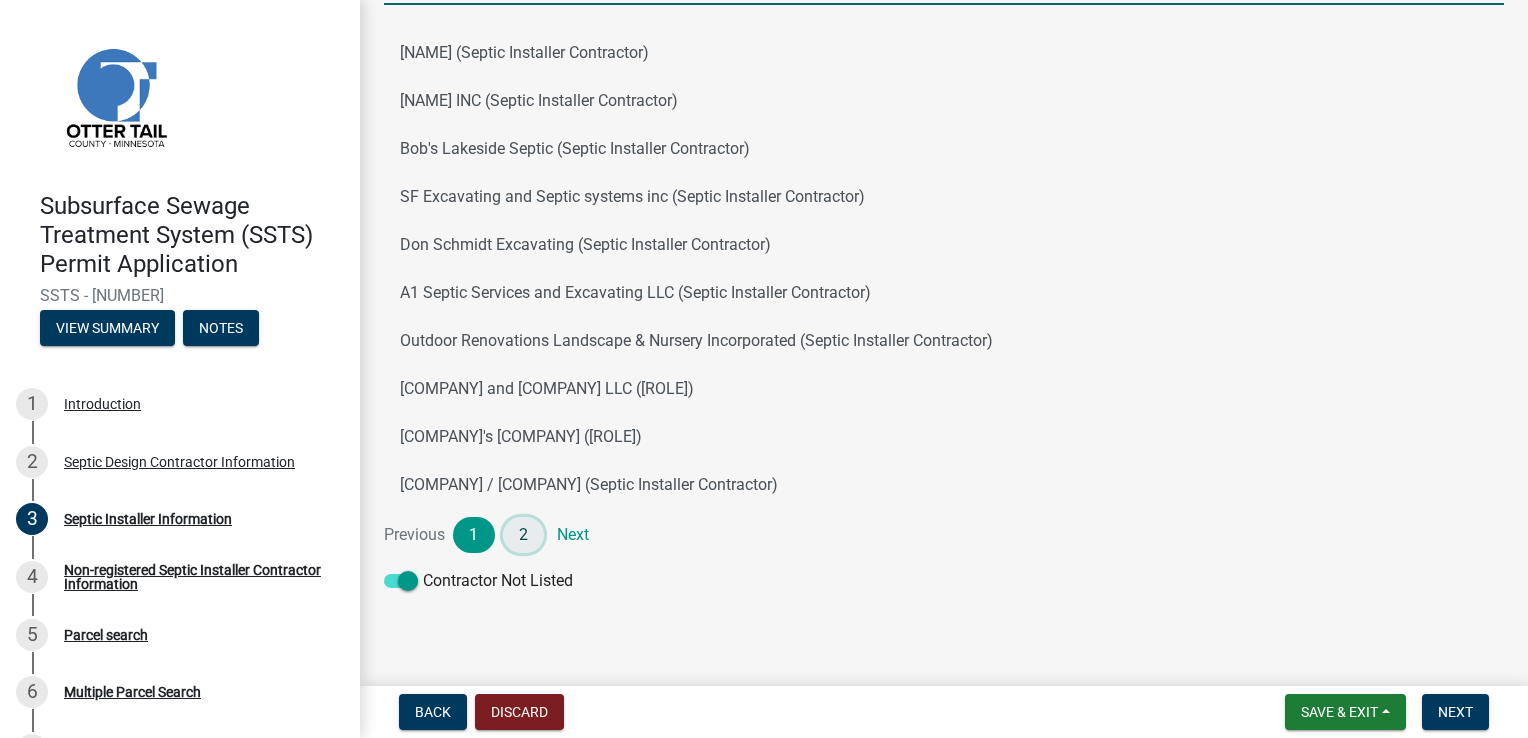 click on "2" 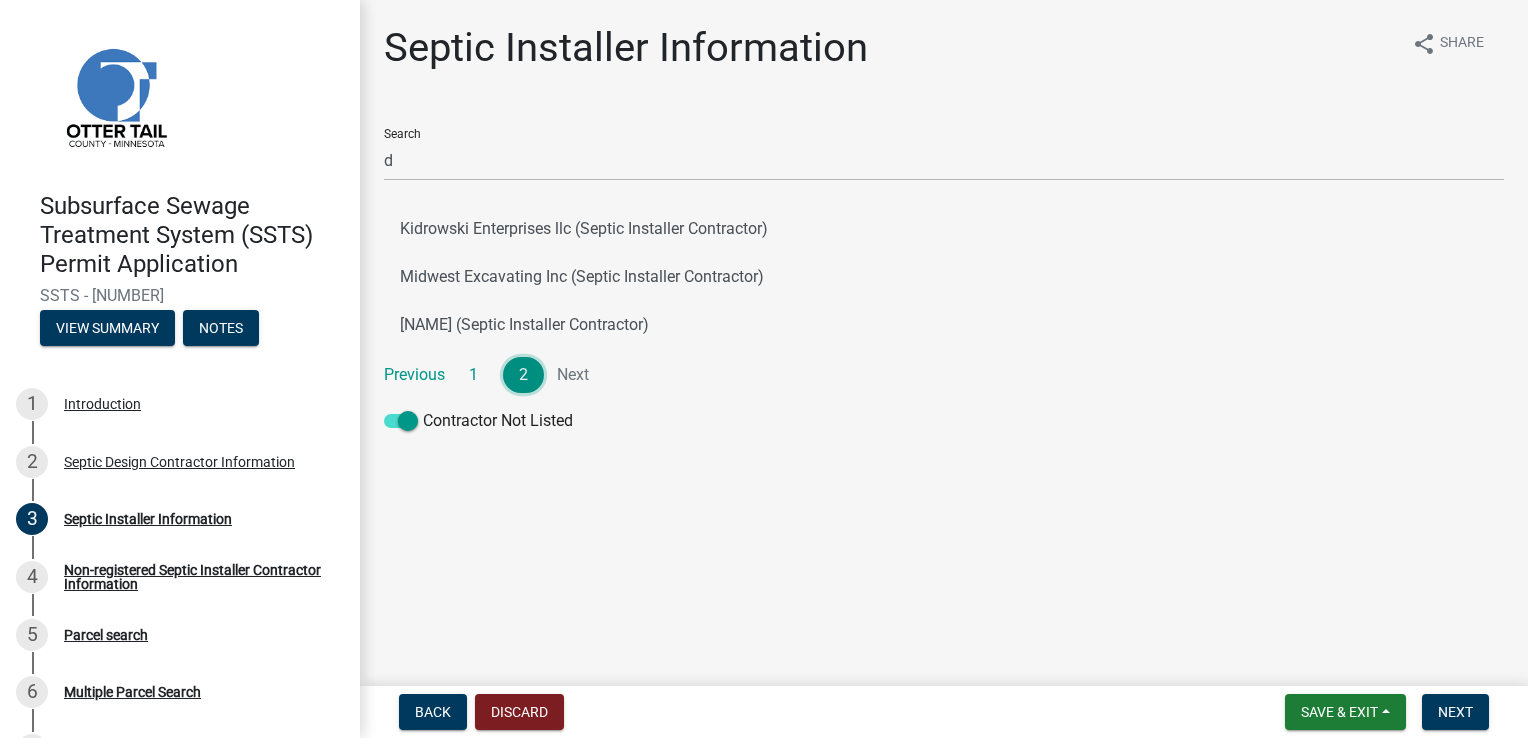 scroll, scrollTop: 0, scrollLeft: 0, axis: both 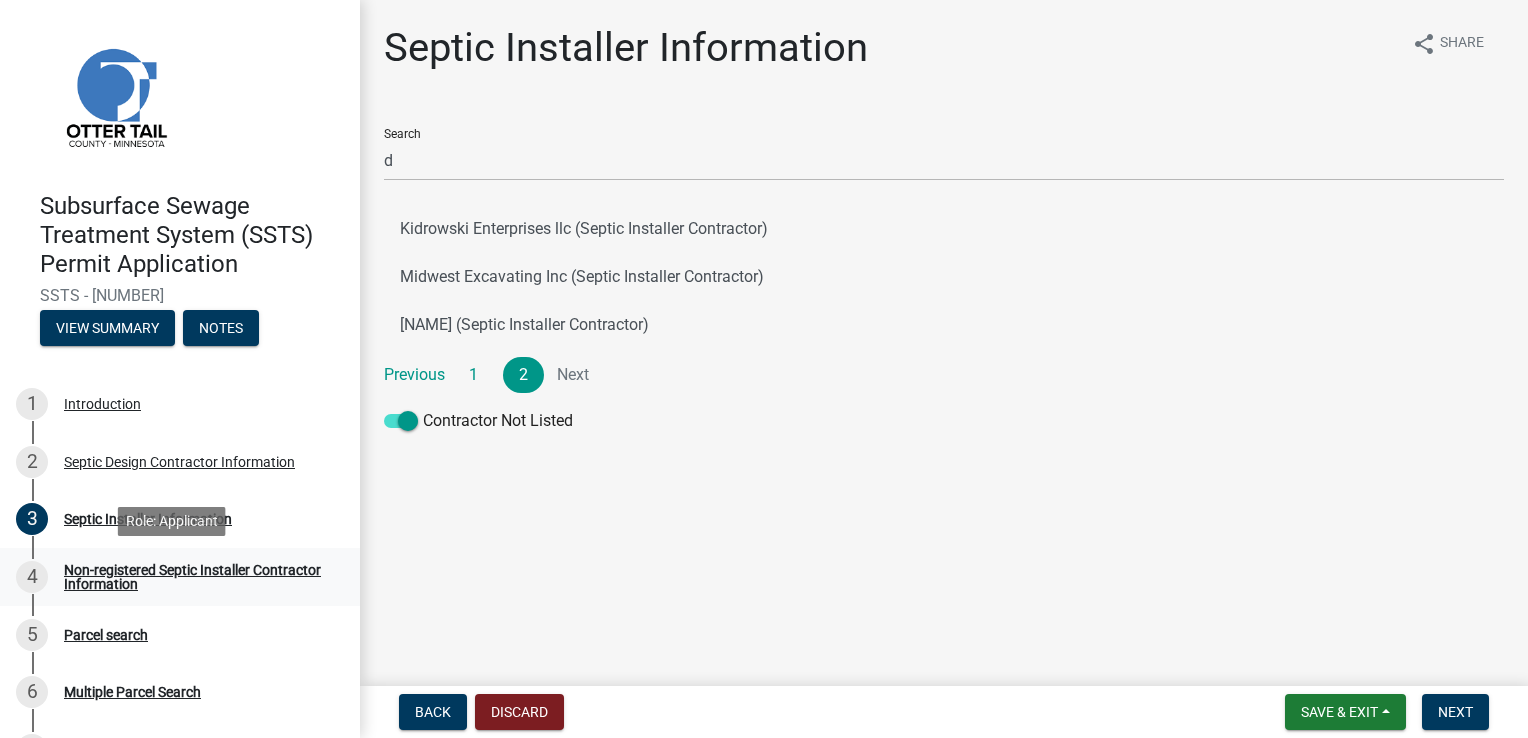 click on "Non-registered Septic Installer Contractor Information" at bounding box center [196, 577] 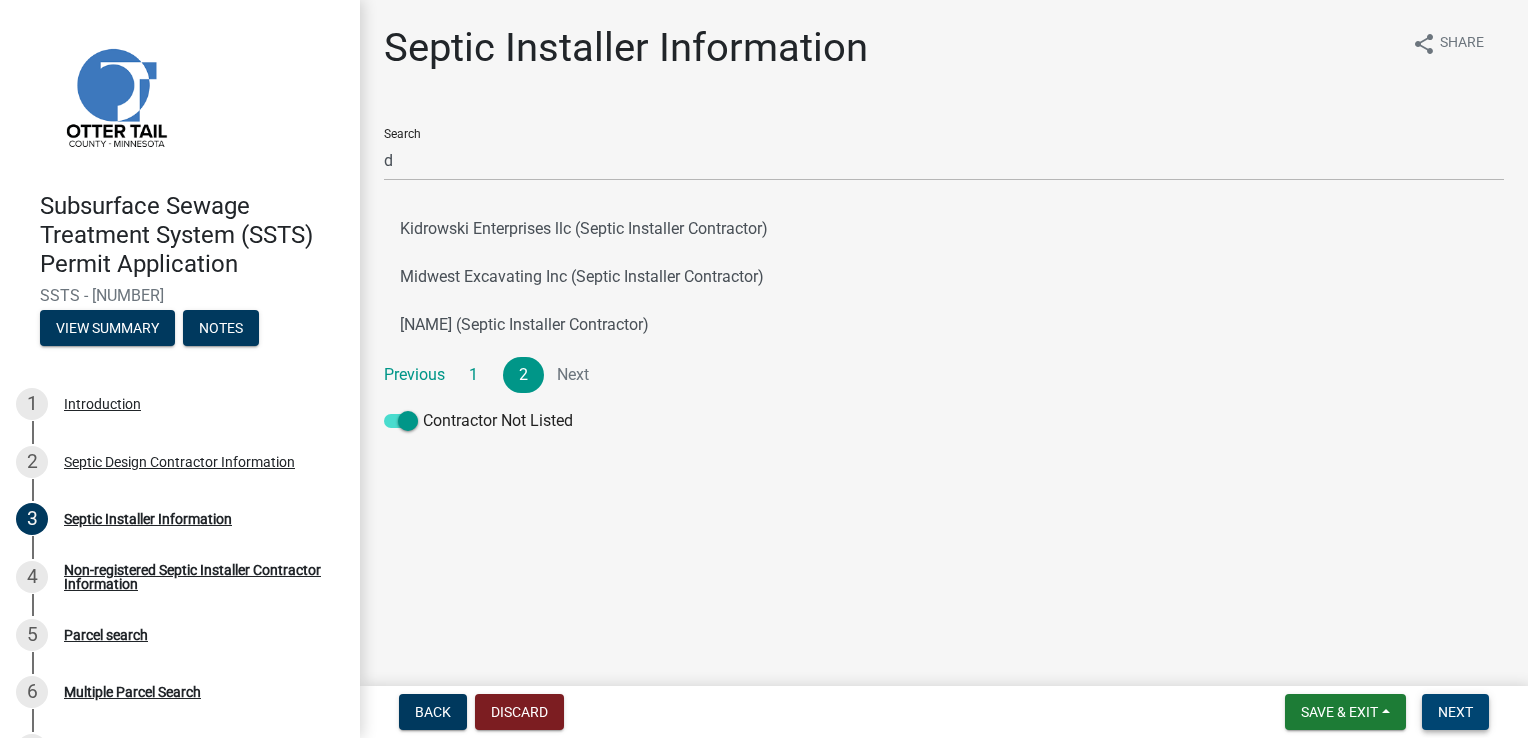 click on "Next" at bounding box center (1455, 712) 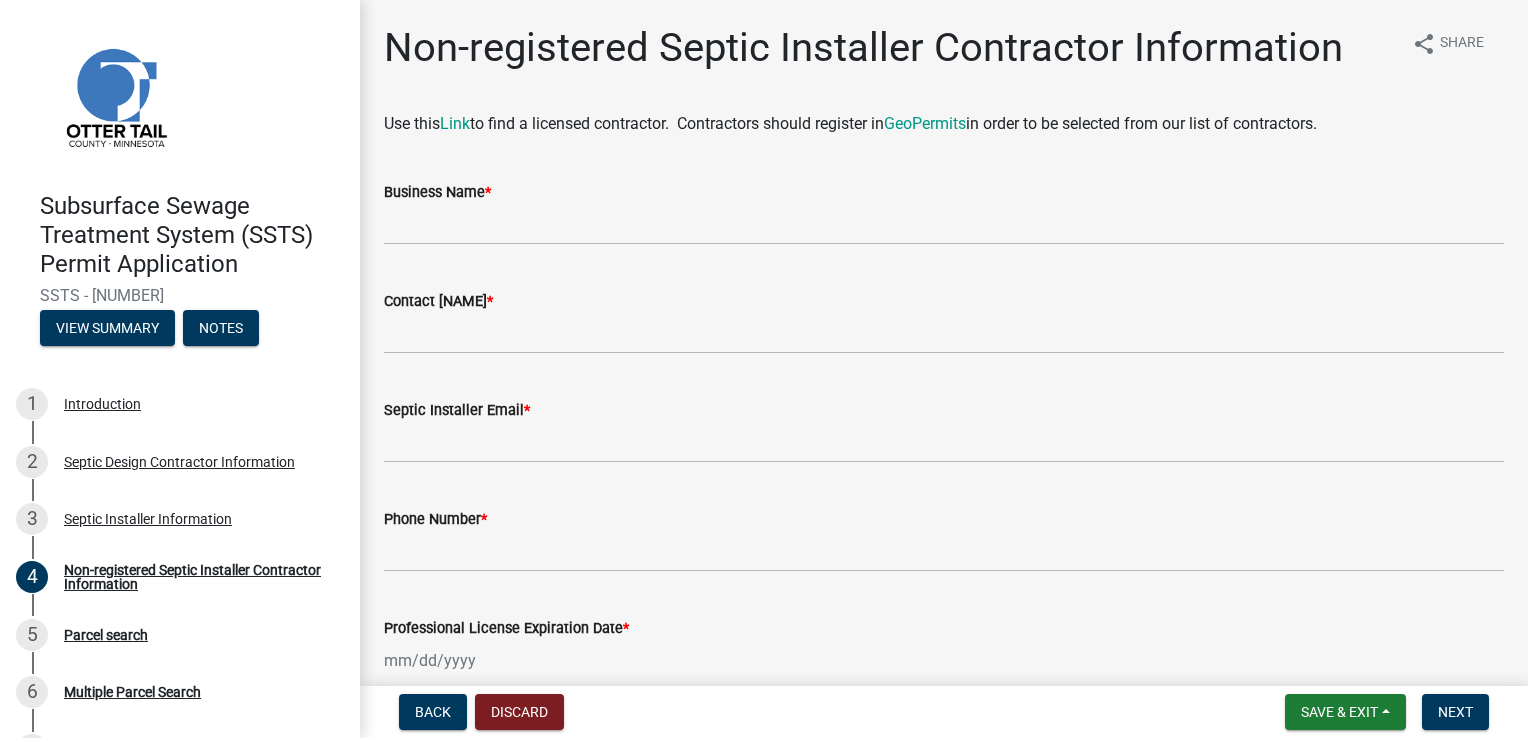 click on "Business Name *" 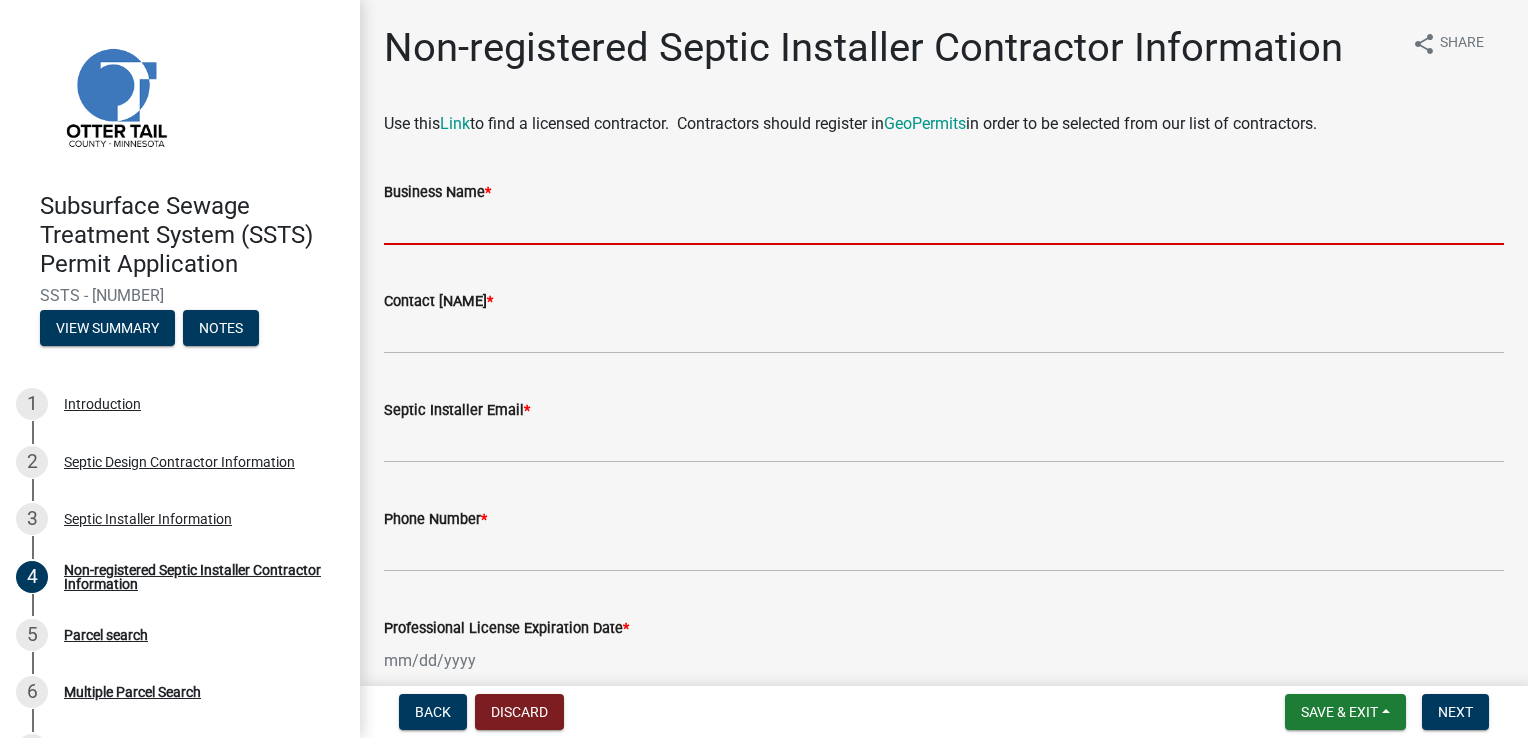 click on "Business Name *" at bounding box center (944, 224) 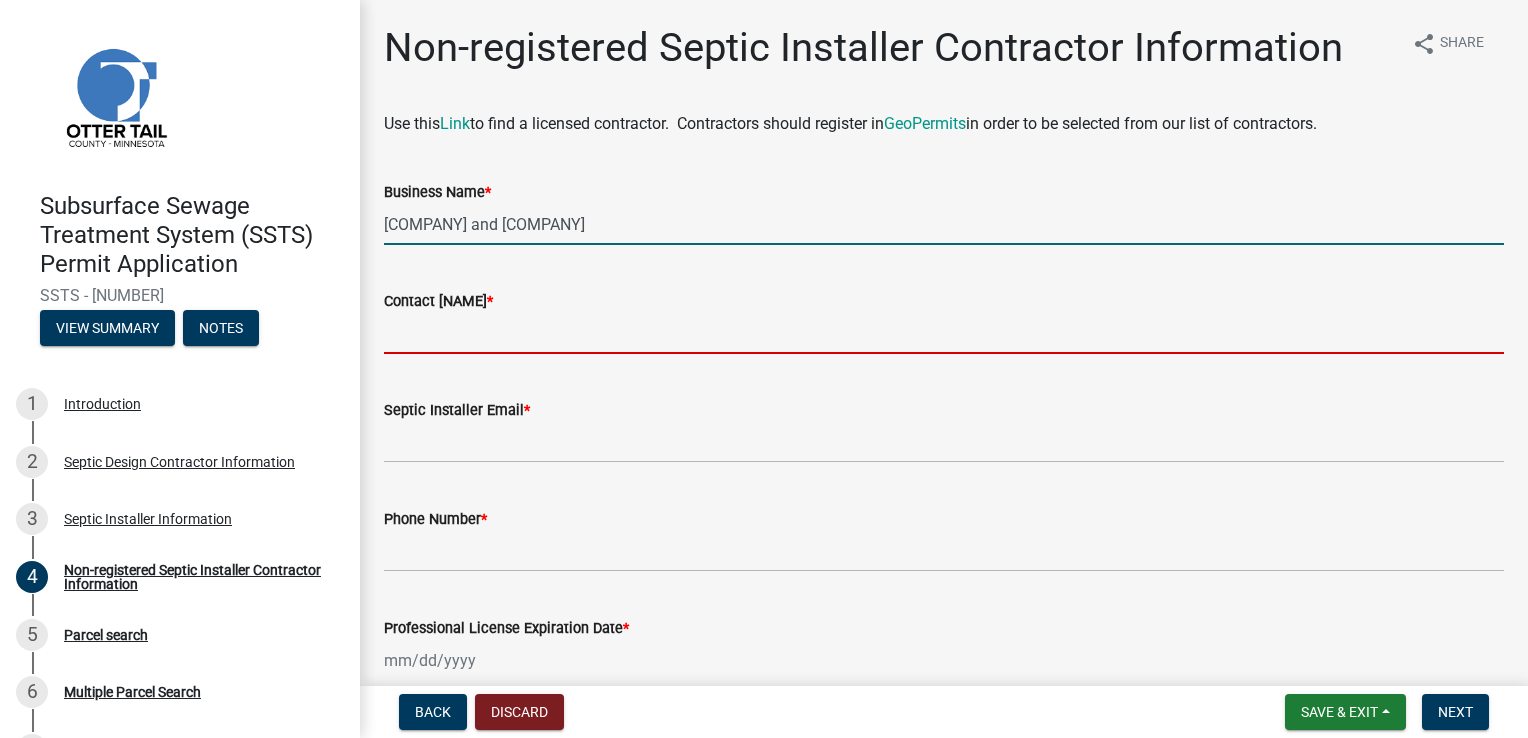 type on "[FIRST] [LAST]" 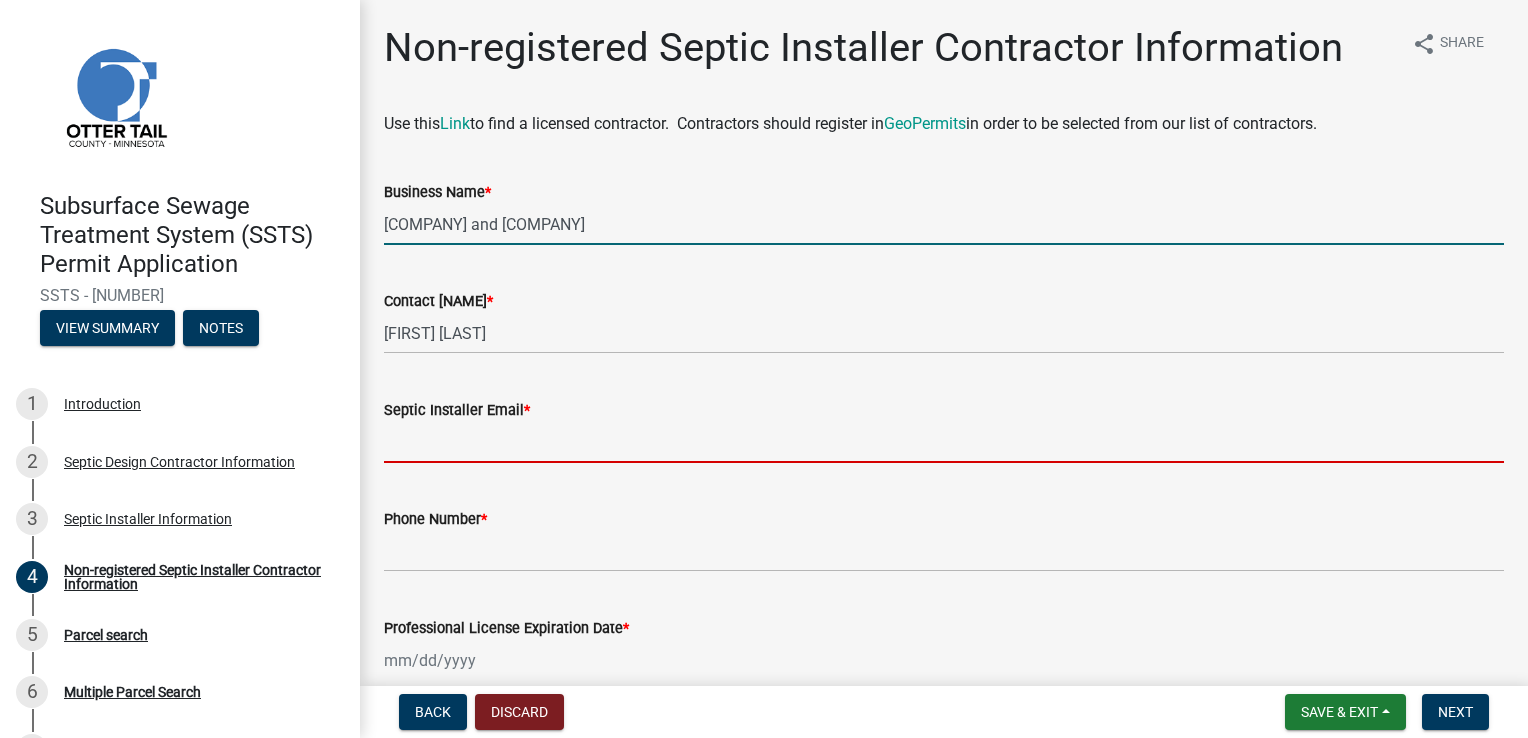 type on "[EMAIL]" 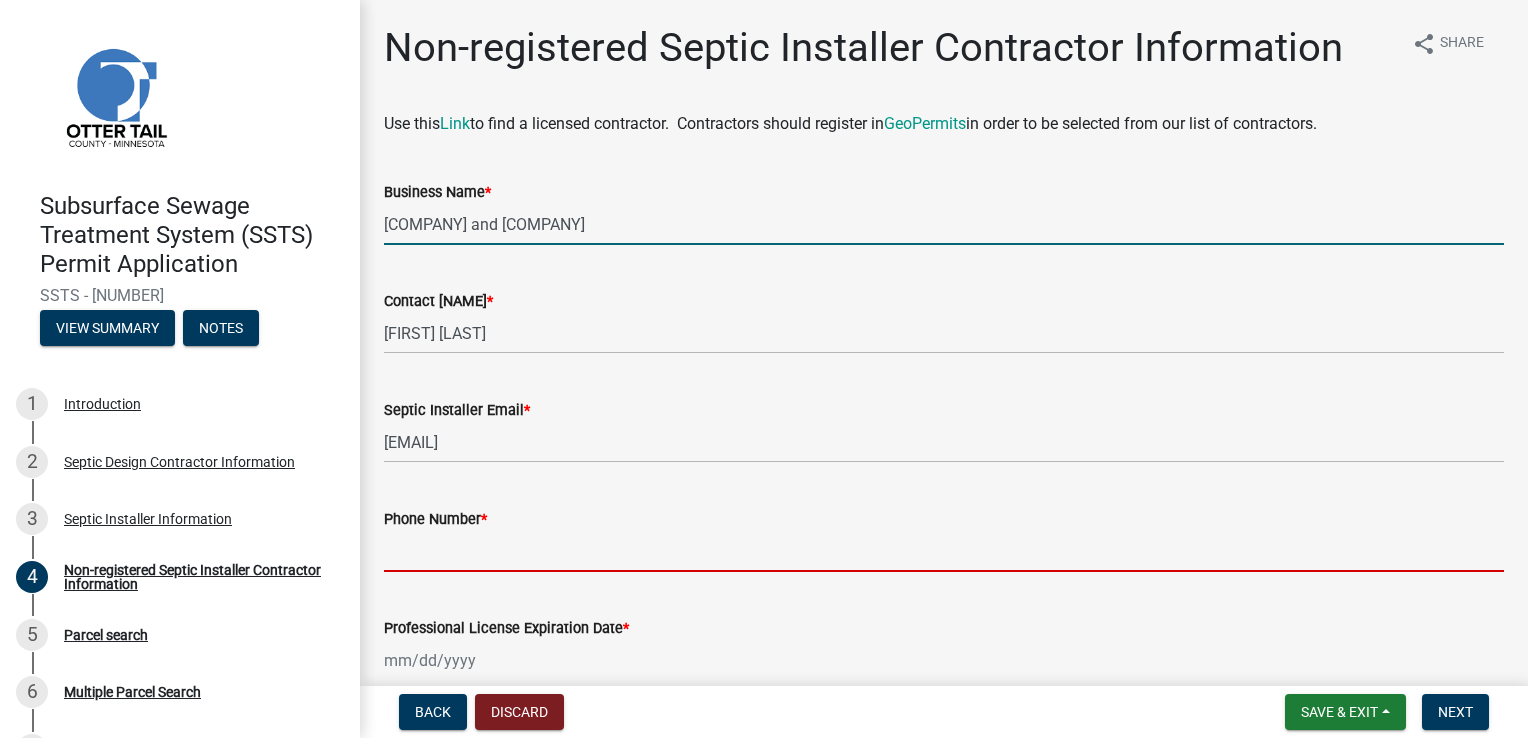 type on "[PHONE]" 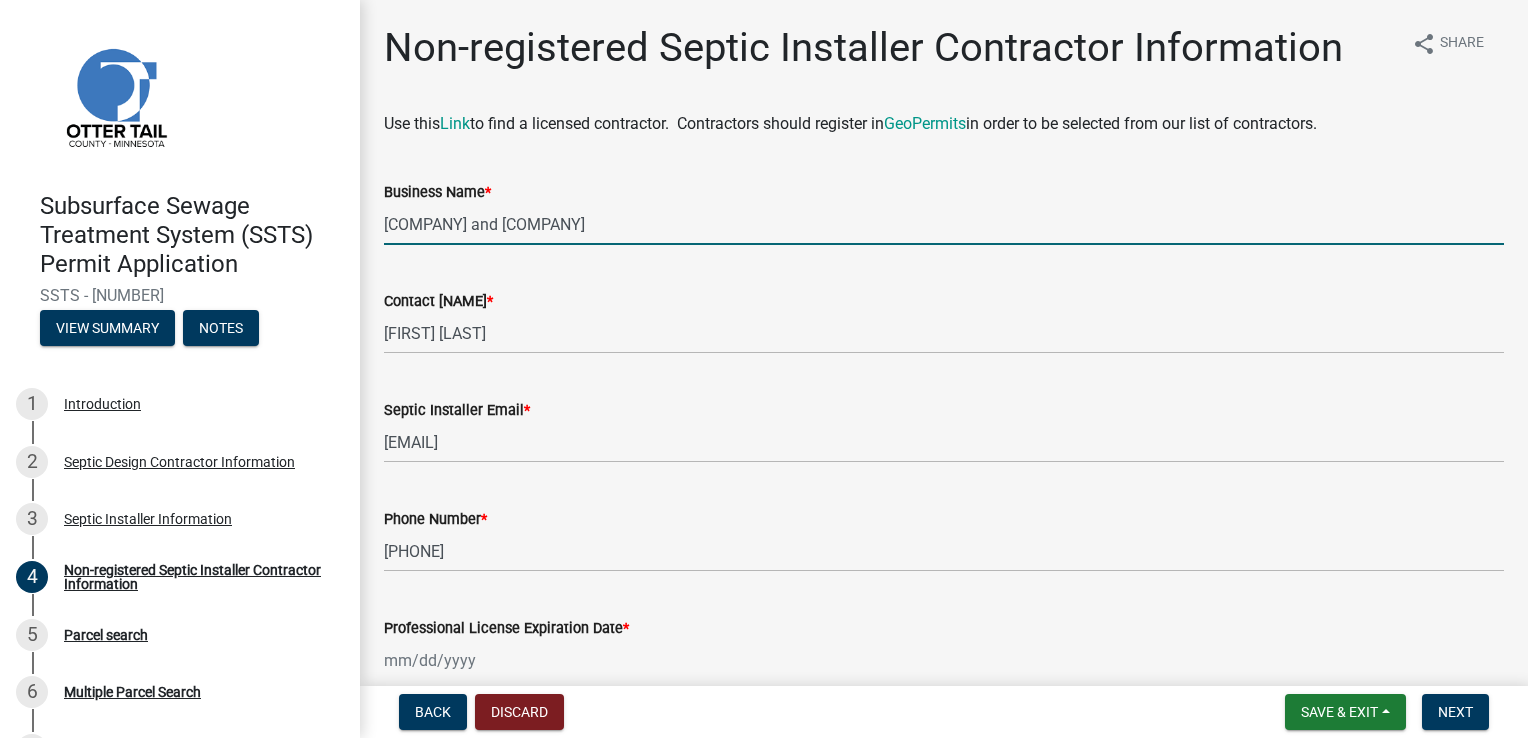 type on "06/24/2025" 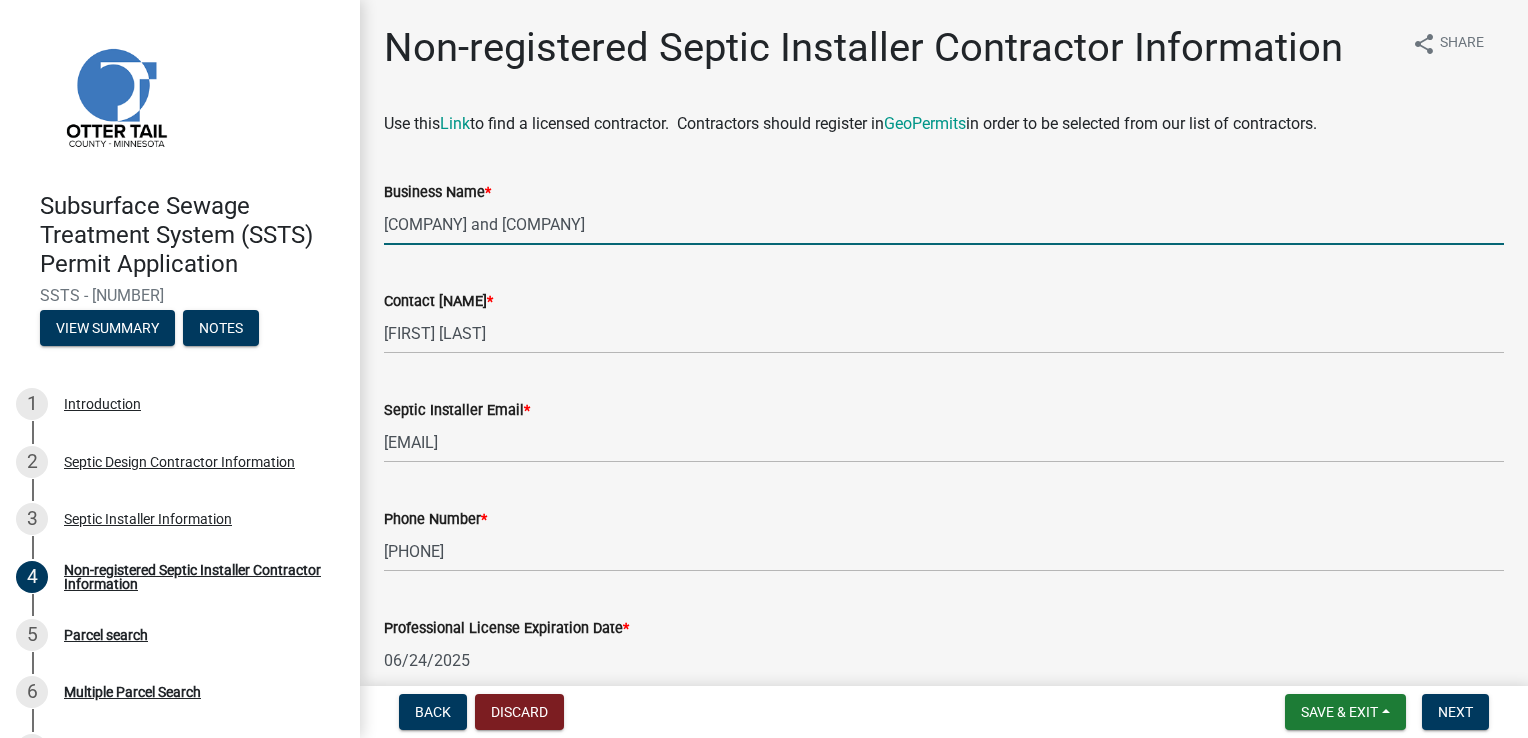 type on "[ID]" 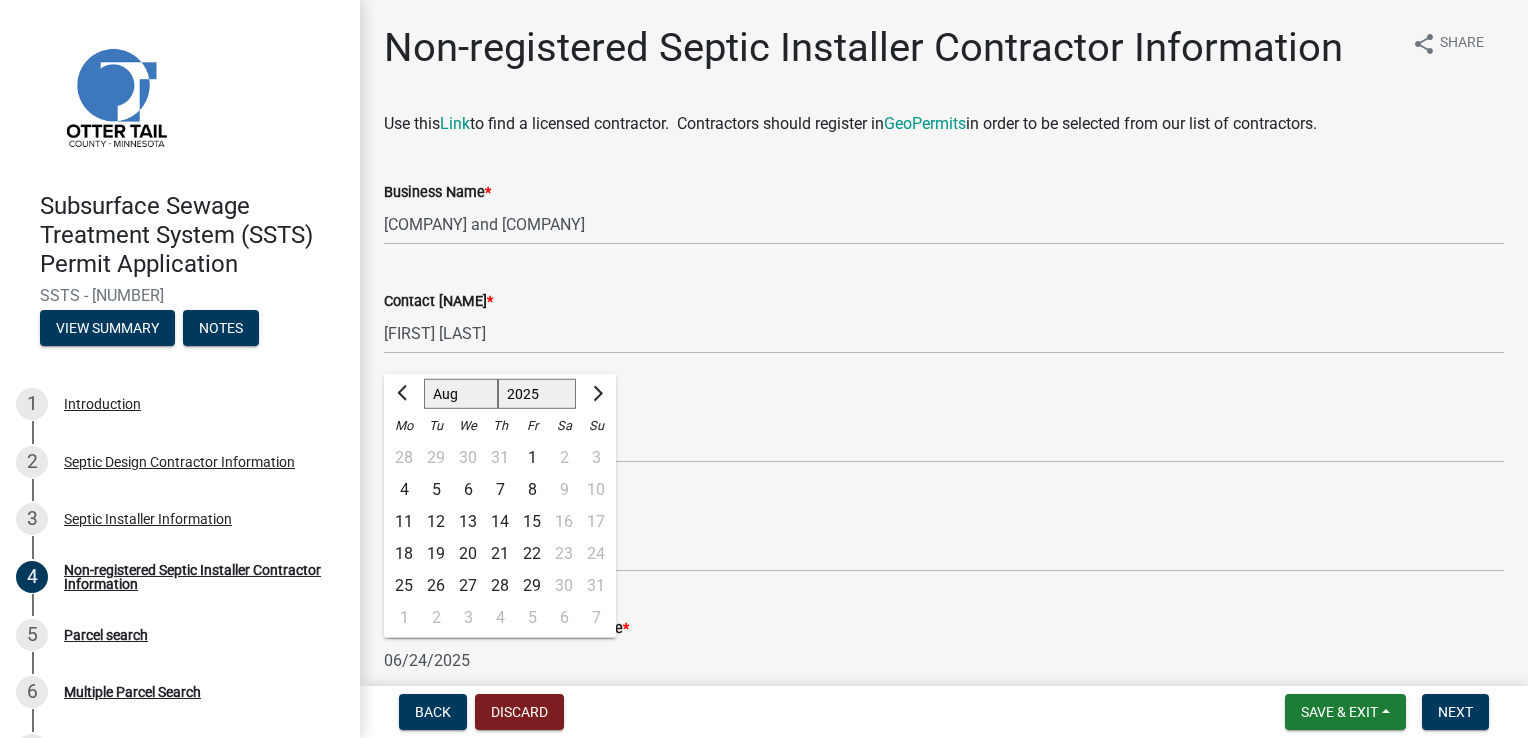 click on "Septic Installer Email * [EMAIL]" 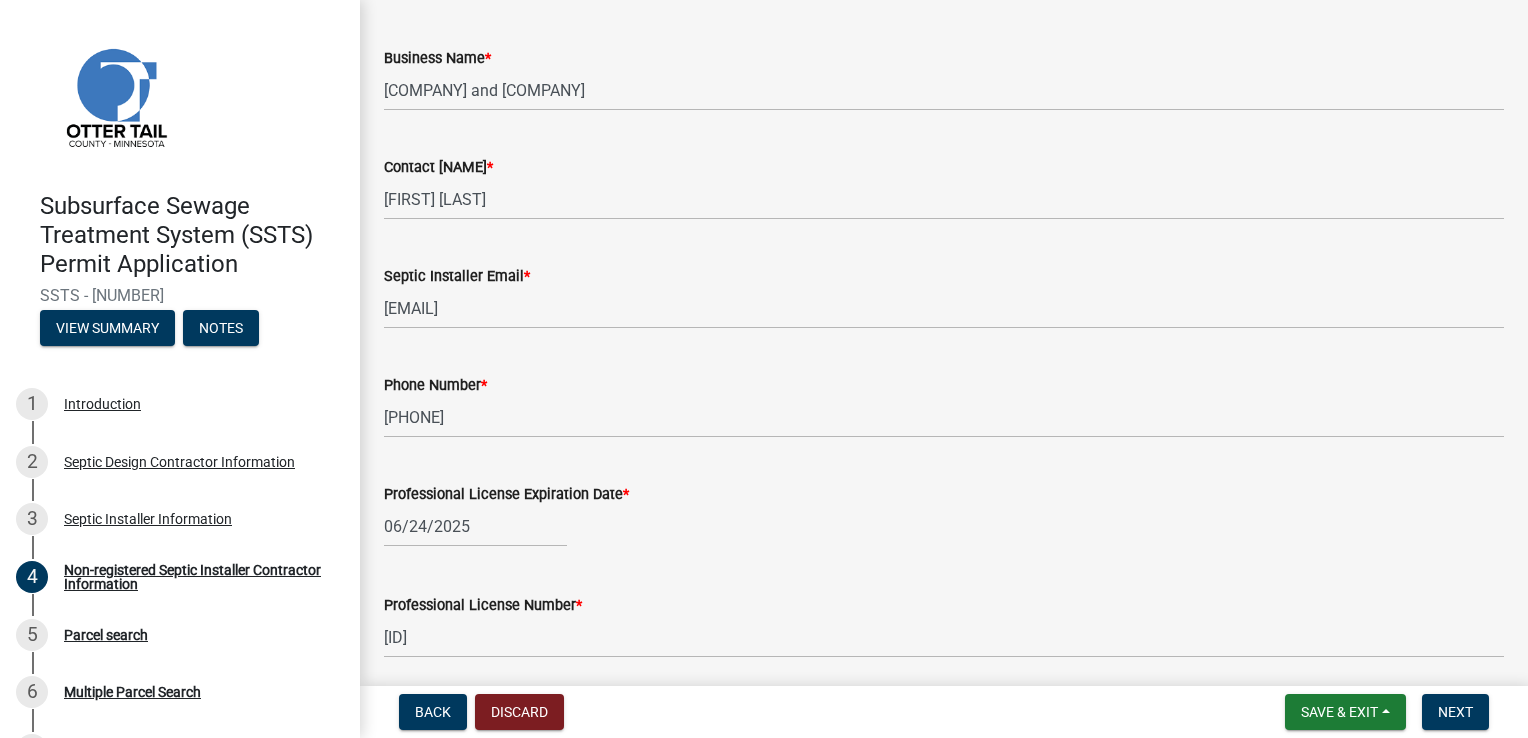 scroll, scrollTop: 100, scrollLeft: 0, axis: vertical 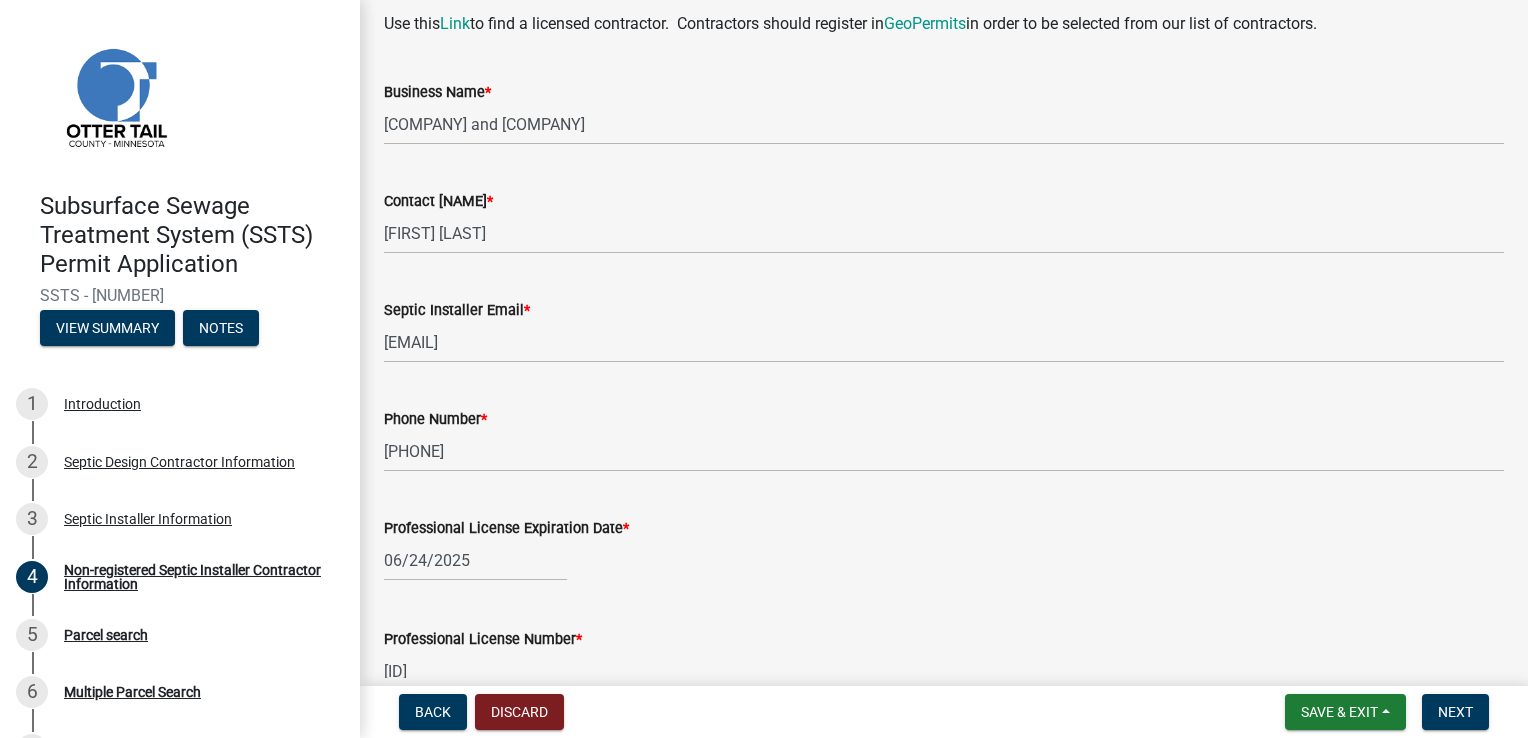 select on "6" 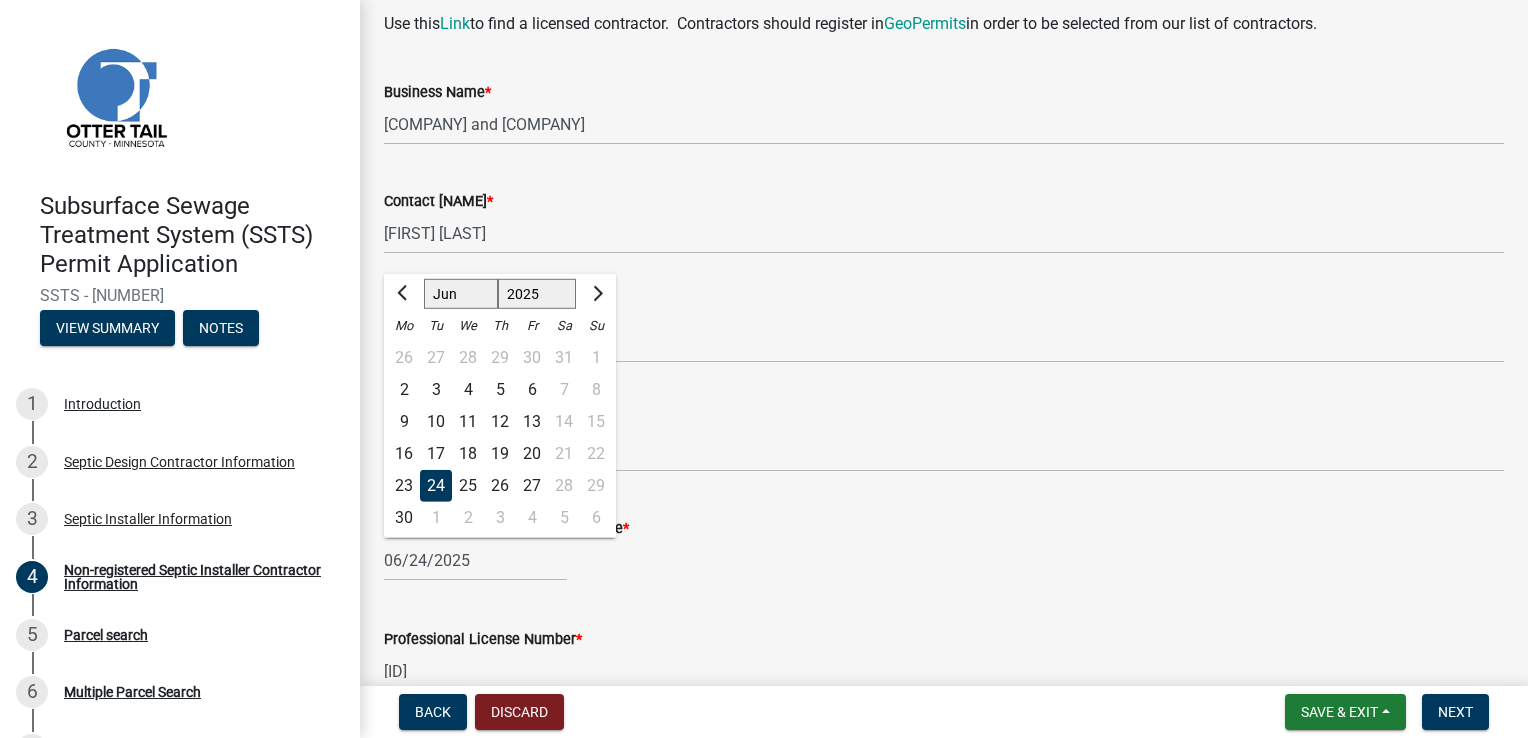 click on "06/24/2025" at bounding box center (475, 560) 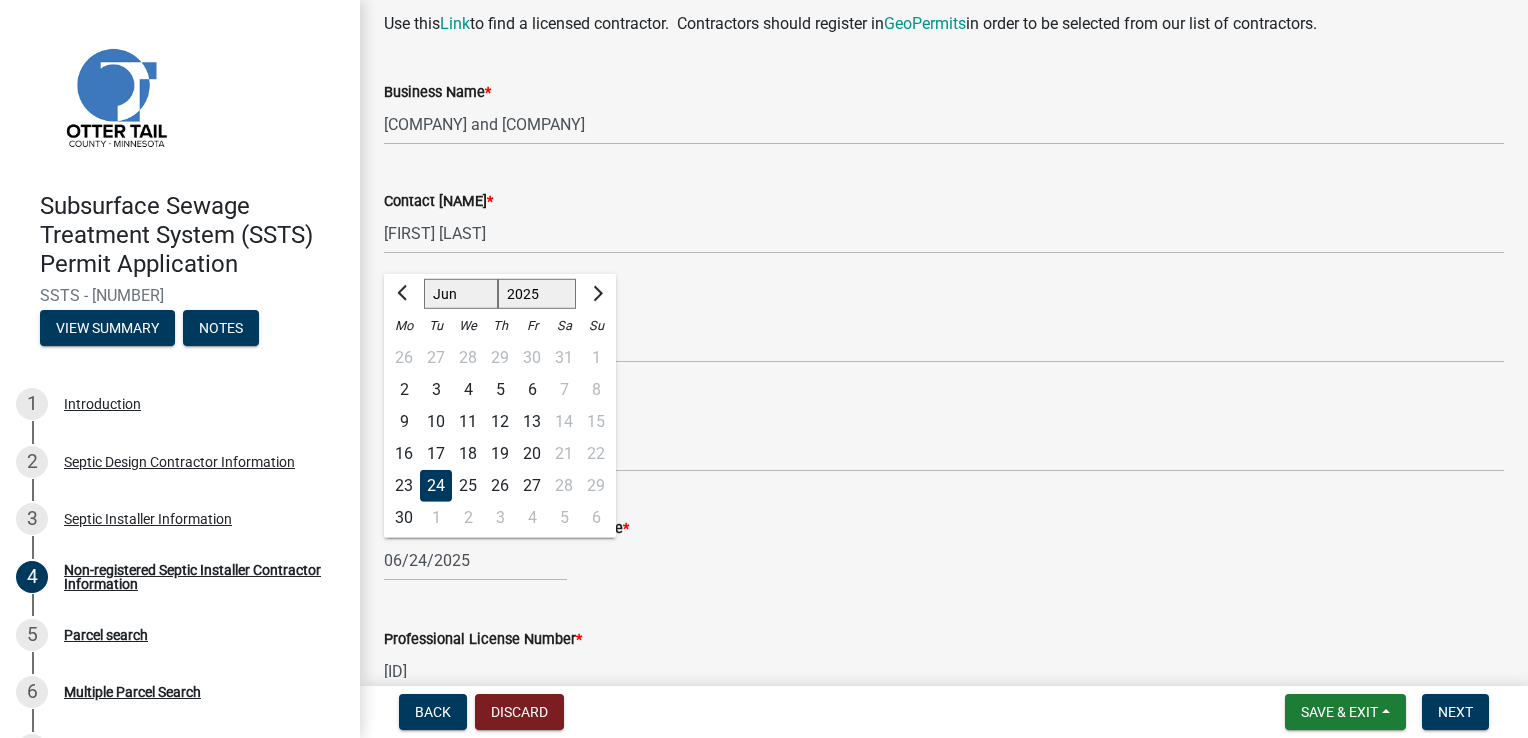 click on "1525 1526 1527 1528 1529 1530 1531 1532 1533 1534 1535 1536 1537 1538 1539 1540 1541 1542 1543 1544 1545 1546 1547 1548 1549 1550 1551 1552 1553 1554 1555 1556 1557 1558 1559 1560 1561 1562 1563 1564 1565 1566 1567 1568 1569 1570 1571 1572 1573 1574 1575 1576 1577 1578 1579 1580 1581 1582 1583 1584 1585 1586 1587 1588 1589 1590 1591 1592 1593 1594 1595 1596 1597 1598 1599 1600 1601 1602 1603 1604 1605 1606 1607 1608 1609 1610 1611 1612 1613 1614 1615 1616 1617 1618 1619 1620 1621 1622 1623 1624 1625 1626 1627 1628 1629 1630 1631 1632 1633 1634 1635 1636 1637 1638 1639 1640 1641 1642 1643 1644 1645 1646 1647 1648 1649 1650 1651 1652 1653 1654 1655 1656 1657 1658 1659 1660 1661 1662 1663 1664 1665 1666 1667 1668 1669 1670 1671 1672 1673 1674 1675 1676 1677 1678 1679 1680 1681 1682 1683 1684 1685 1686 1687 1688 1689 1690 1691 1692 1693 1694 1695 1696 1697 1698 1699 1700 1701 1702 1703 1704 1705 1706 1707 1708 1709 1710 1711 1712 1713 1714 1715 1716 1717 1718 1719 1720 1721 1722 1723 1724 1725 1726 1727 1728 1729" 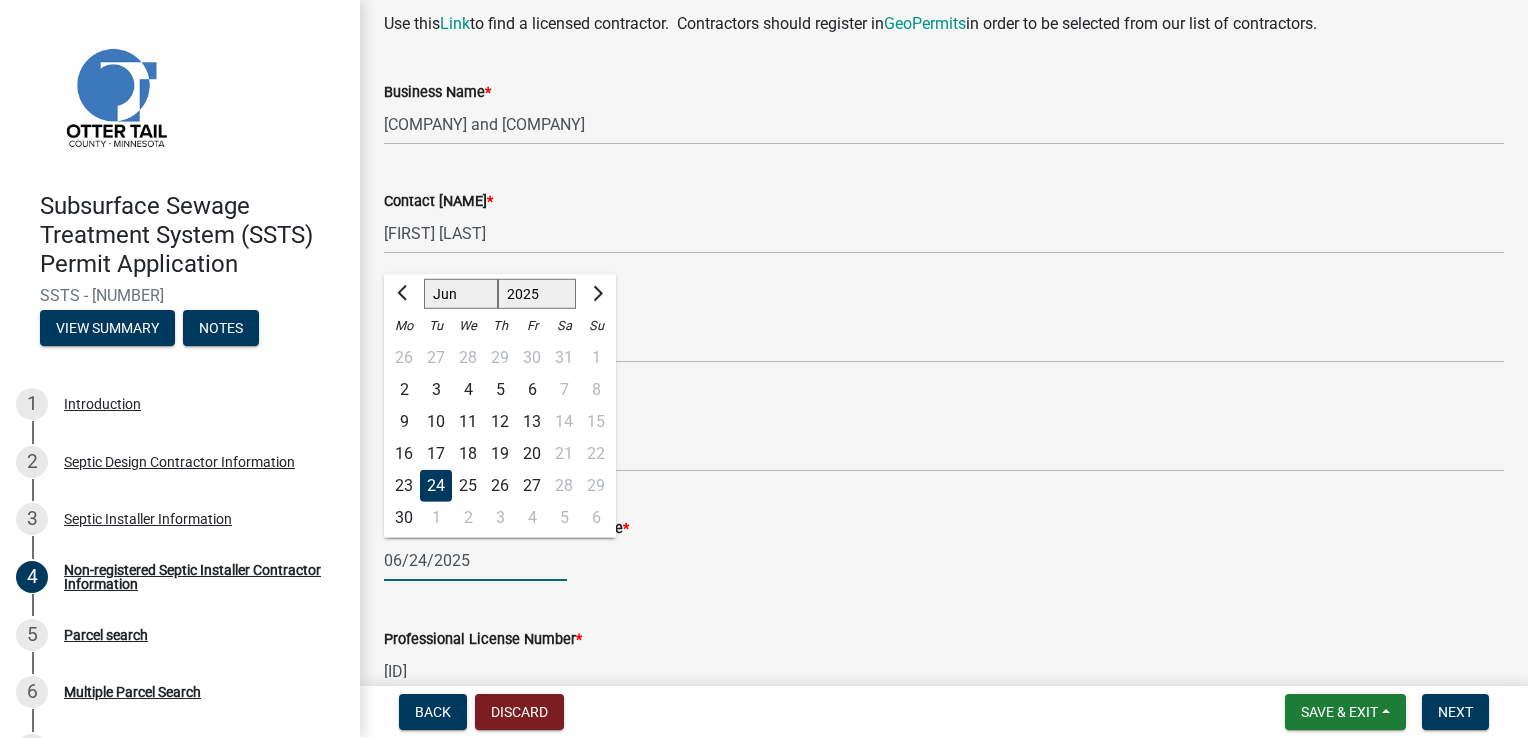 select on "2026" 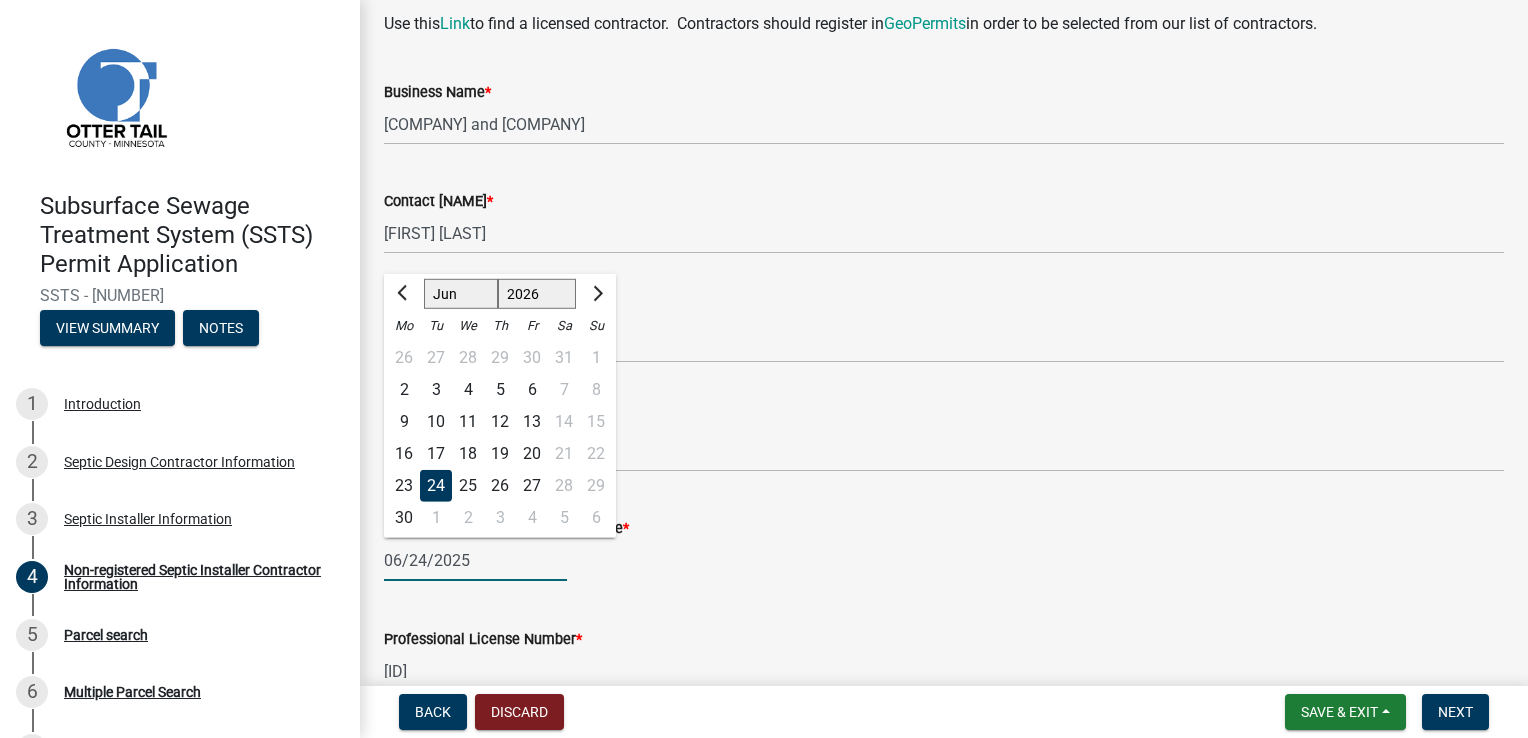 click on "1525 1526 1527 1528 1529 1530 1531 1532 1533 1534 1535 1536 1537 1538 1539 1540 1541 1542 1543 1544 1545 1546 1547 1548 1549 1550 1551 1552 1553 1554 1555 1556 1557 1558 1559 1560 1561 1562 1563 1564 1565 1566 1567 1568 1569 1570 1571 1572 1573 1574 1575 1576 1577 1578 1579 1580 1581 1582 1583 1584 1585 1586 1587 1588 1589 1590 1591 1592 1593 1594 1595 1596 1597 1598 1599 1600 1601 1602 1603 1604 1605 1606 1607 1608 1609 1610 1611 1612 1613 1614 1615 1616 1617 1618 1619 1620 1621 1622 1623 1624 1625 1626 1627 1628 1629 1630 1631 1632 1633 1634 1635 1636 1637 1638 1639 1640 1641 1642 1643 1644 1645 1646 1647 1648 1649 1650 1651 1652 1653 1654 1655 1656 1657 1658 1659 1660 1661 1662 1663 1664 1665 1666 1667 1668 1669 1670 1671 1672 1673 1674 1675 1676 1677 1678 1679 1680 1681 1682 1683 1684 1685 1686 1687 1688 1689 1690 1691 1692 1693 1694 1695 1696 1697 1698 1699 1700 1701 1702 1703 1704 1705 1706 1707 1708 1709 1710 1711 1712 1713 1714 1715 1716 1717 1718 1719 1720 1721 1722 1723 1724 1725 1726 1727 1728 1729" 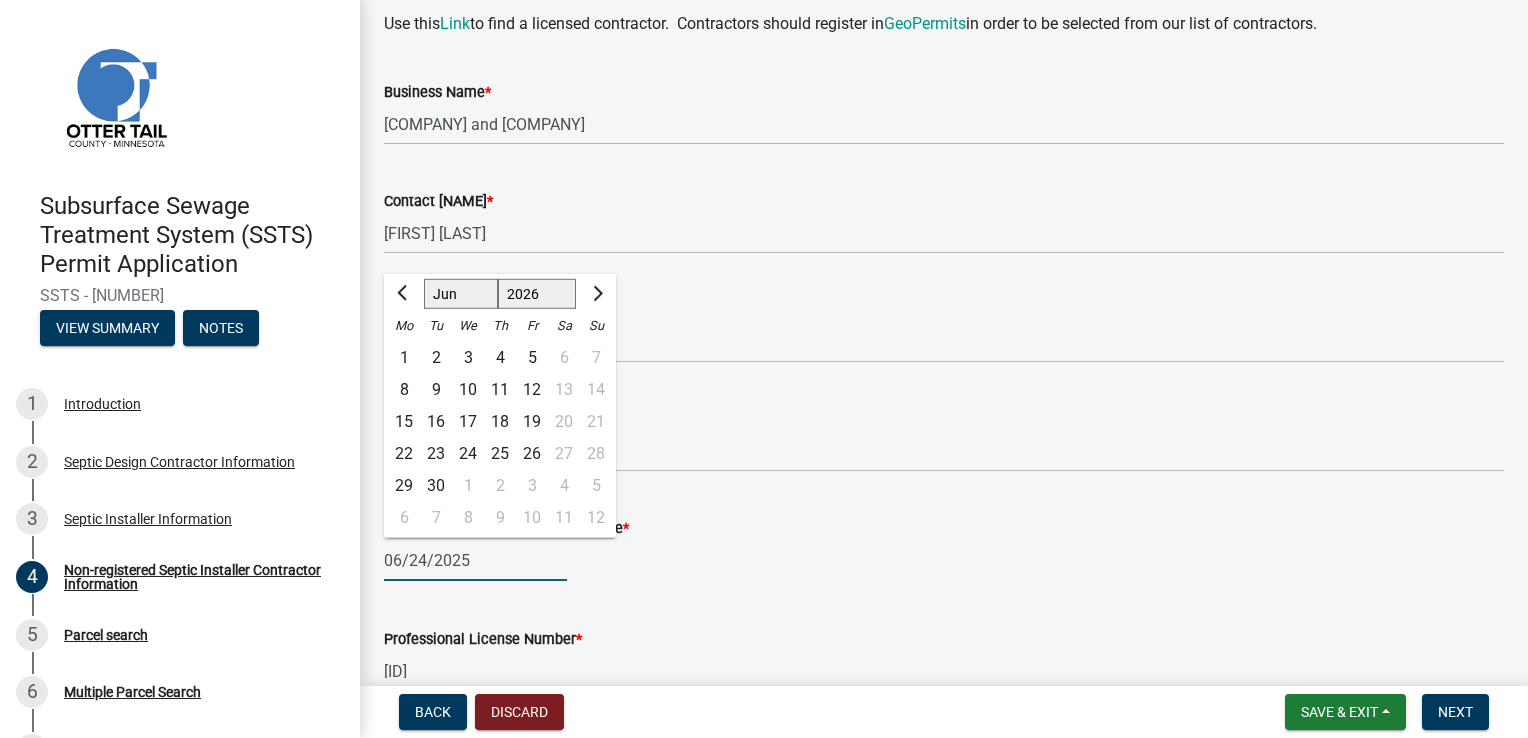click on "26" 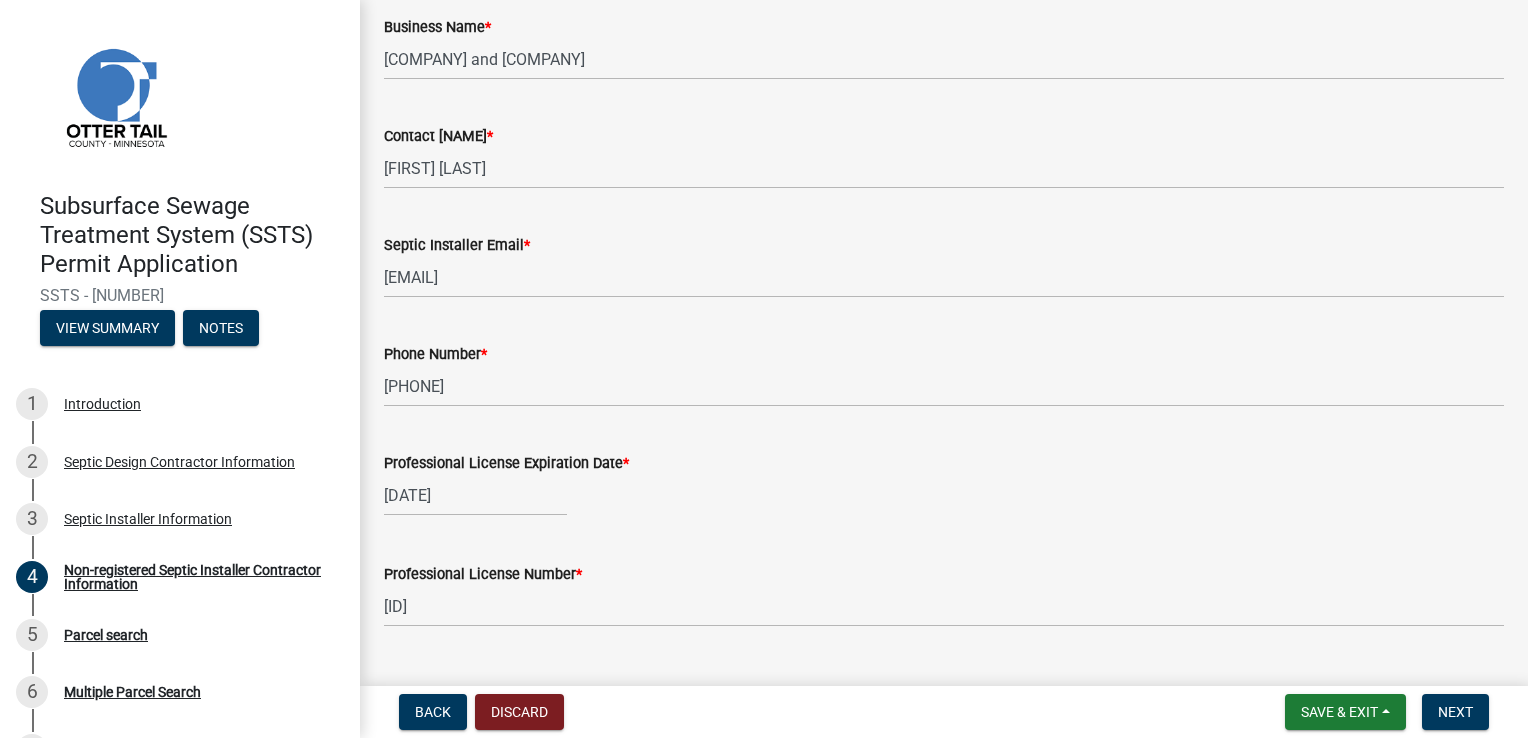 scroll, scrollTop: 208, scrollLeft: 0, axis: vertical 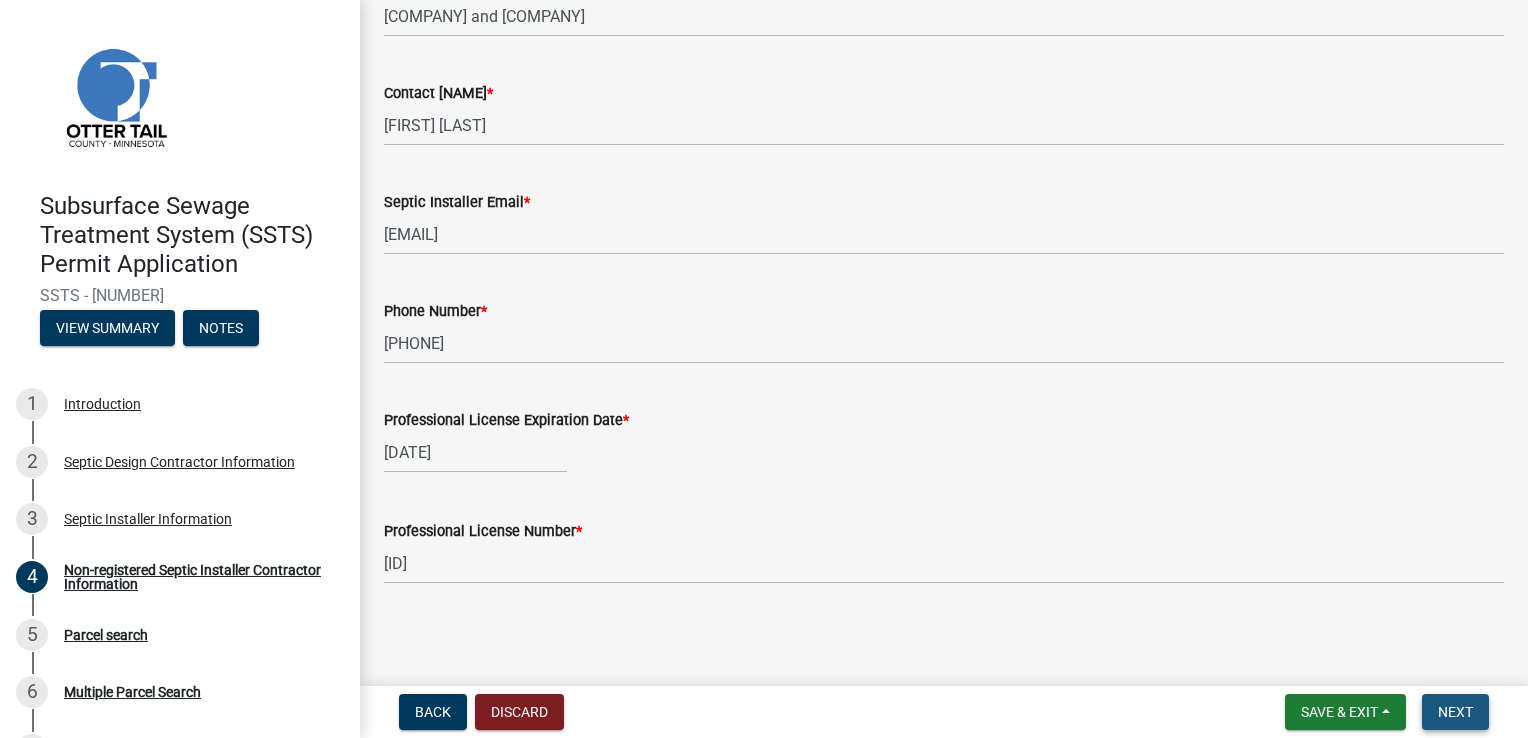 drag, startPoint x: 1467, startPoint y: 705, endPoint x: 1450, endPoint y: 694, distance: 20.248457 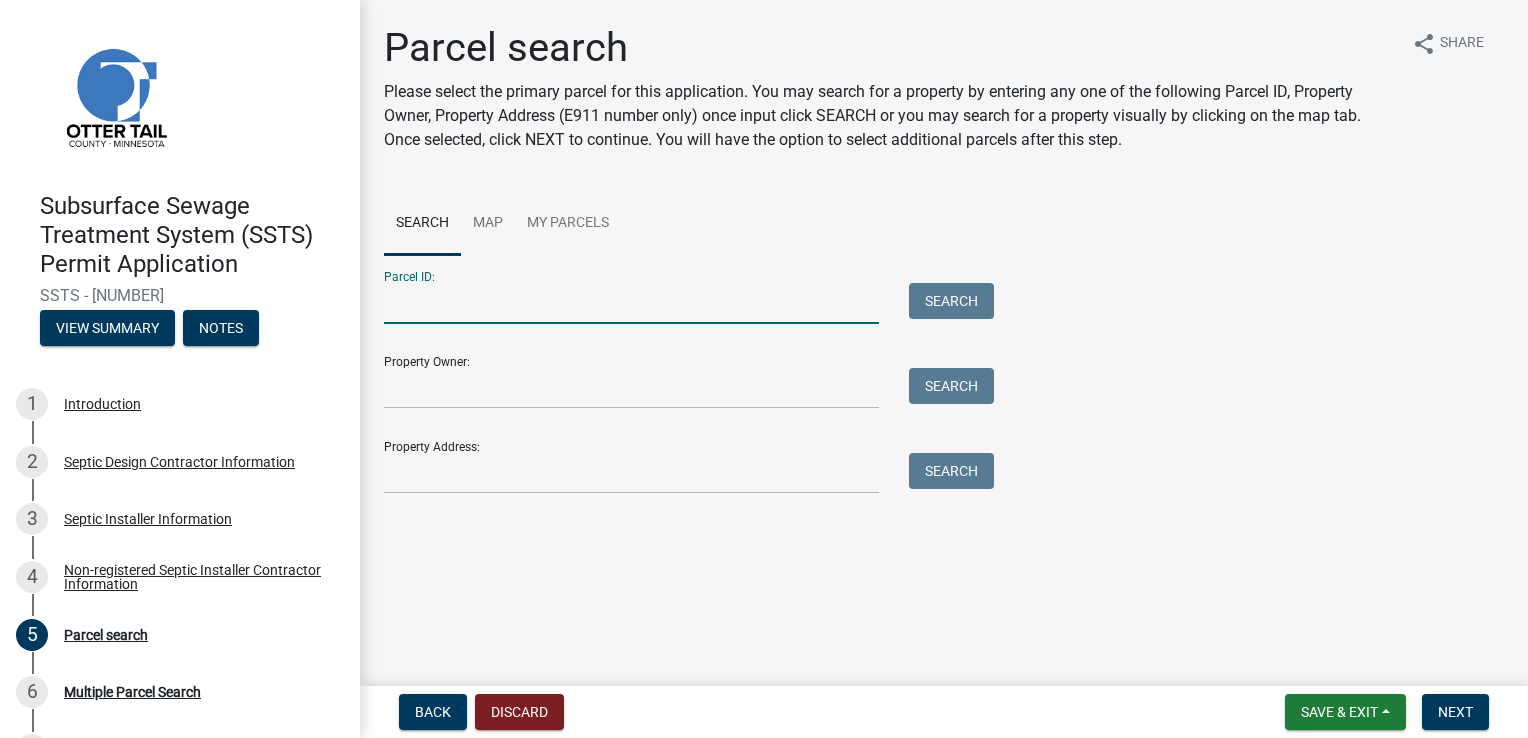 click on "Parcel ID:" at bounding box center [631, 303] 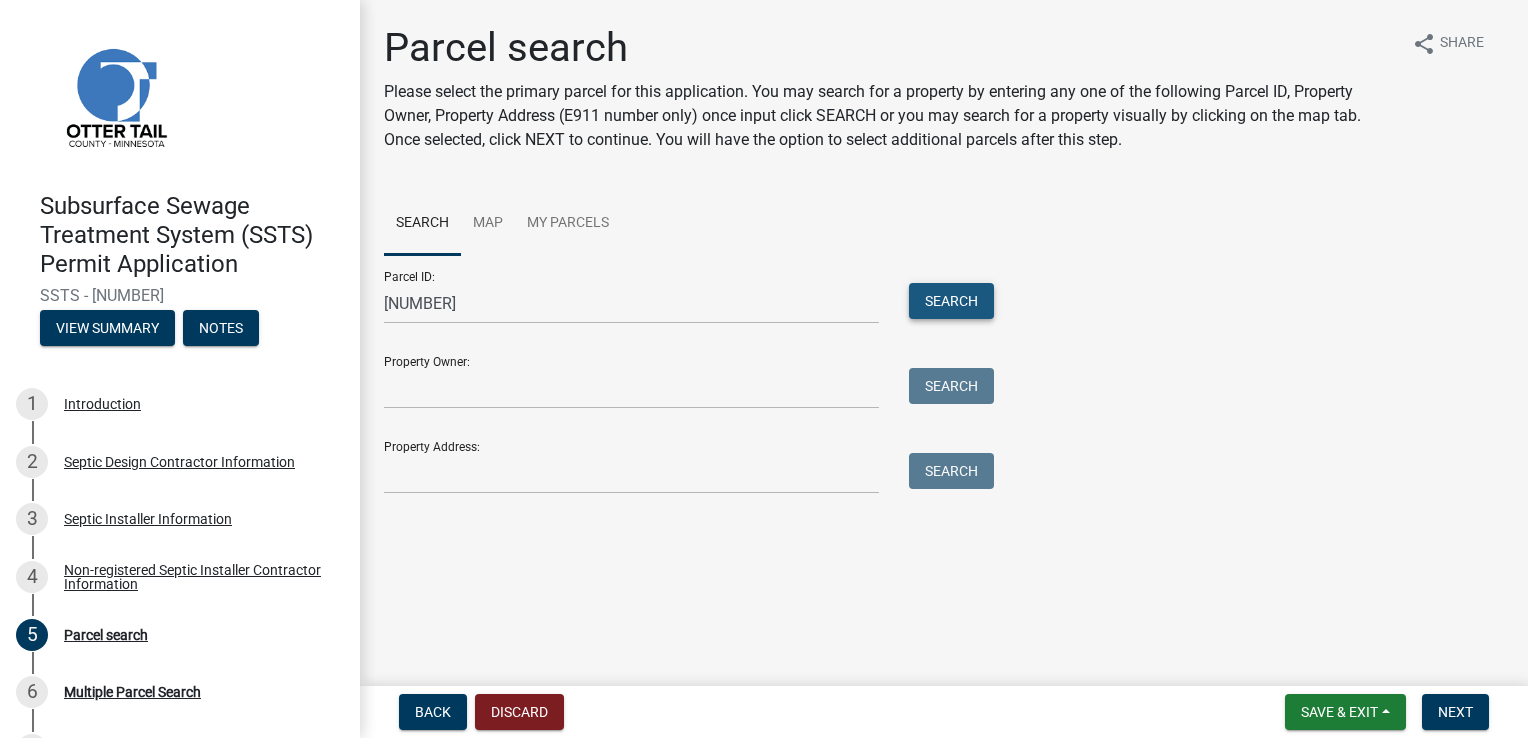 click on "Search" at bounding box center (951, 301) 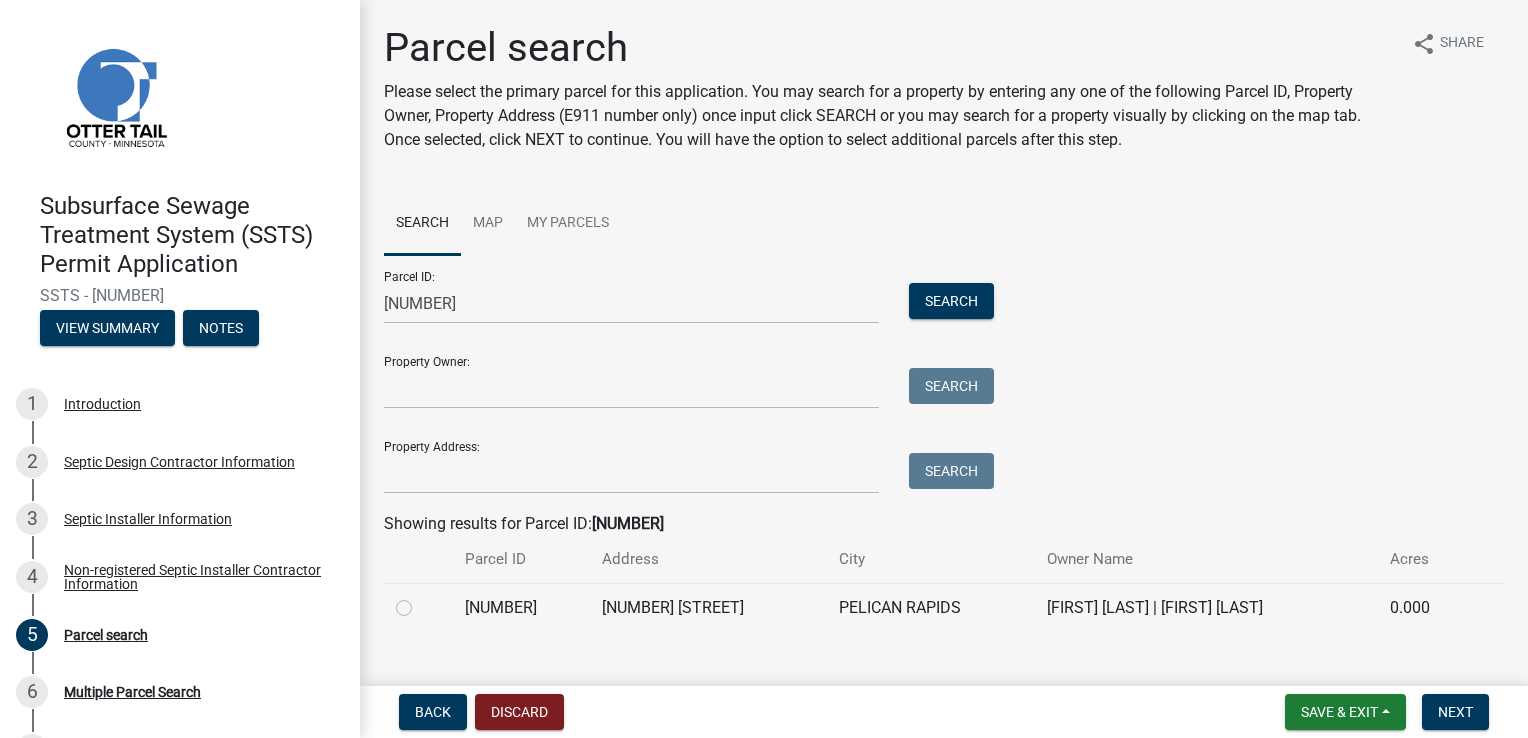 click 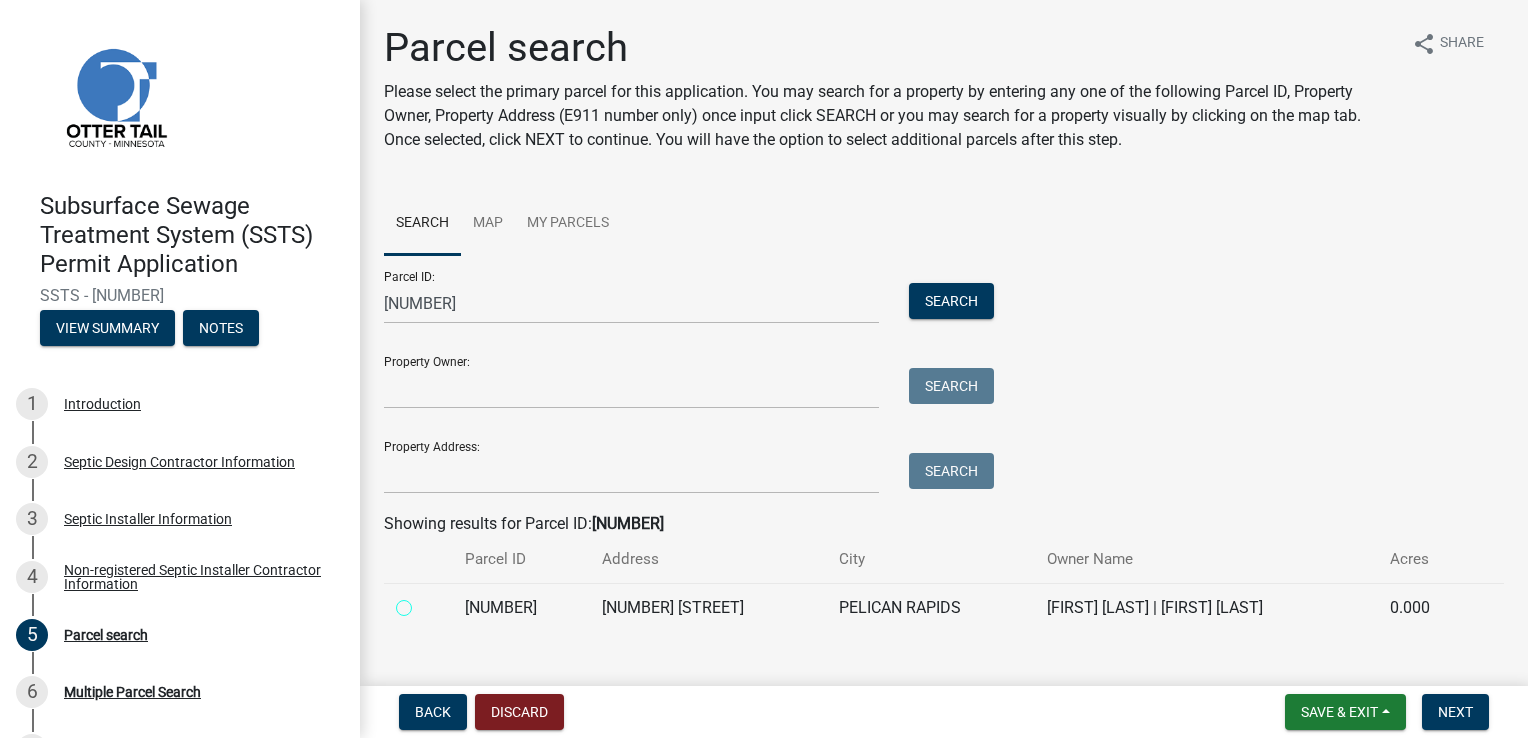 click at bounding box center [426, 602] 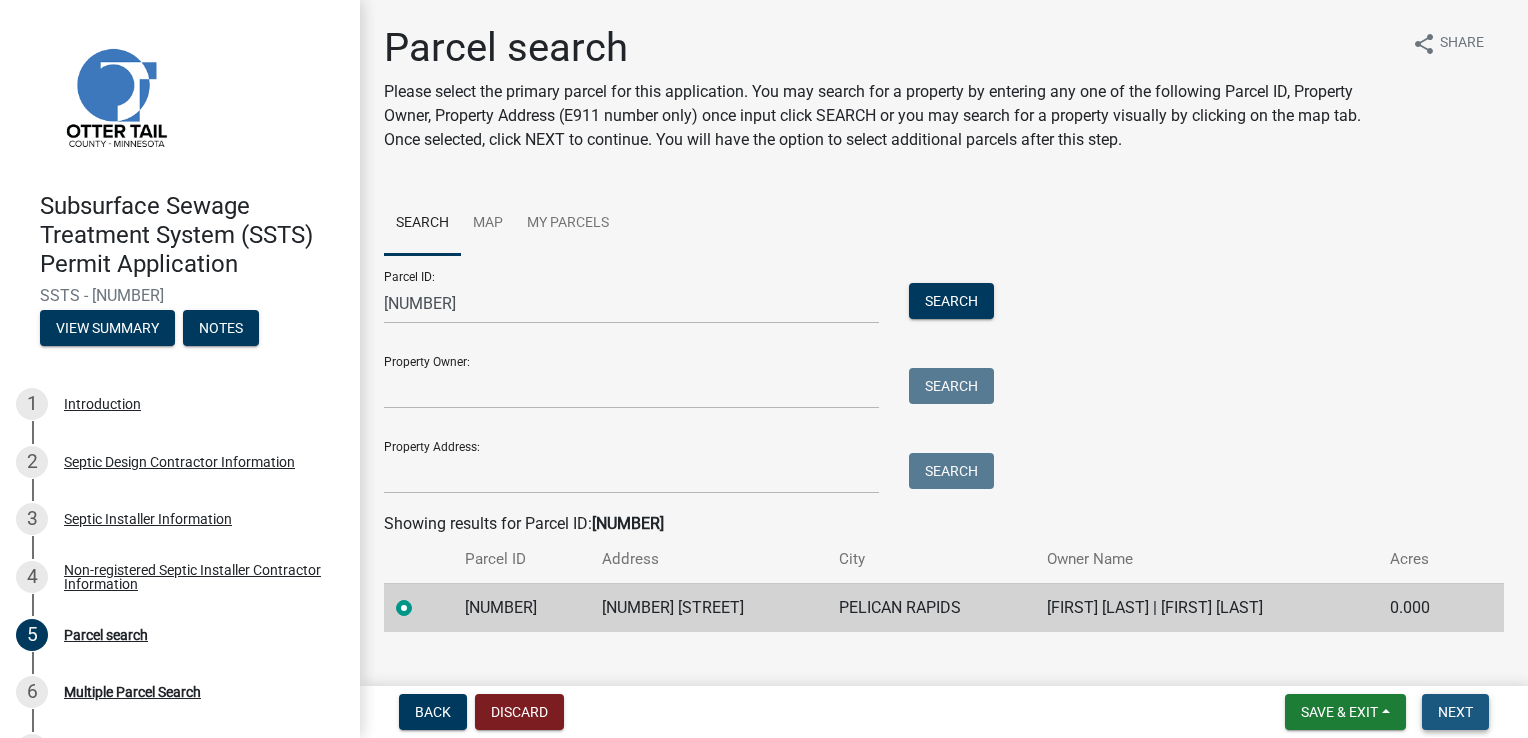 click on "Next" at bounding box center [1455, 712] 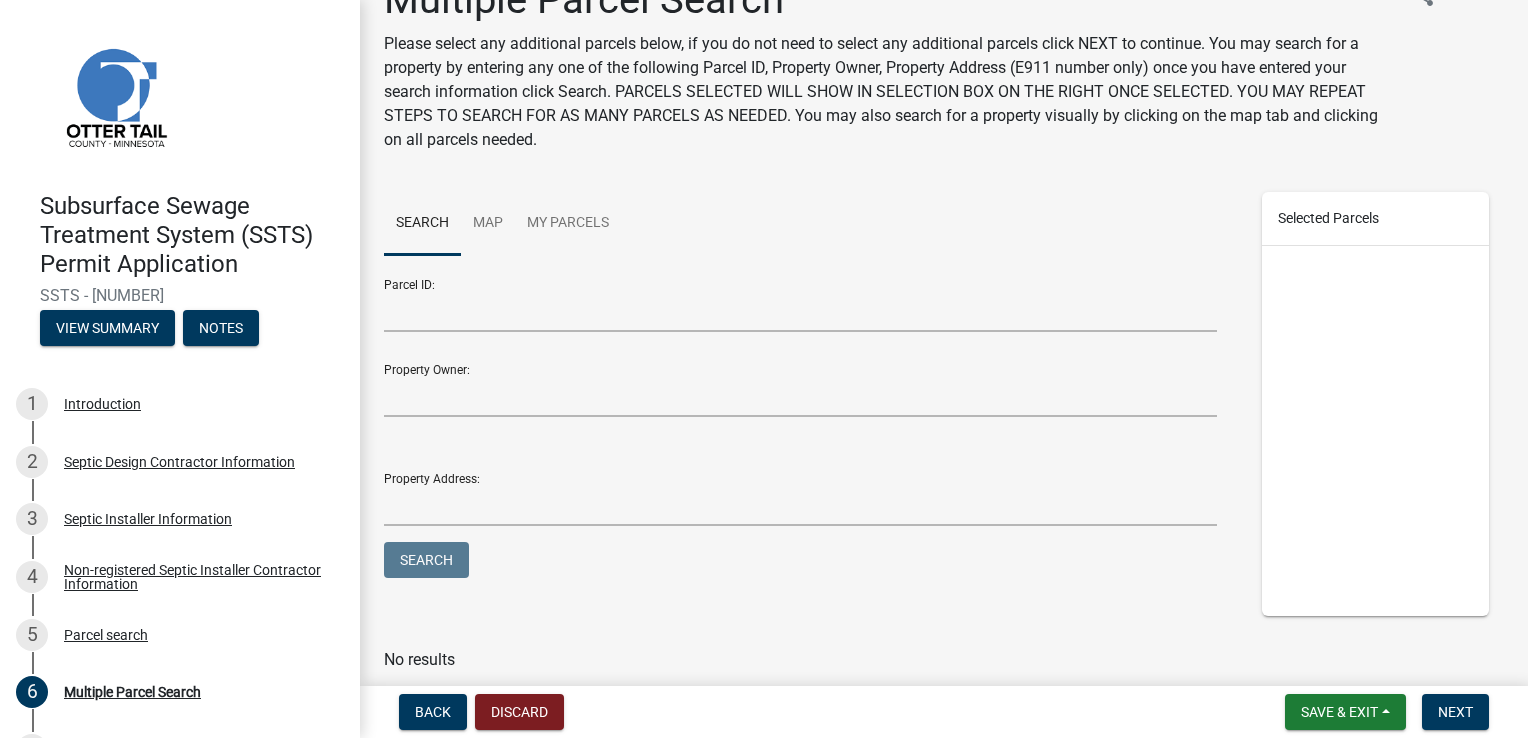 scroll, scrollTop: 0, scrollLeft: 0, axis: both 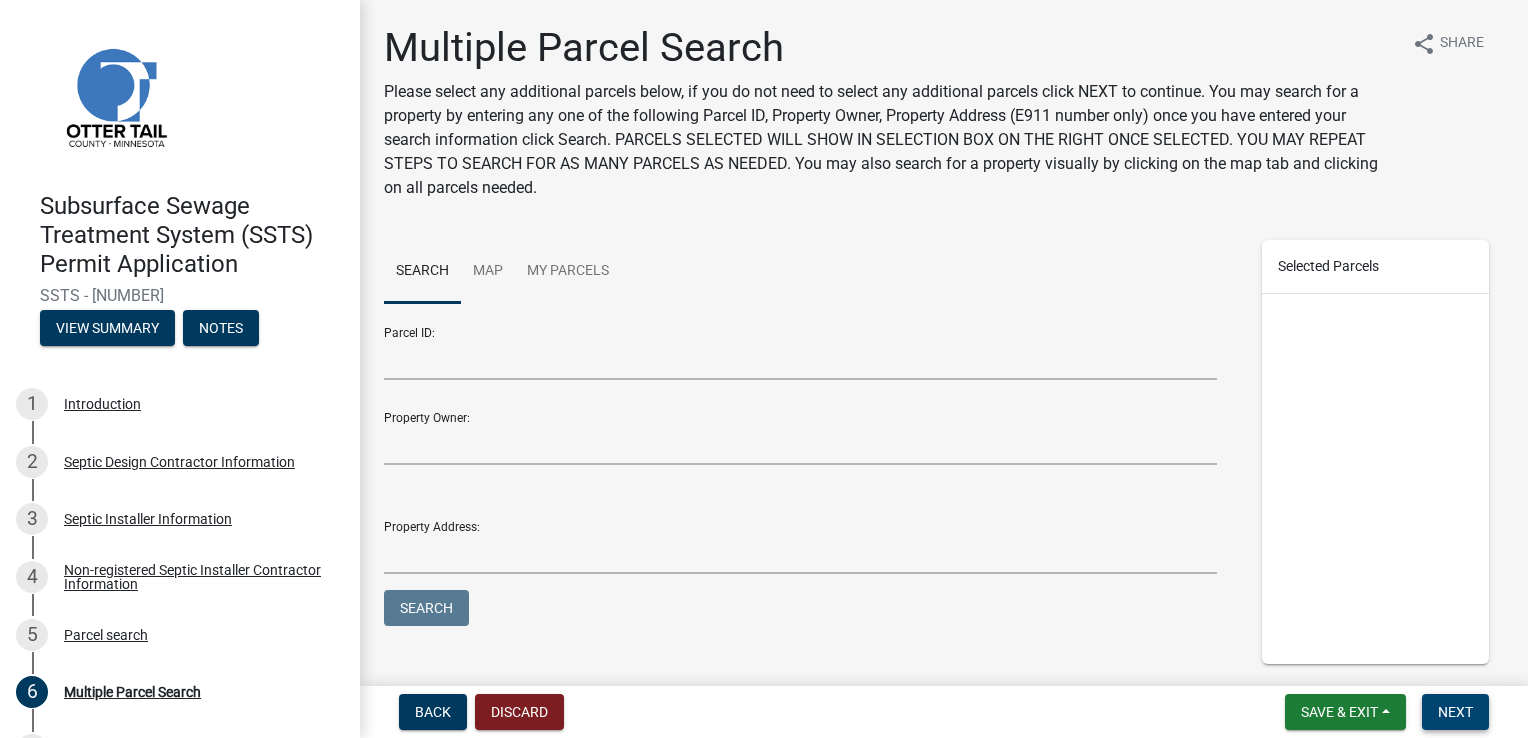 click on "Next" at bounding box center [1455, 712] 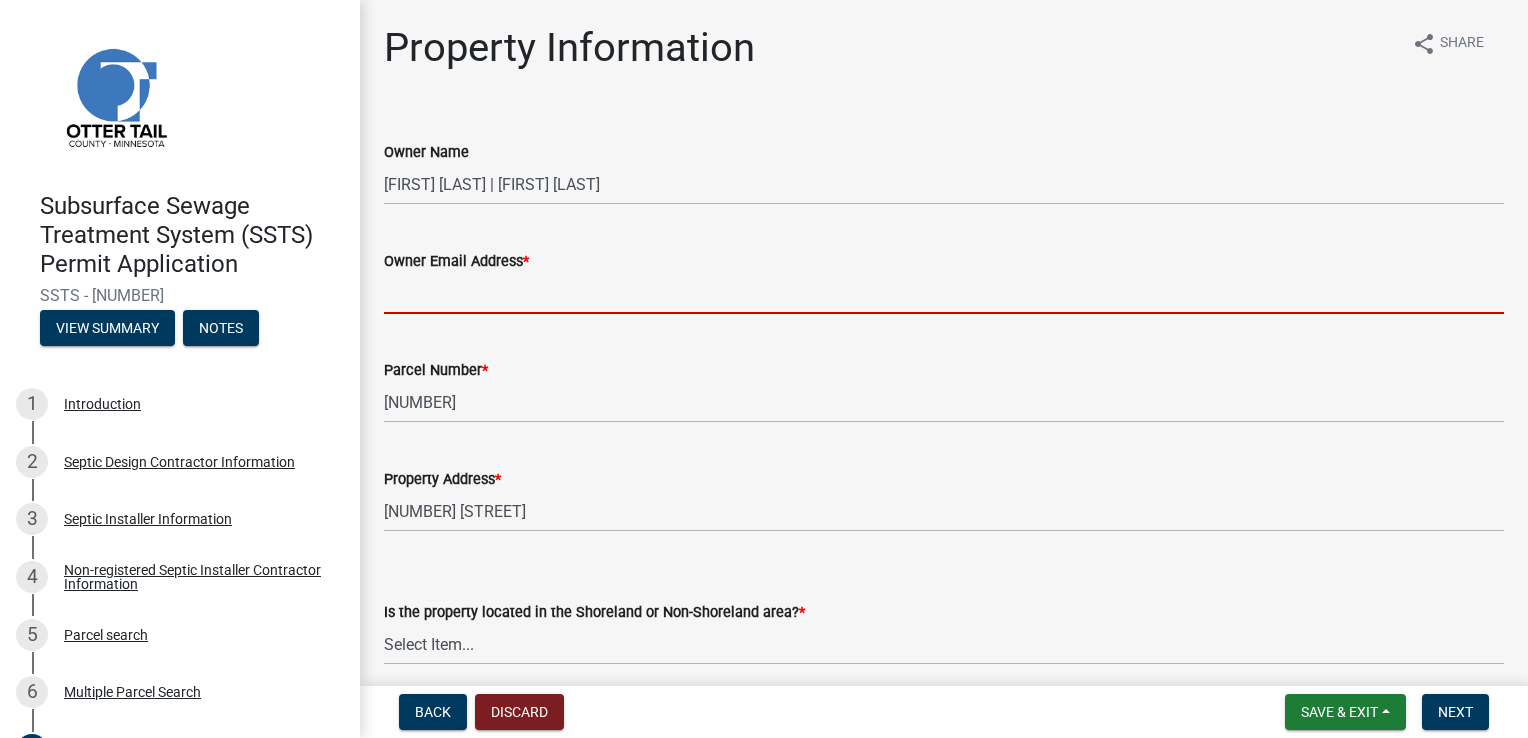 click on "Owner Email Address  *" at bounding box center (944, 293) 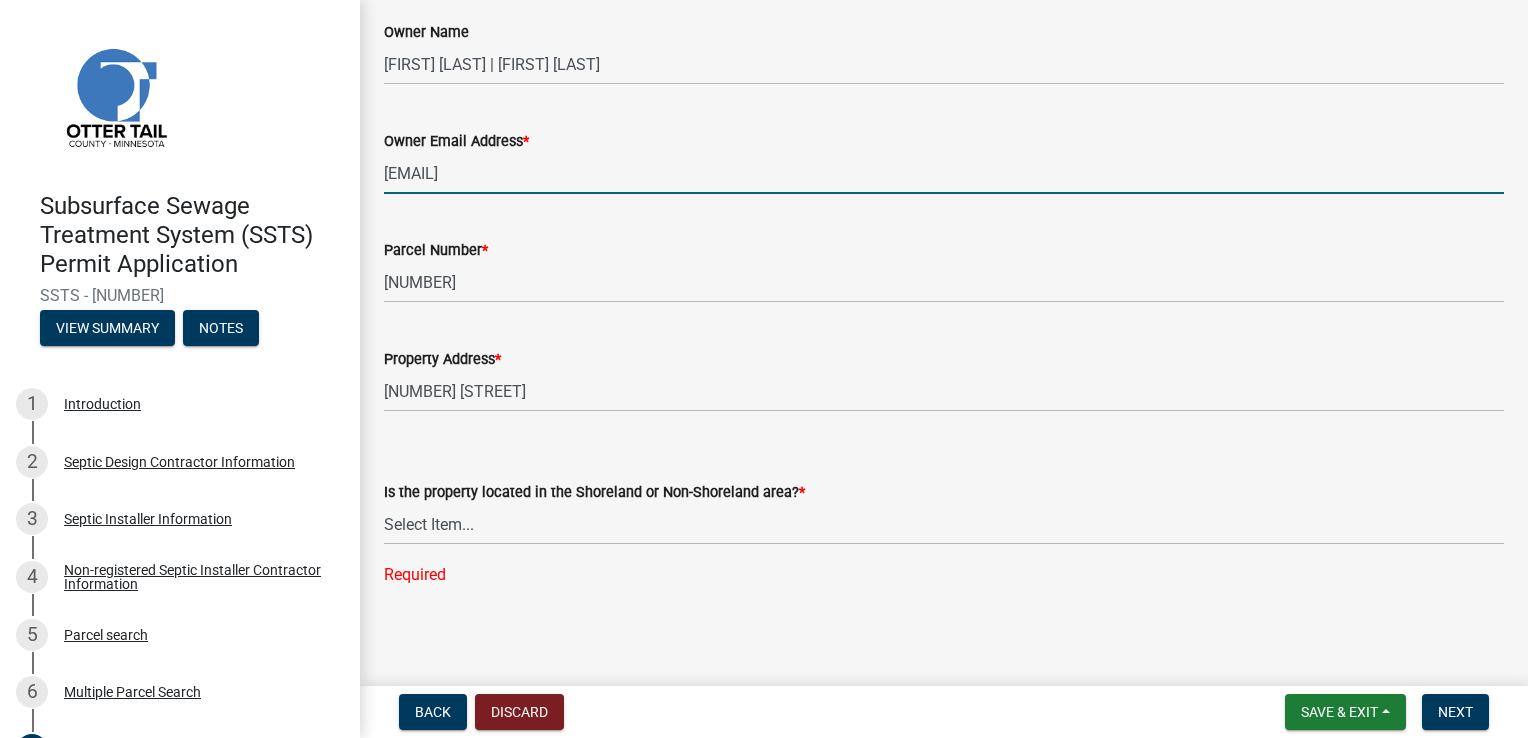 scroll, scrollTop: 122, scrollLeft: 0, axis: vertical 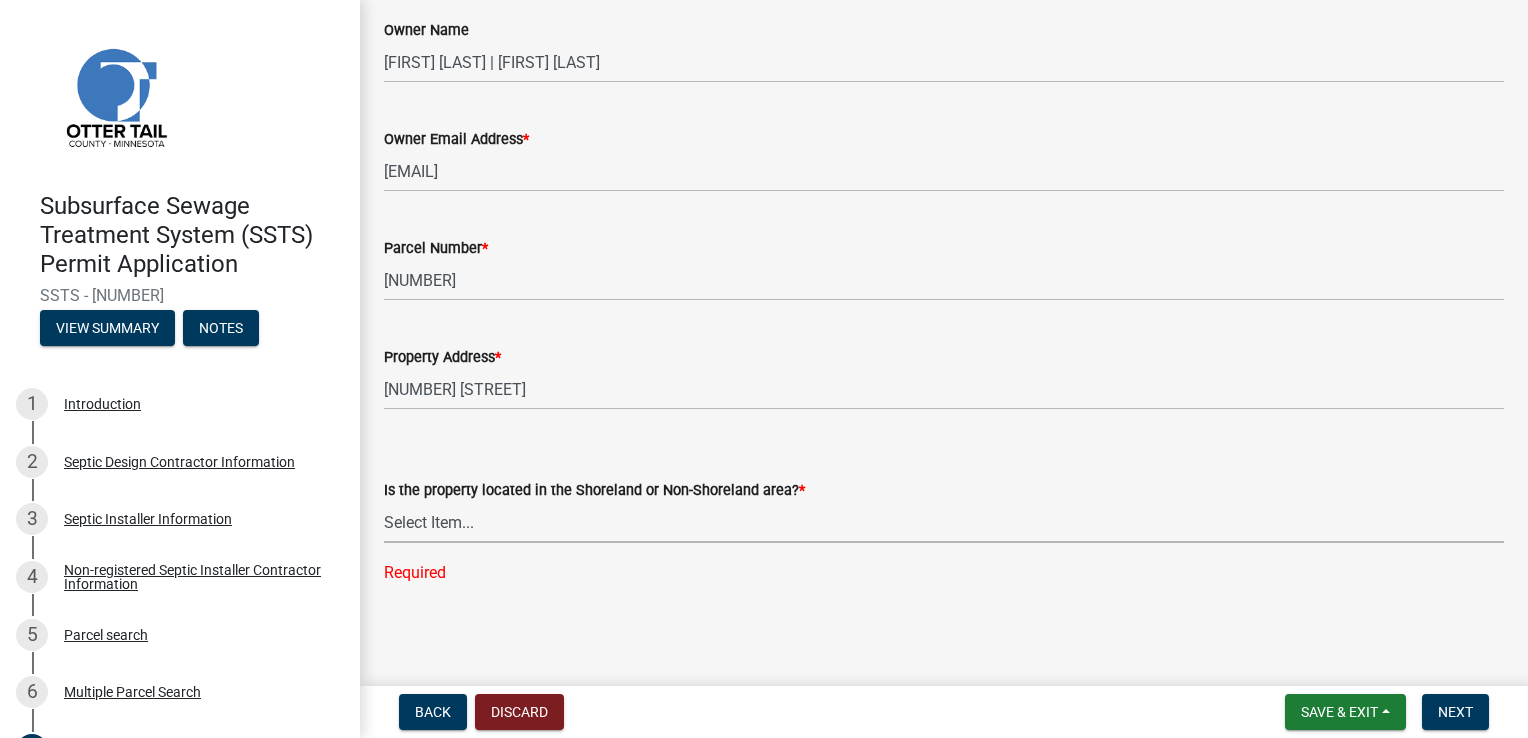 click on "Select Item...   Shoreland   Non-Shoreland" at bounding box center [944, 522] 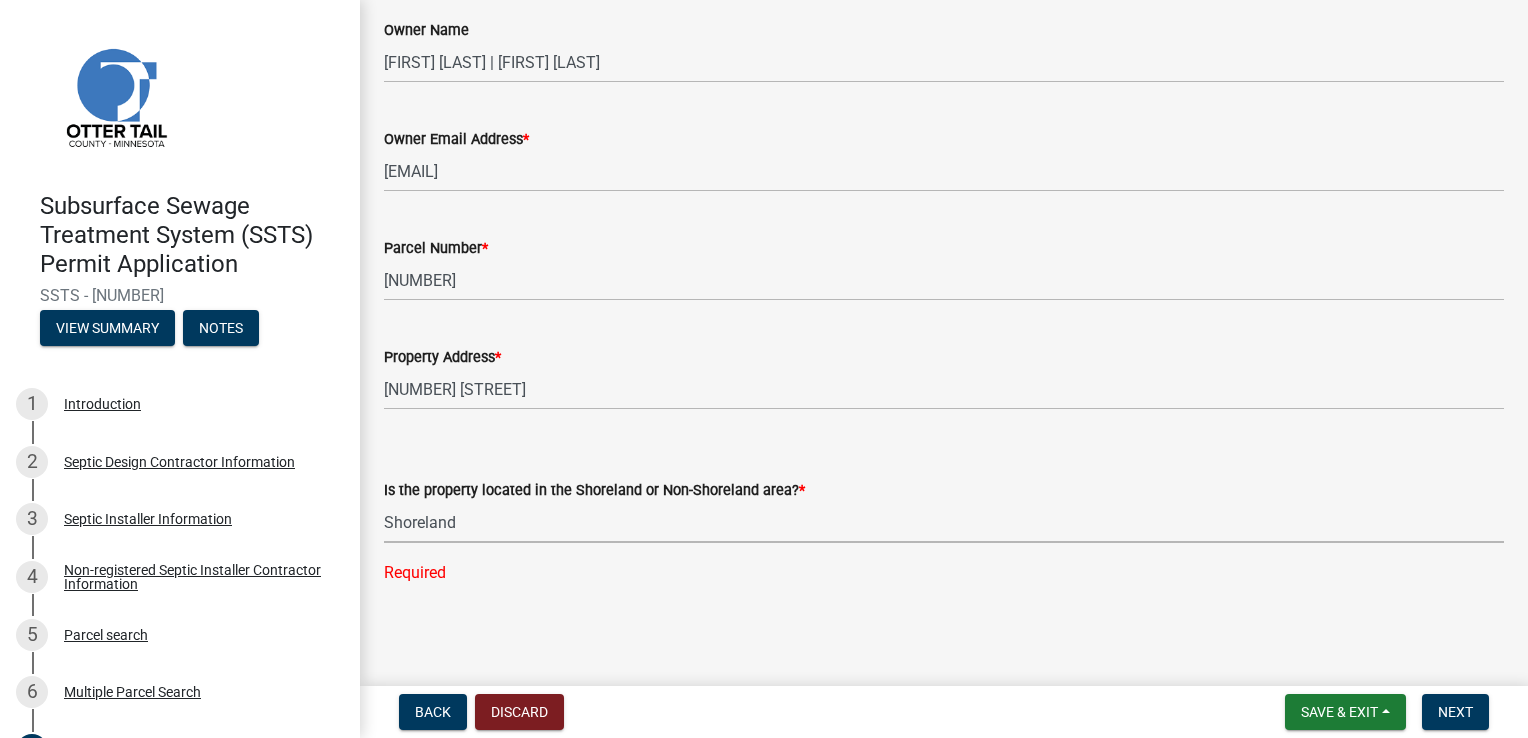 click on "Select Item...   Shoreland   Non-Shoreland" at bounding box center (944, 522) 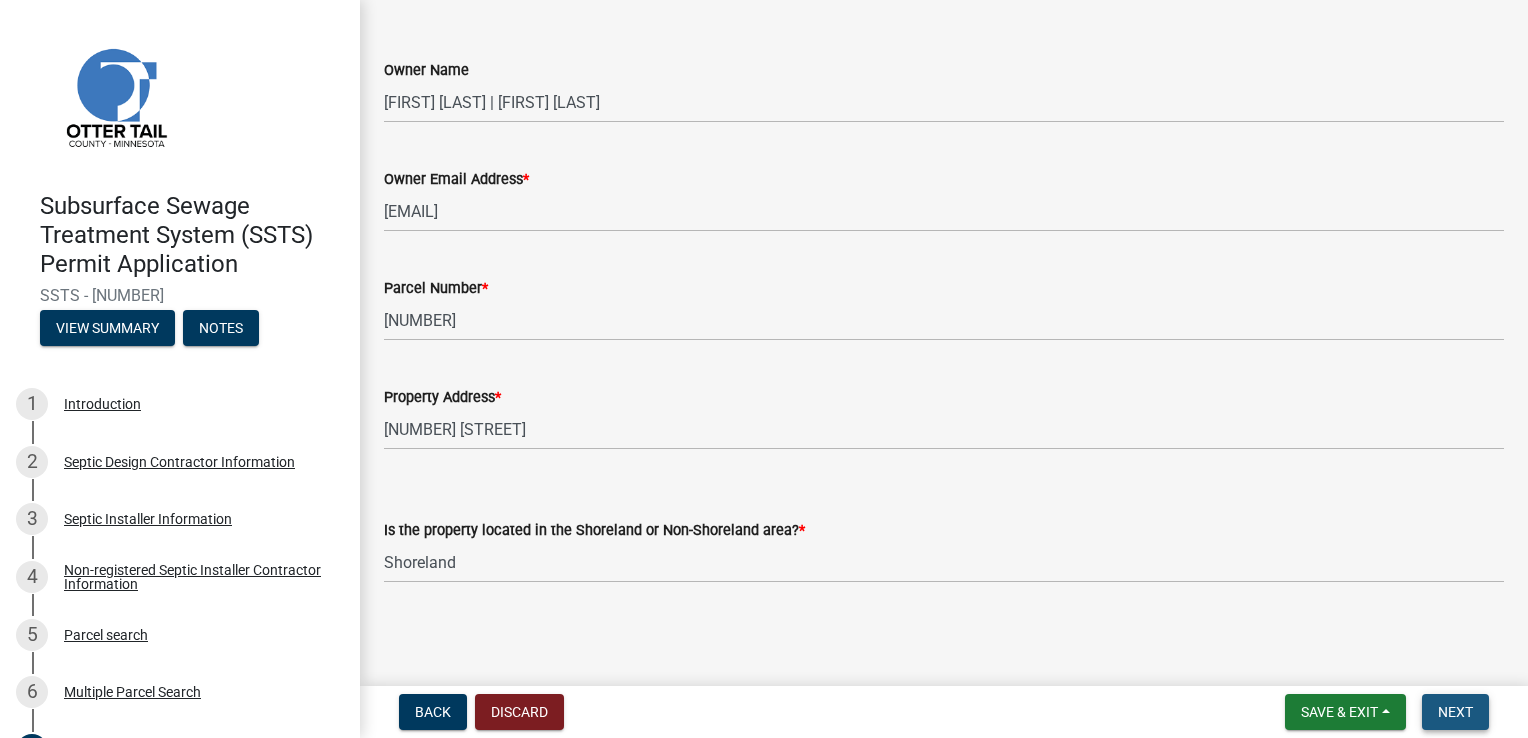 click on "Next" at bounding box center (1455, 712) 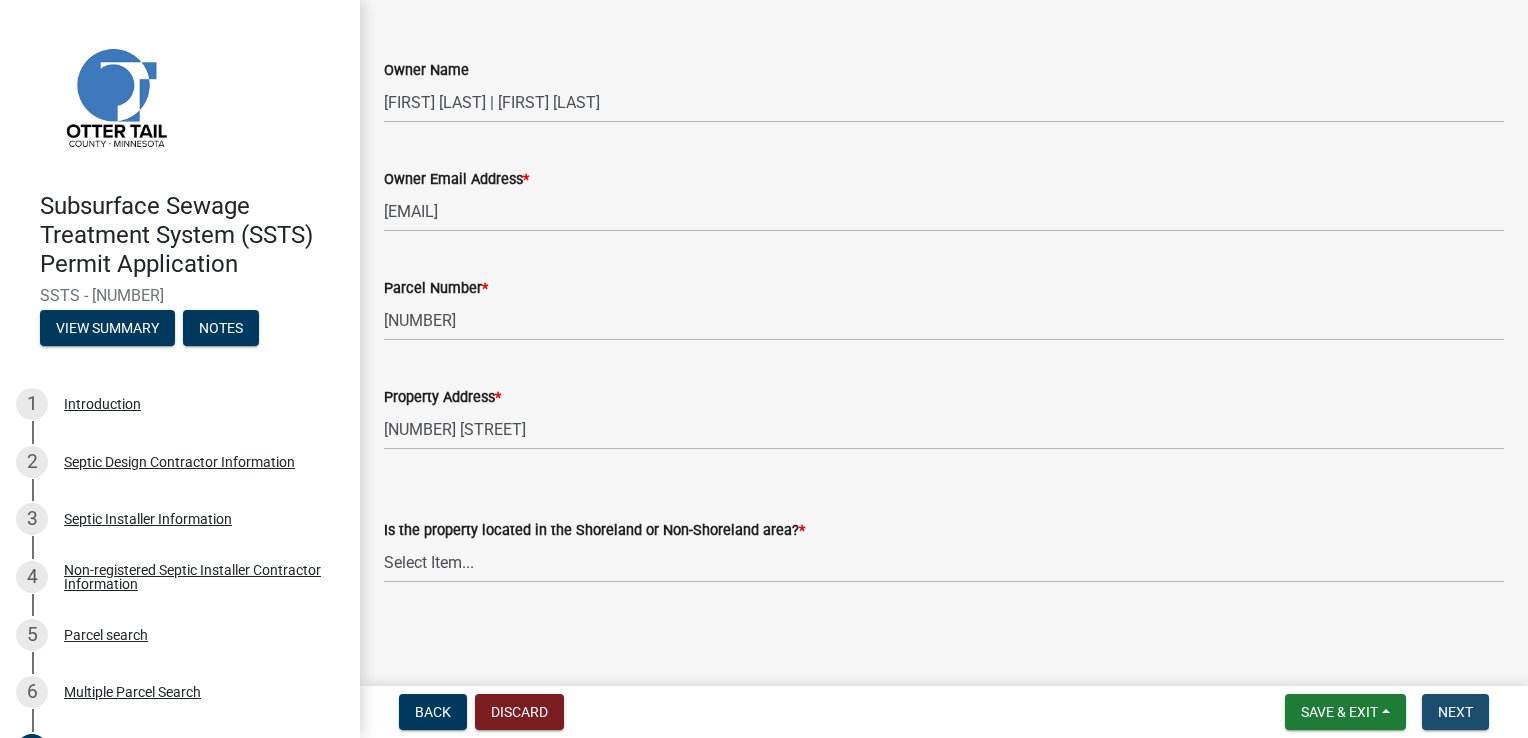 scroll, scrollTop: 0, scrollLeft: 0, axis: both 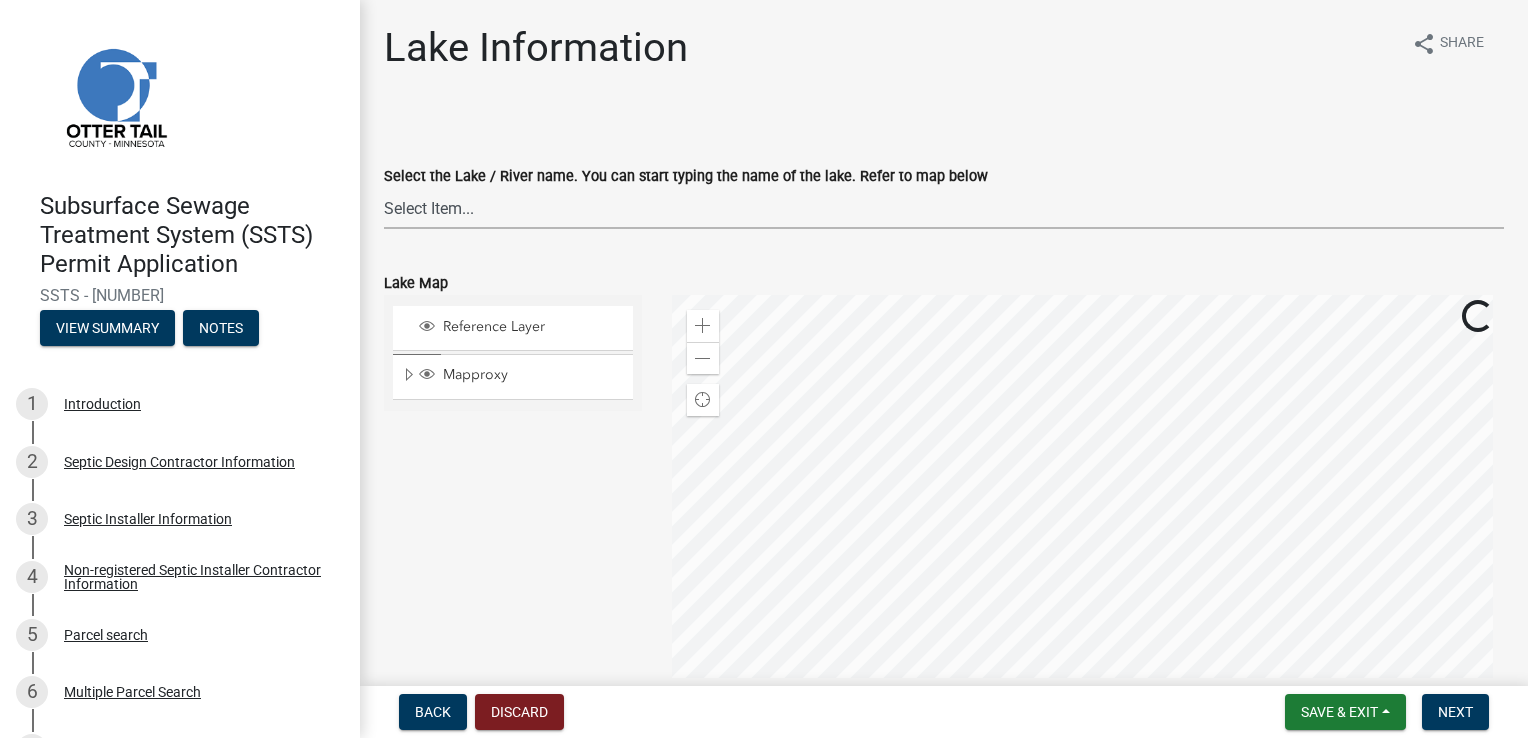 click on "Select Item...   None    Adley  56-031   Albert  56-118    Alfred  56-600    Alice  56-244   Alice   56-506    Alice  56-867   Alice  84-001   Alkali   56-611   Almora   56-049   Altner   56-875   Anderson   56-716   Anna   56-448    Annie  56-604   Annie Battle   56-241   Archie   56-629   Arken   56-086   Augusta   56-025   Back   56-441   Bahle   56-637   Bass   56-544   Bass   56-570   Bass   56-722   Bass   56-770   Bear   56-069   Beauty Shore   56-195   Beebe   56-416   Beers   56-724   Beiningen   56-754   Belmont   56-237   Berend   56-507   Berger   56-149   Besser  56-027   Big Crow   56-576   Big McDonald   56-386   Big Pine   56-130   Big Stone   56-701   Birch   56-674   Blacken   56-405    Blanche  56-240   Block   56-079   Boedigheimer   56-212   Bolton   56-318   Bon   56-734   Boos   56-341   Boot   03-248   Bracket   56-738   Bradbury   56-548   Bray   56-472   Bredeson   56-173   Brekke   56-664   Bromseth   56-655   Brown   56-315   Buchanan   56-209   Buck   03-473   Bullhead   56-171" at bounding box center (944, 208) 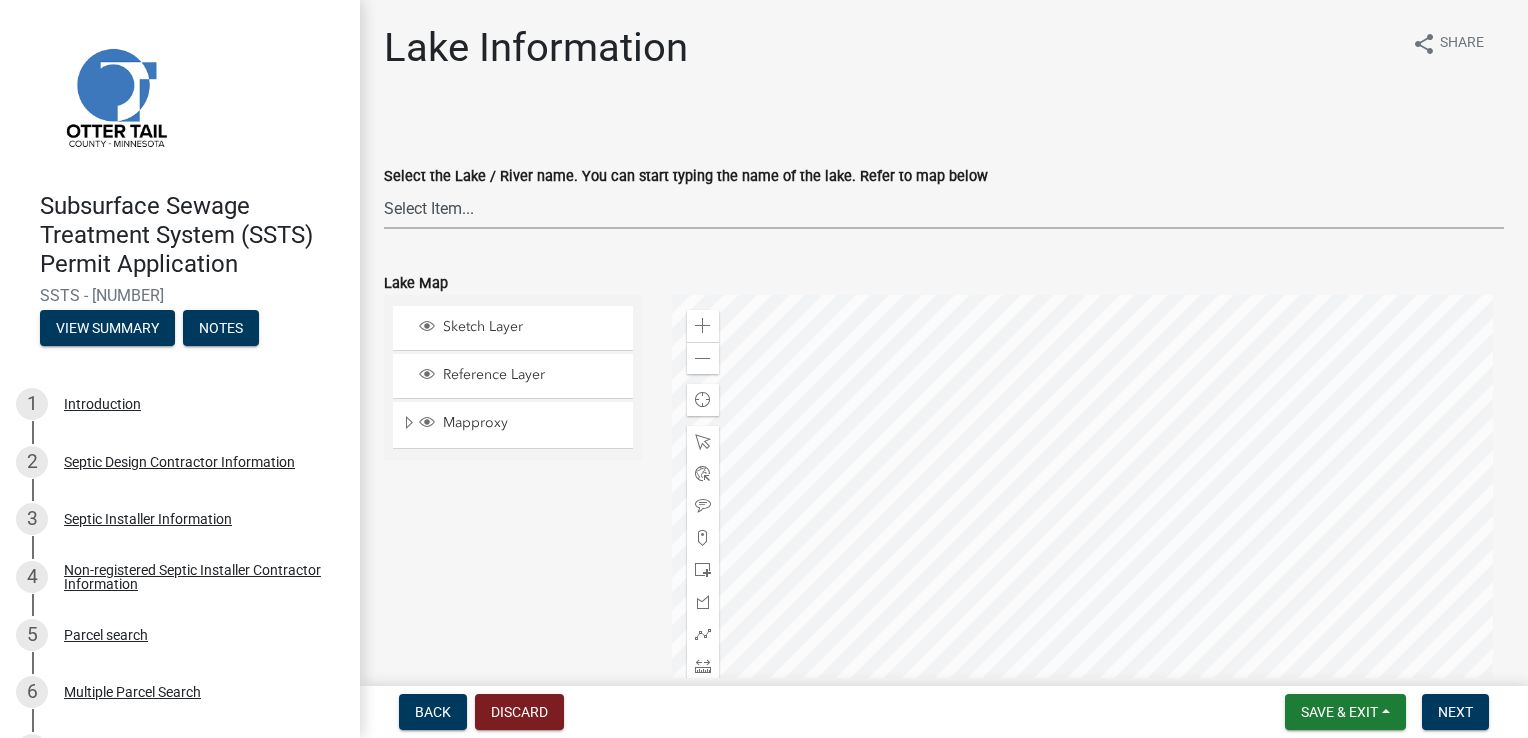 click on "Select Item...   None    Adley  56-031   Albert  56-118    Alfred  56-600    Alice  56-244   Alice   56-506    Alice  56-867   Alice  84-001   Alkali   56-611   Almora   56-049   Altner   56-875   Anderson   56-716   Anna   56-448    Annie  56-604   Annie Battle   56-241   Archie   56-629   Arken   56-086   Augusta   56-025   Back   56-441   Bahle   56-637   Bass   56-544   Bass   56-570   Bass   56-722   Bass   56-770   Bear   56-069   Beauty Shore   56-195   Beebe   56-416   Beers   56-724   Beiningen   56-754   Belmont   56-237   Berend   56-507   Berger   56-149   Besser  56-027   Big Crow   56-576   Big McDonald   56-386   Big Pine   56-130   Big Stone   56-701   Birch   56-674   Blacken   56-405    Blanche  56-240   Block   56-079   Boedigheimer   56-212   Bolton   56-318   Bon   56-734   Boos   56-341   Boot   03-248   Bracket   56-738   Bradbury   56-548   Bray   56-472   Bredeson   56-173   Brekke   56-664   Bromseth   56-655   Brown   56-315   Buchanan   56-209   Buck   03-473   Bullhead   56-171" at bounding box center [944, 208] 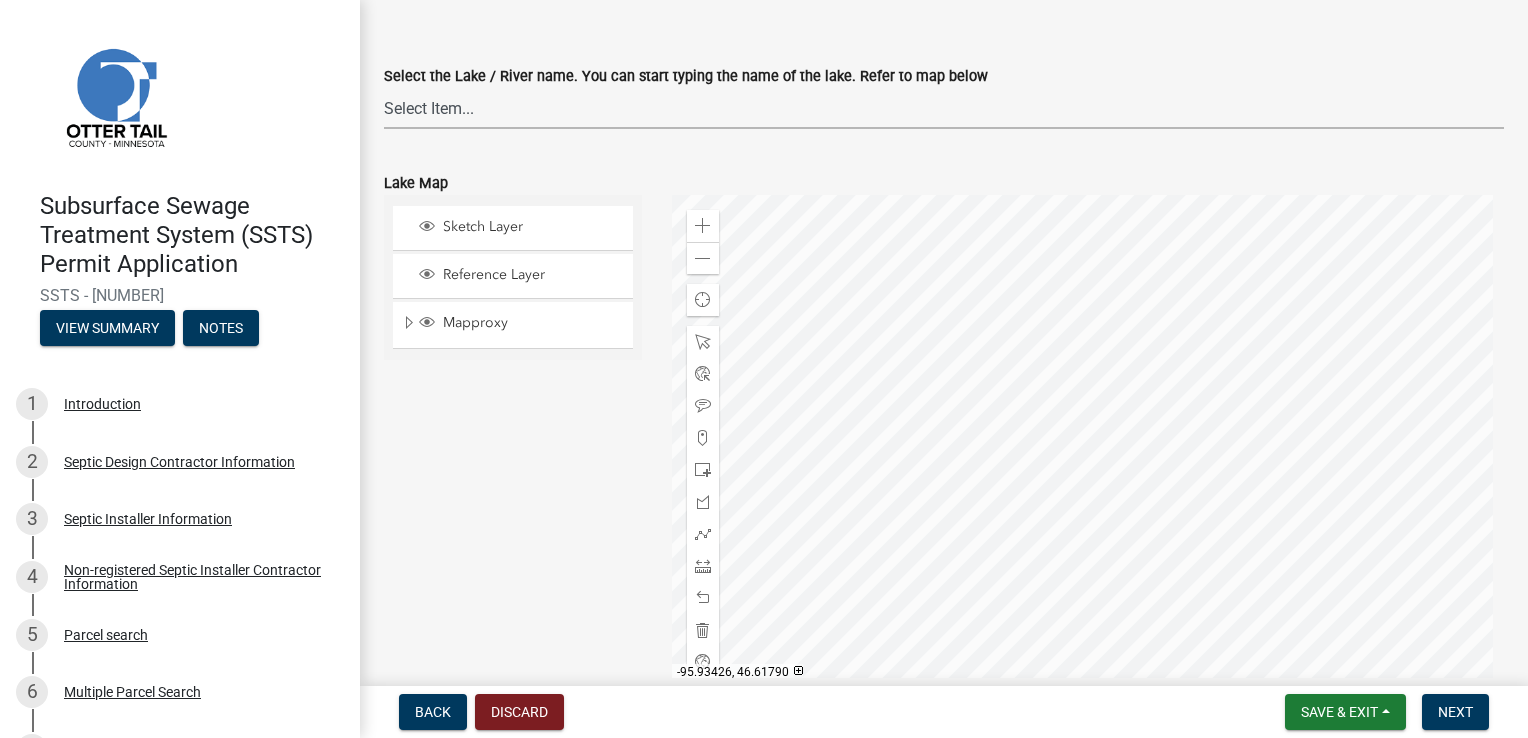 scroll, scrollTop: 200, scrollLeft: 0, axis: vertical 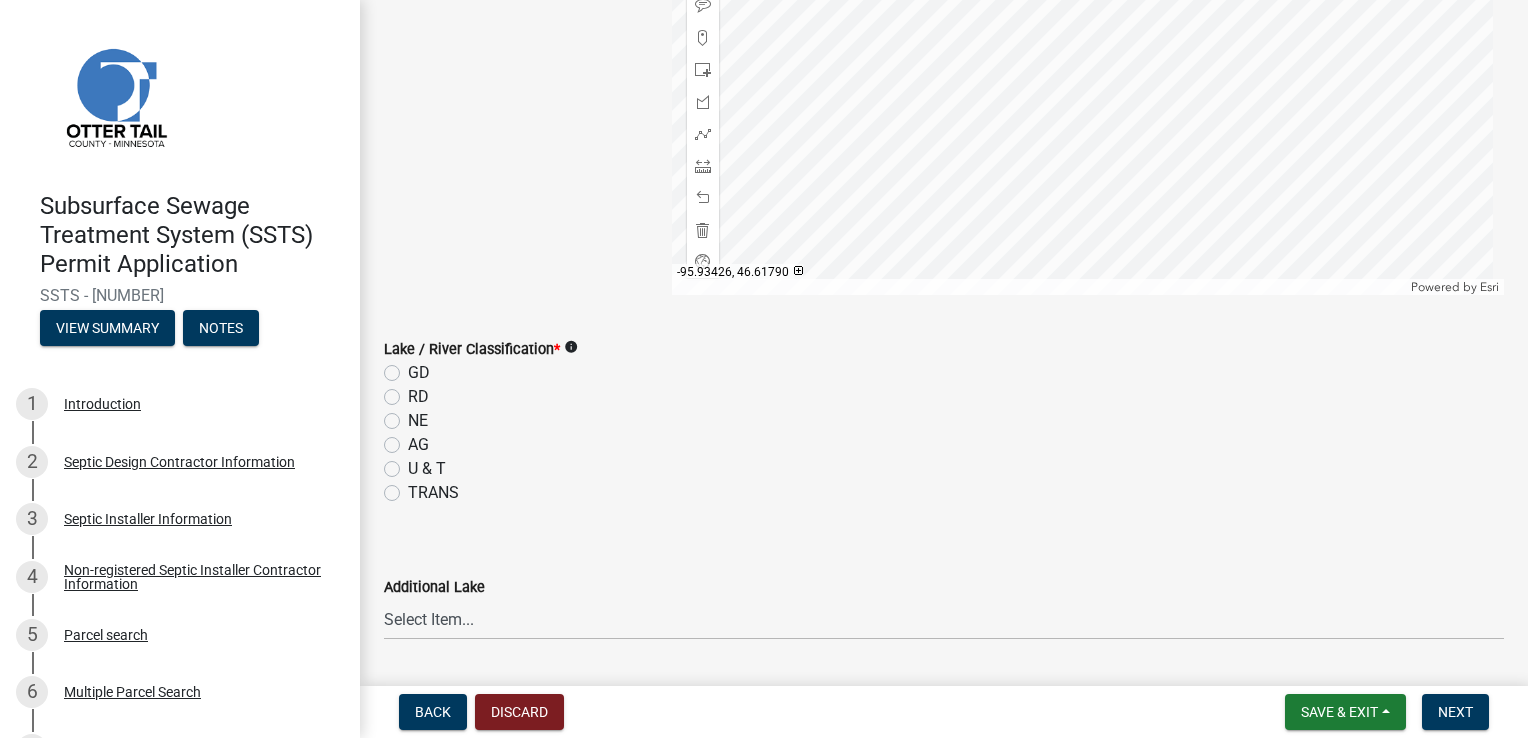 click on "NE" 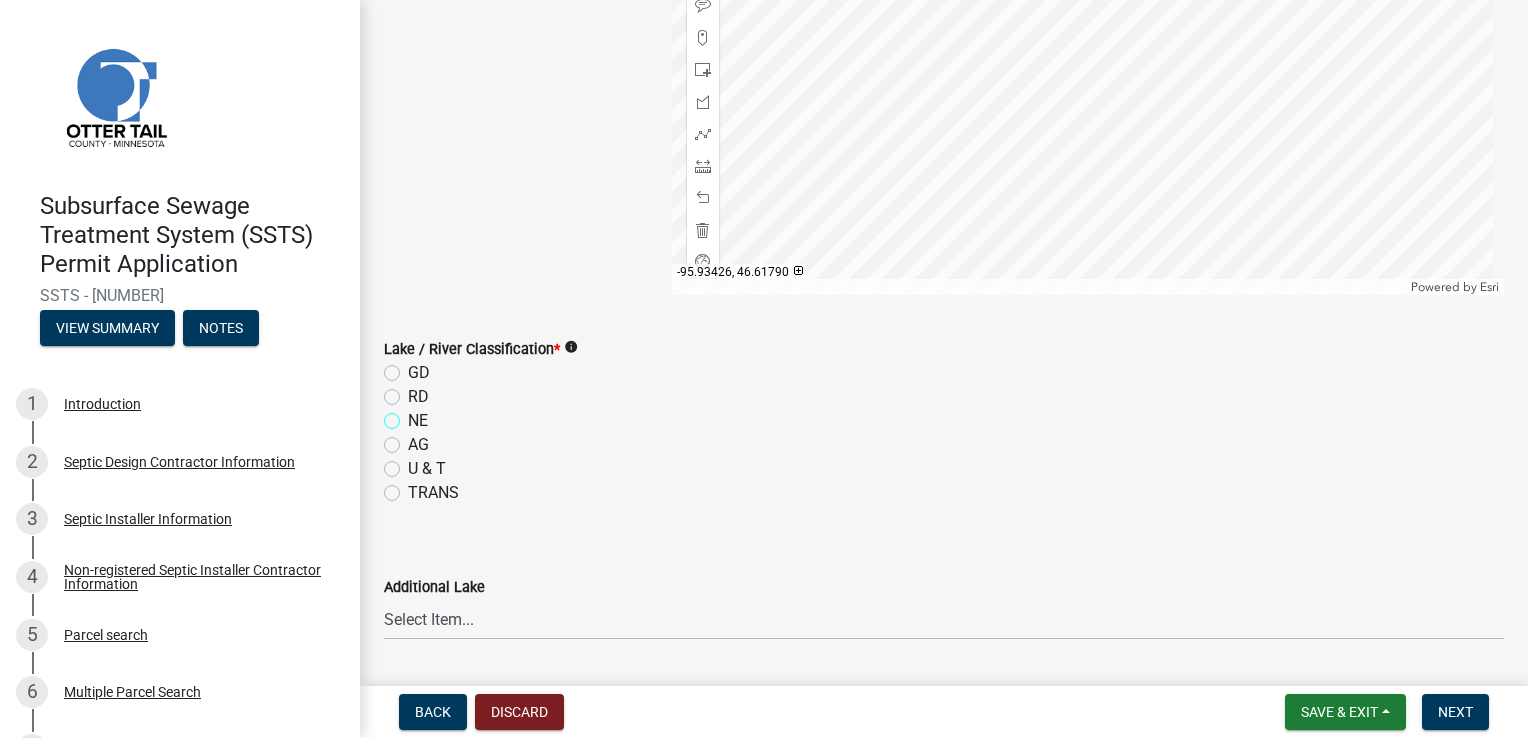click on "NE" at bounding box center (414, 415) 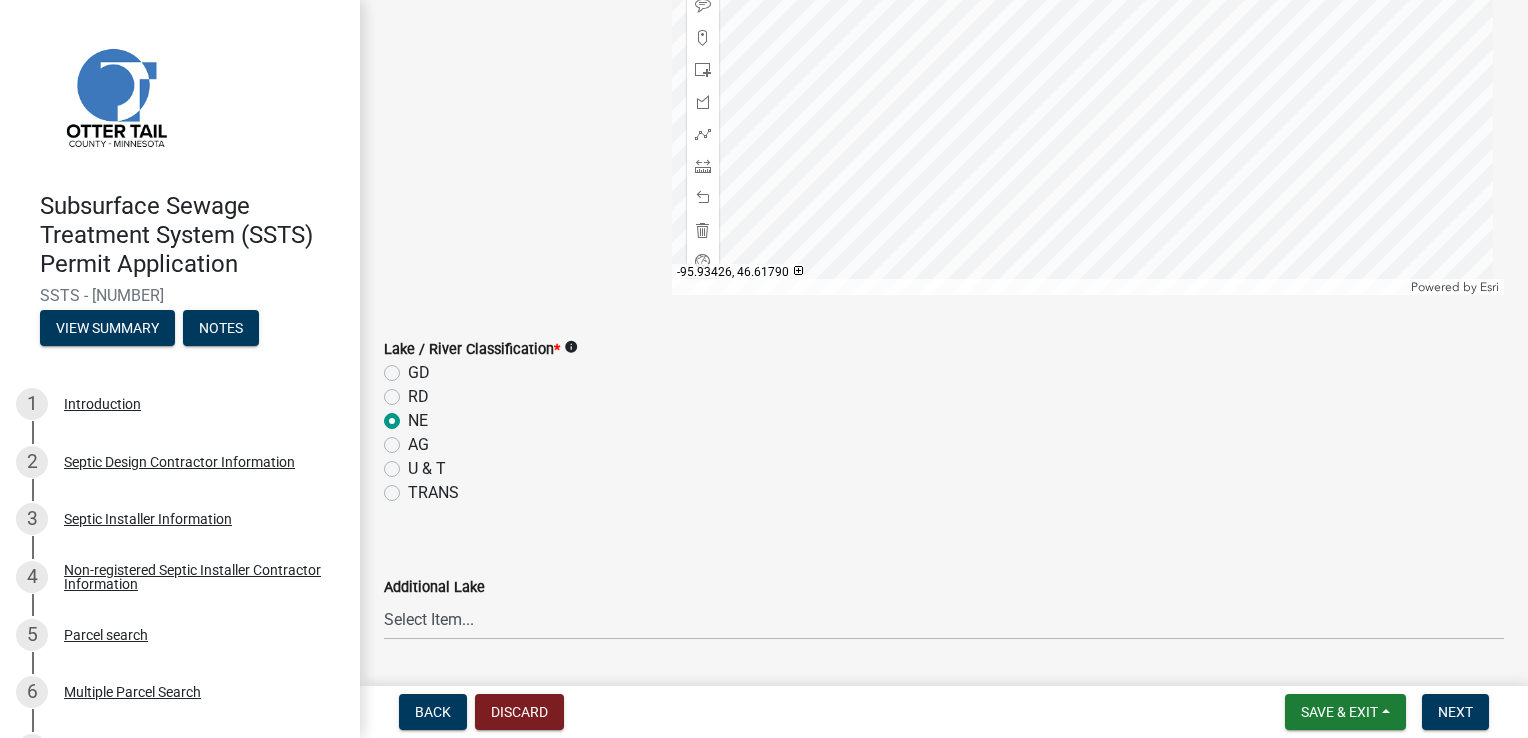 radio on "true" 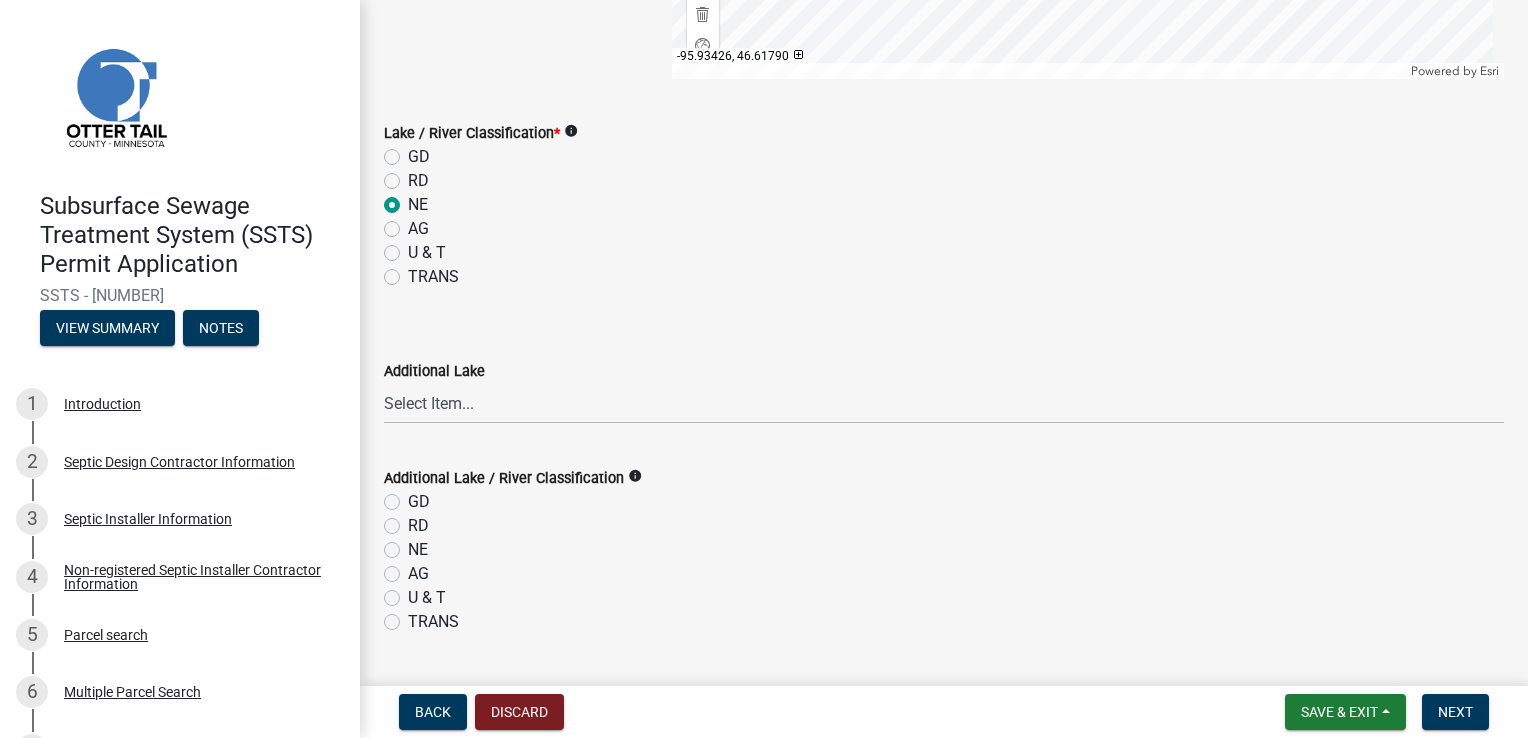 scroll, scrollTop: 768, scrollLeft: 0, axis: vertical 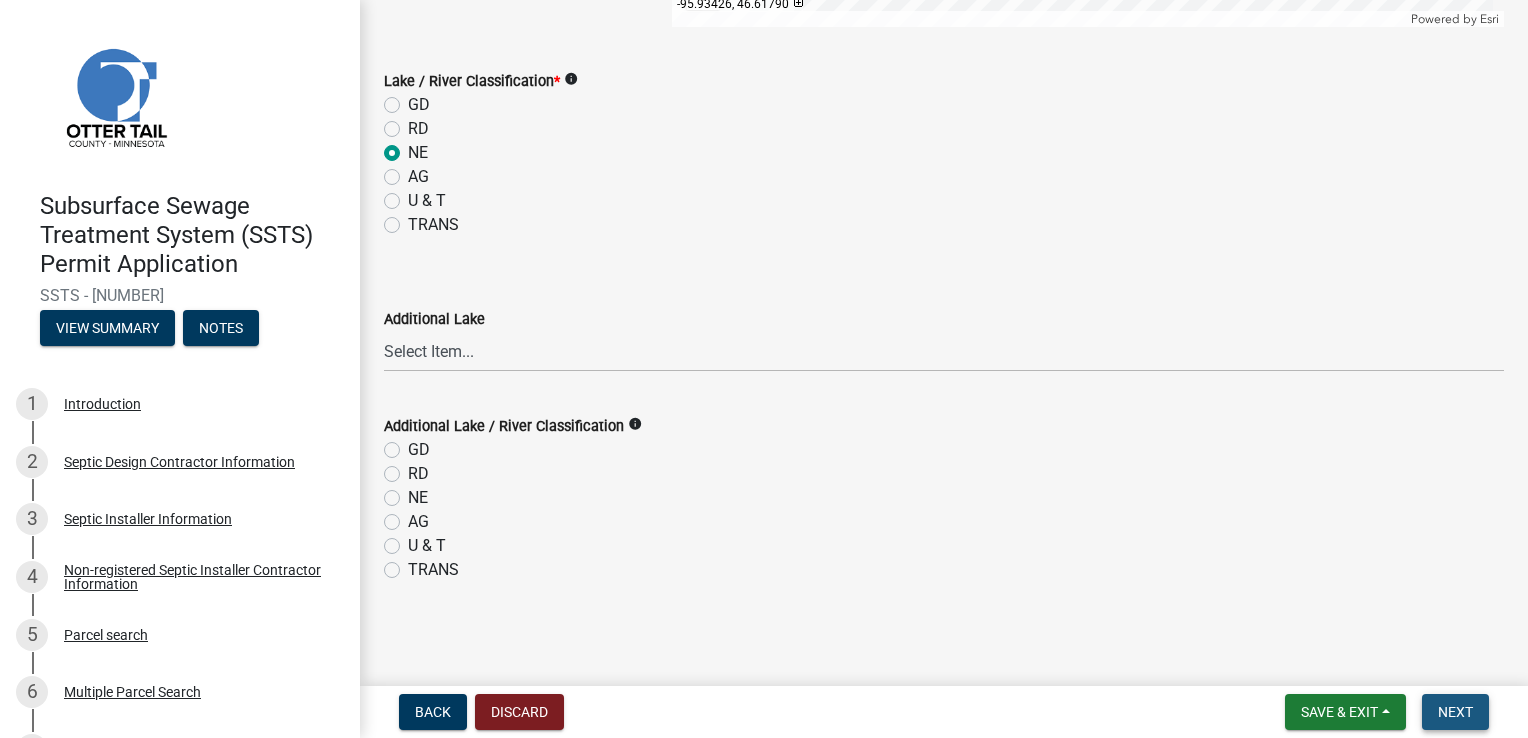 click on "Next" at bounding box center [1455, 712] 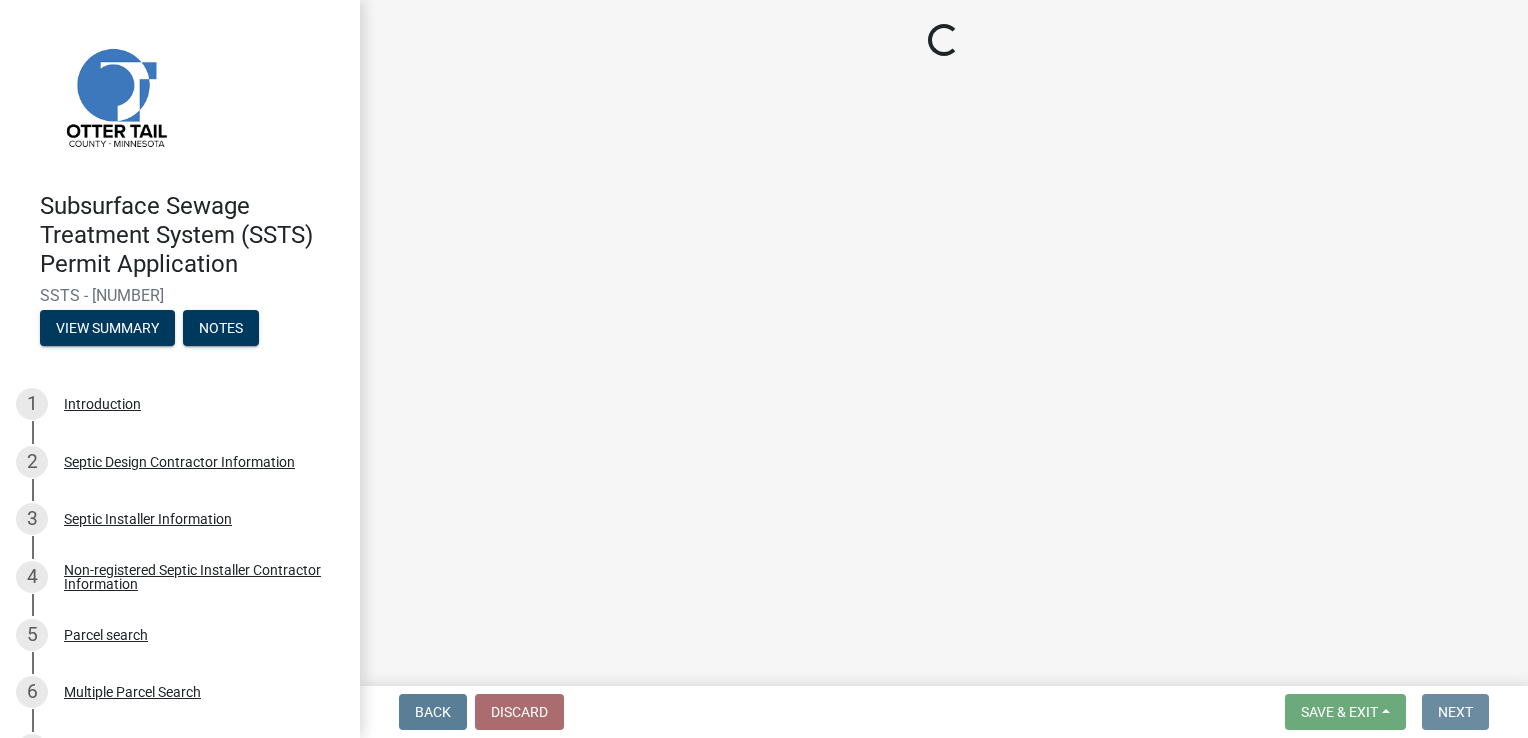 scroll, scrollTop: 0, scrollLeft: 0, axis: both 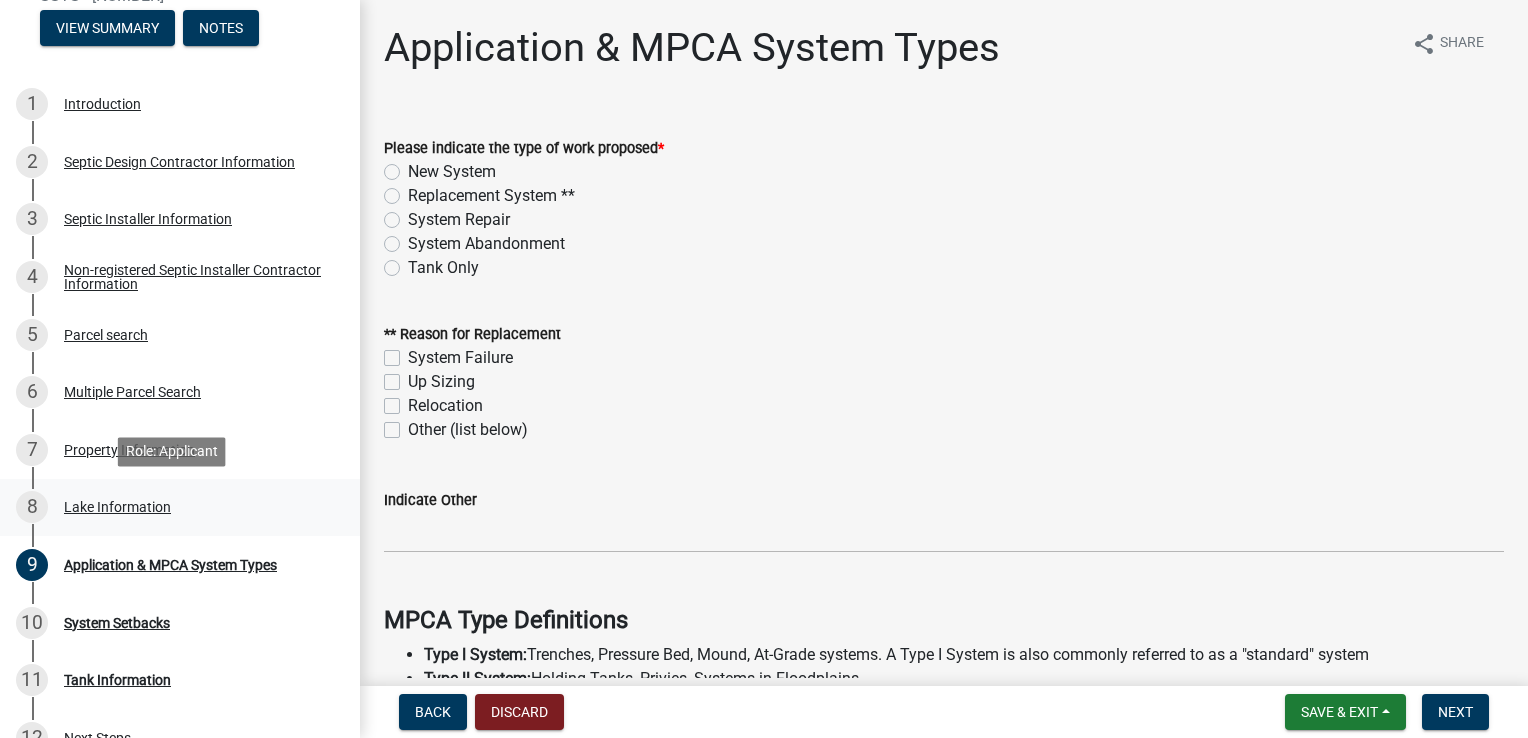 click on "Lake Information" at bounding box center (117, 507) 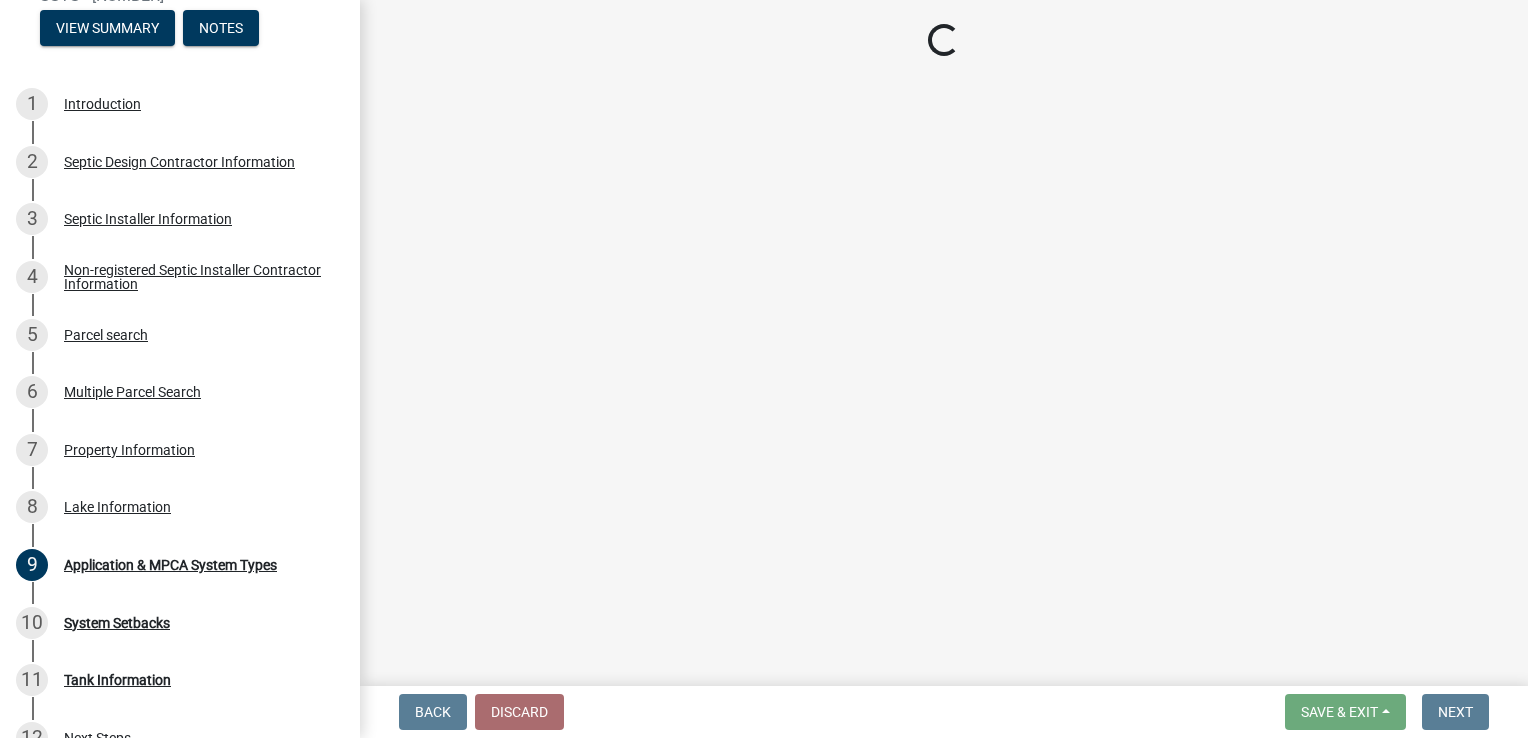 select on "[UUID]" 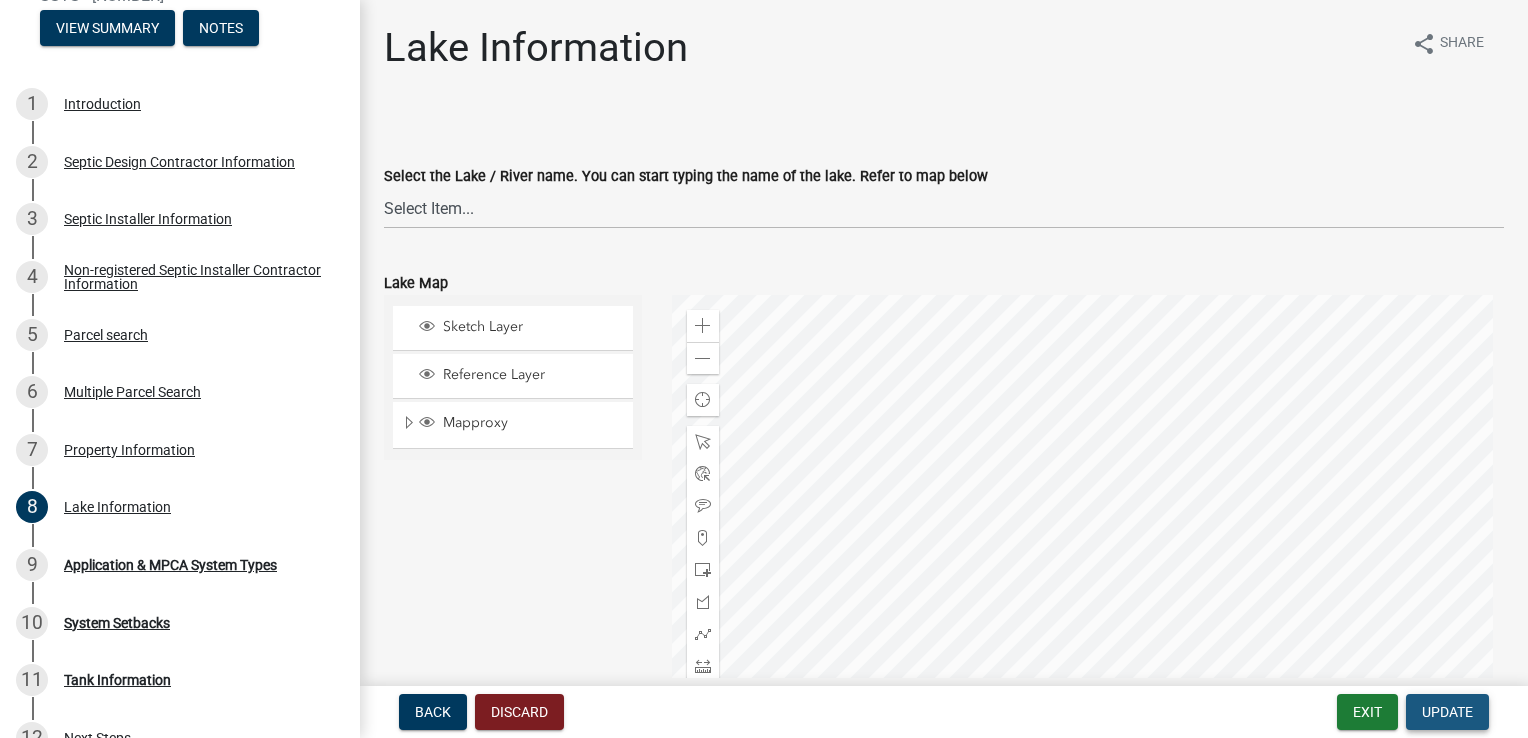 click on "Update" at bounding box center (1447, 712) 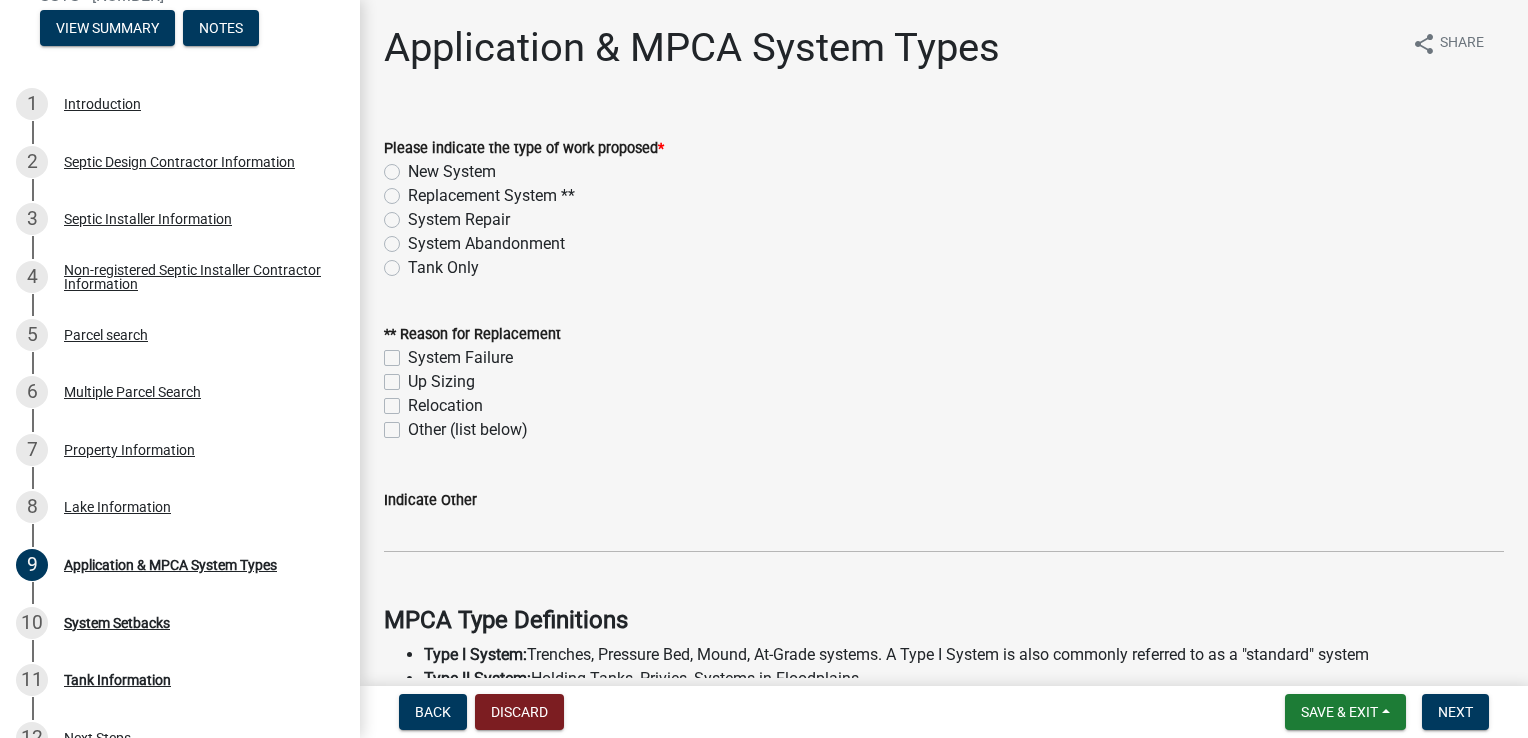 click on "New System" 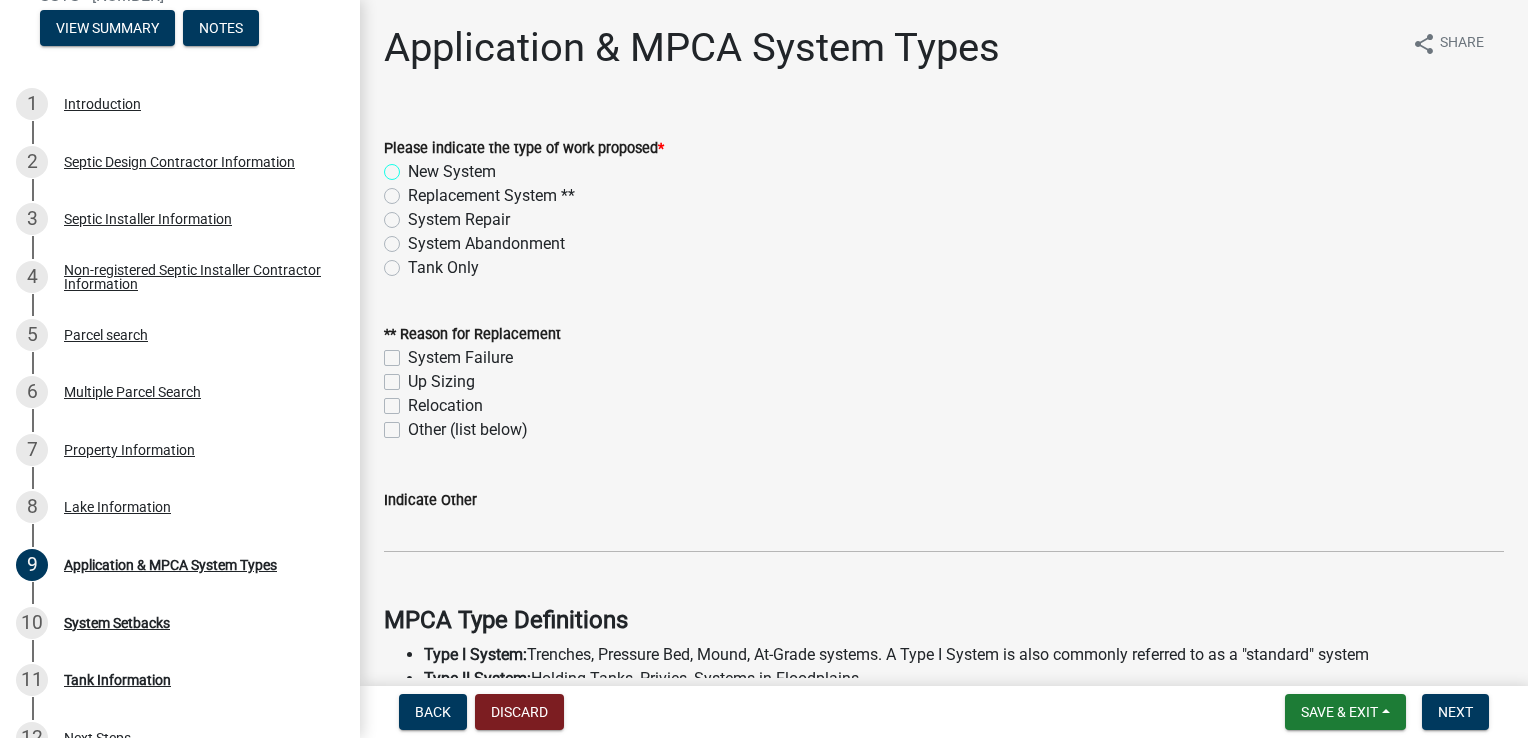 click on "New System" at bounding box center [414, 166] 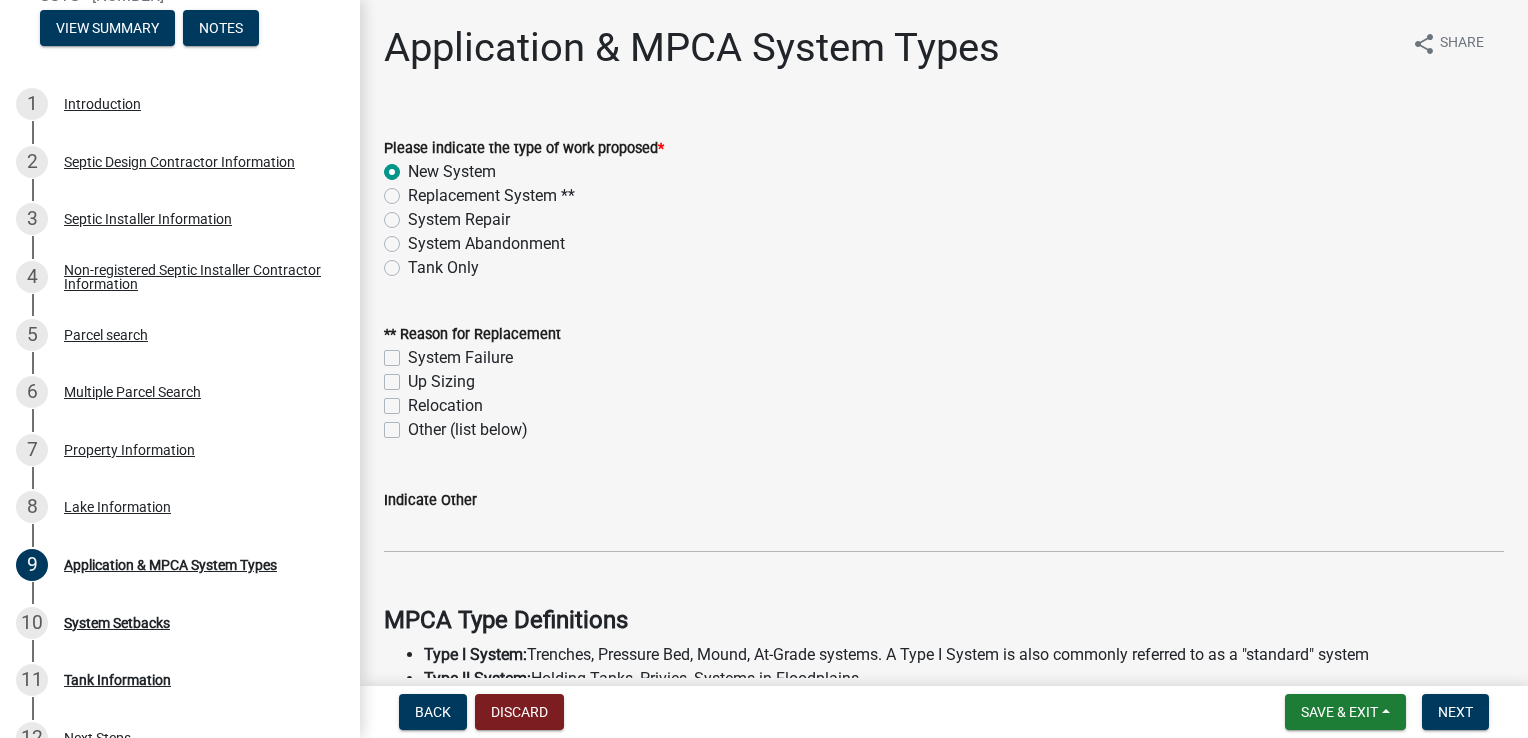 radio on "true" 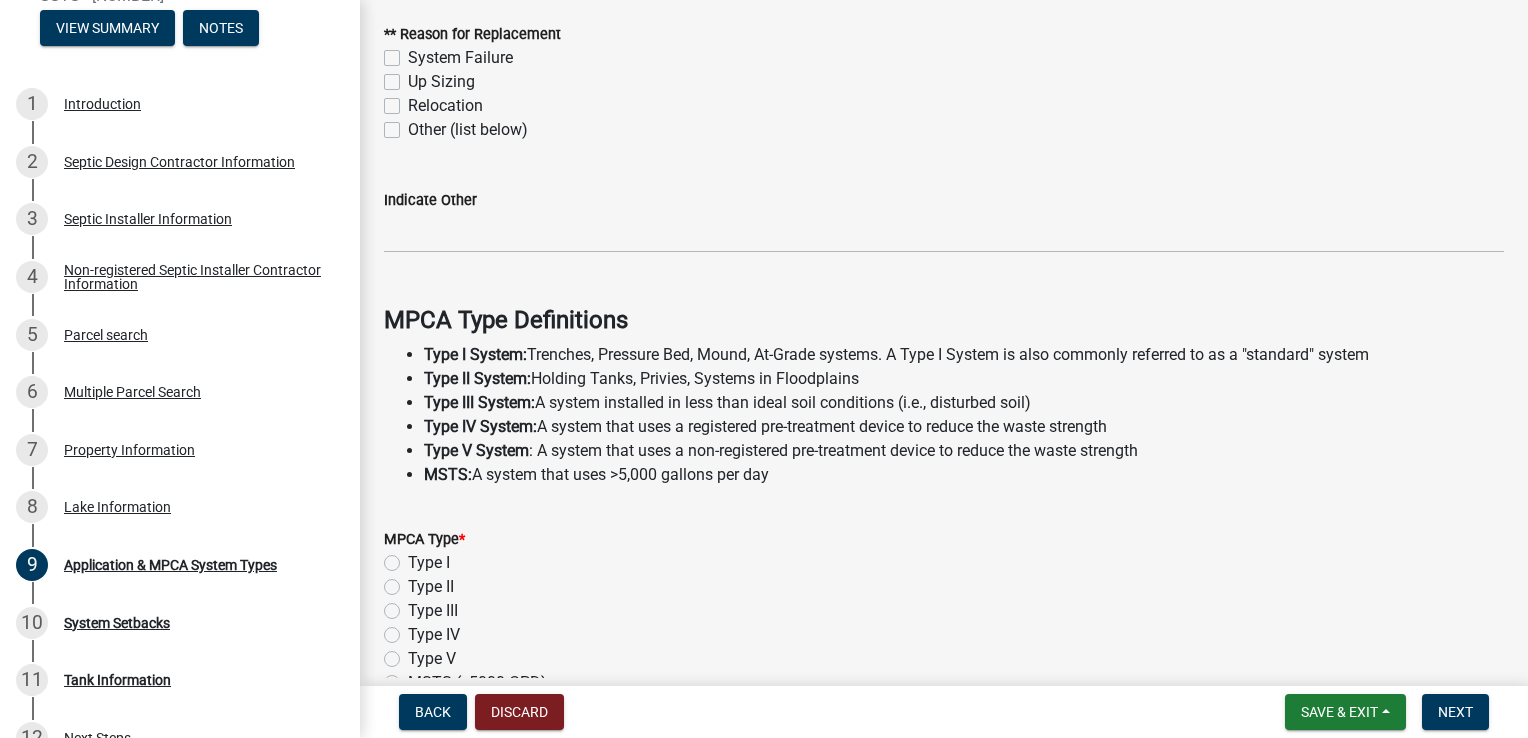 scroll, scrollTop: 400, scrollLeft: 0, axis: vertical 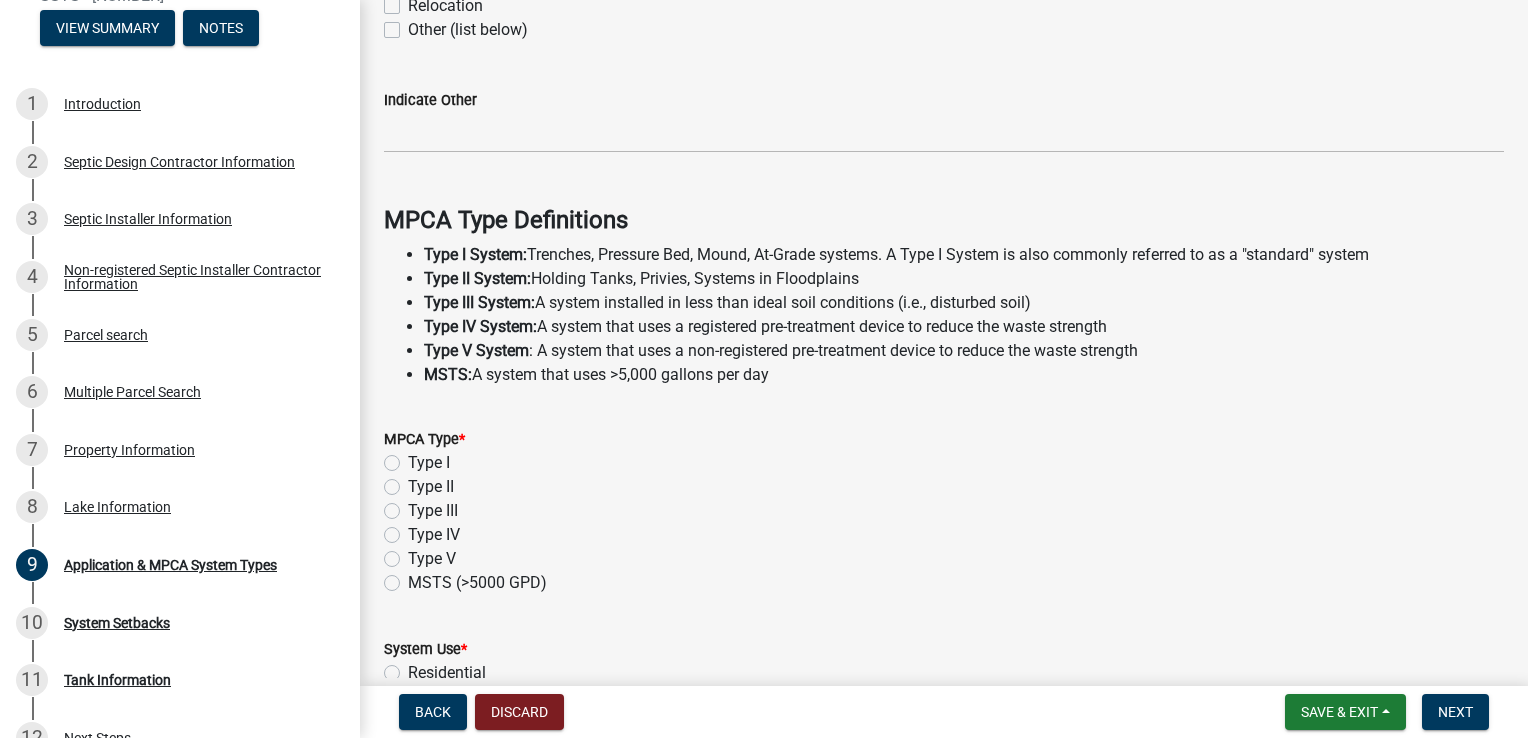 click on "Type II" 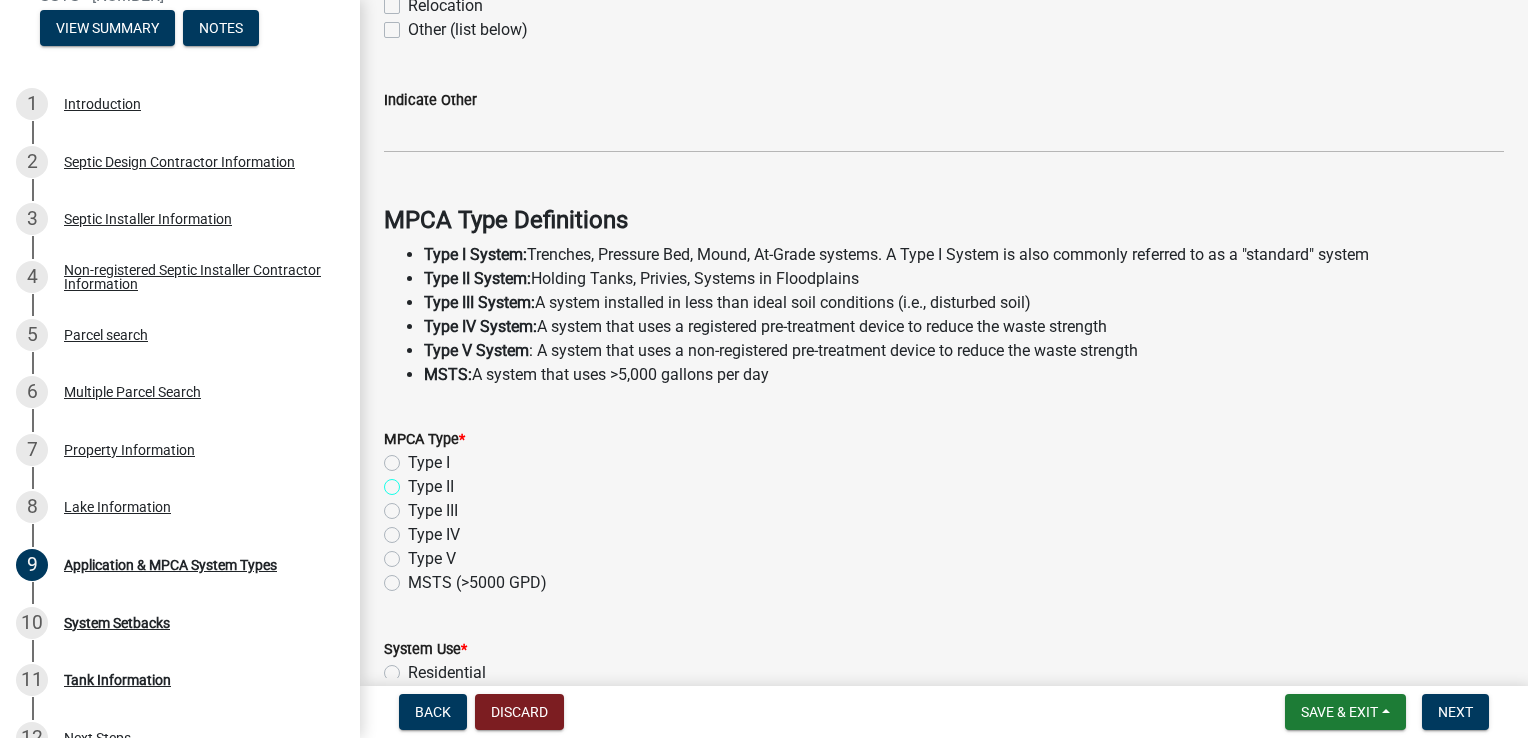 click on "Type II" at bounding box center [414, 481] 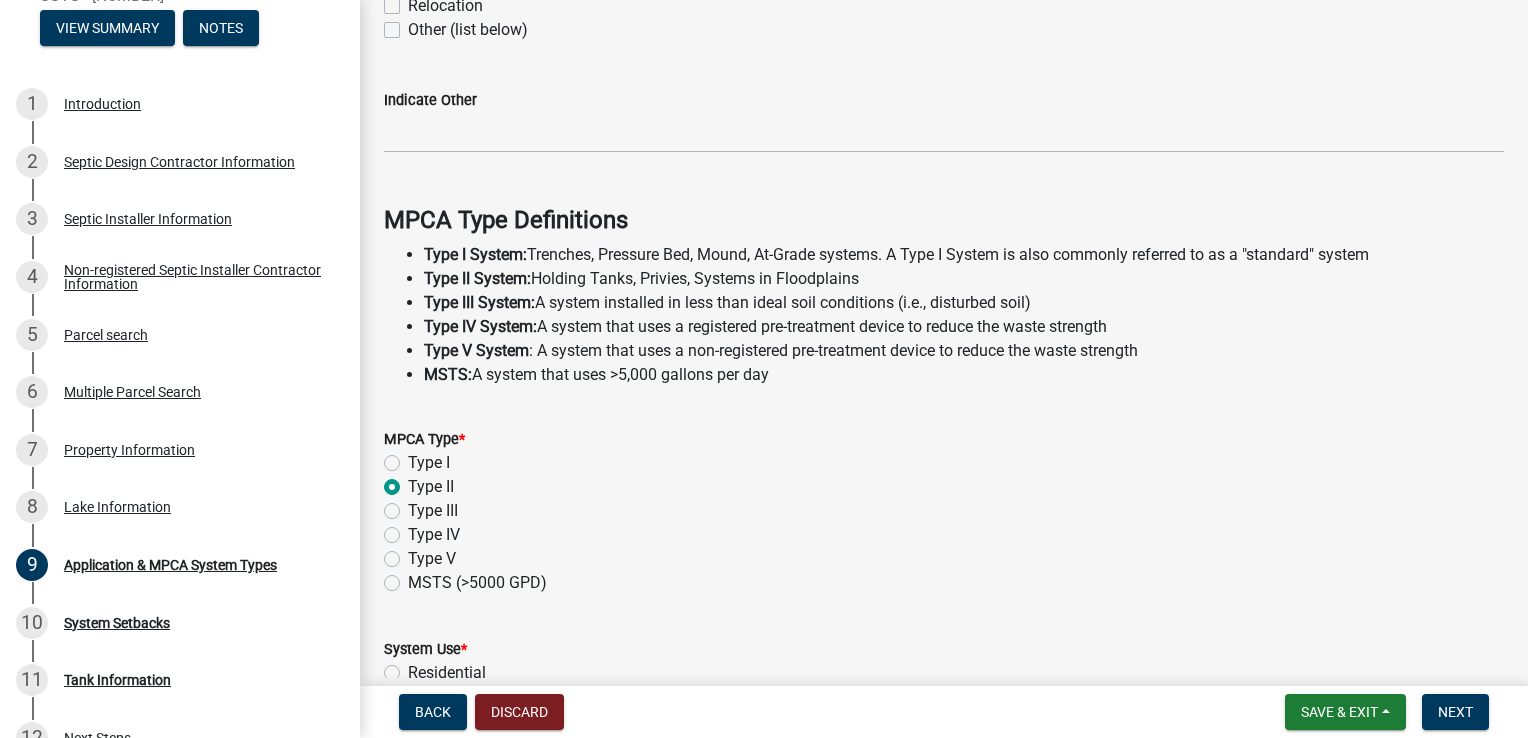 radio on "true" 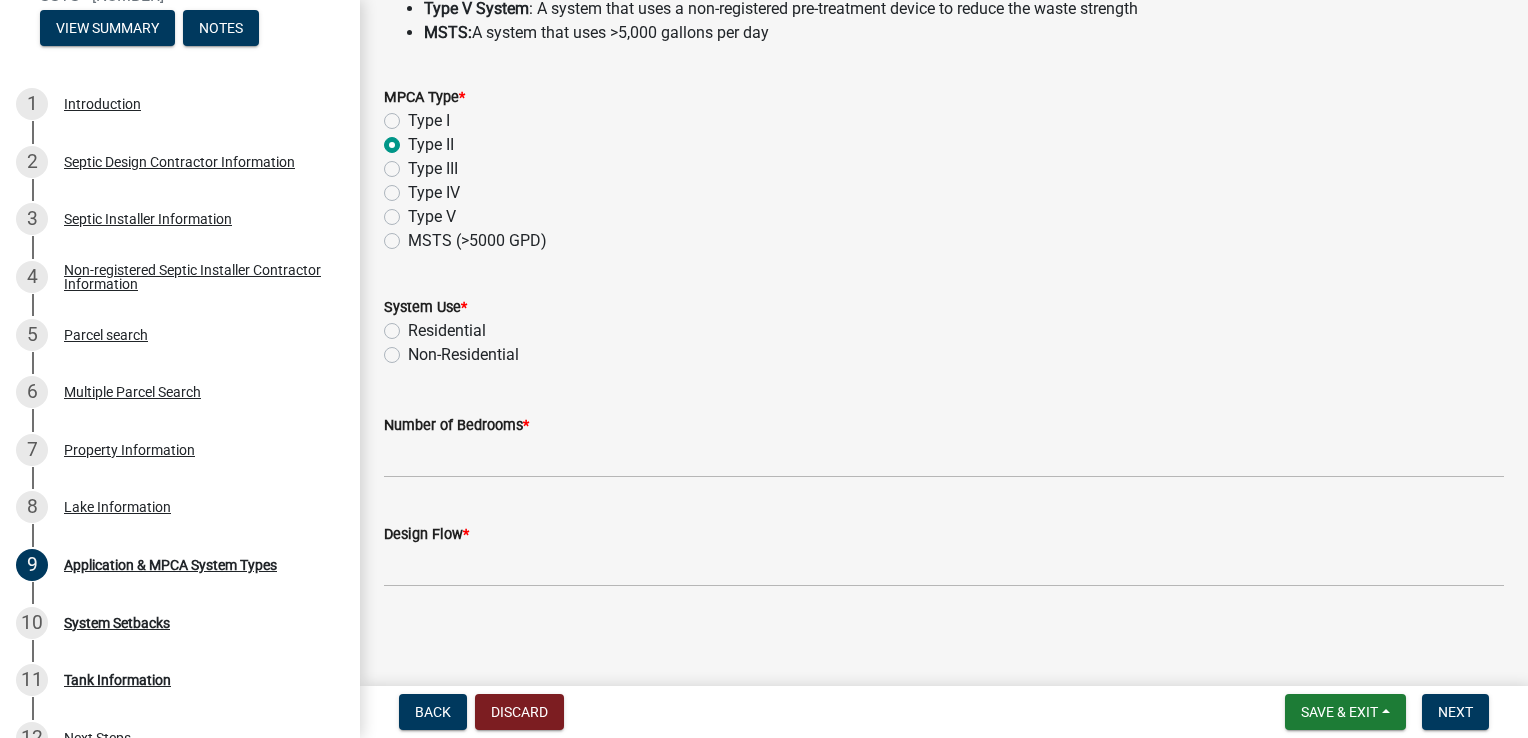 scroll, scrollTop: 744, scrollLeft: 0, axis: vertical 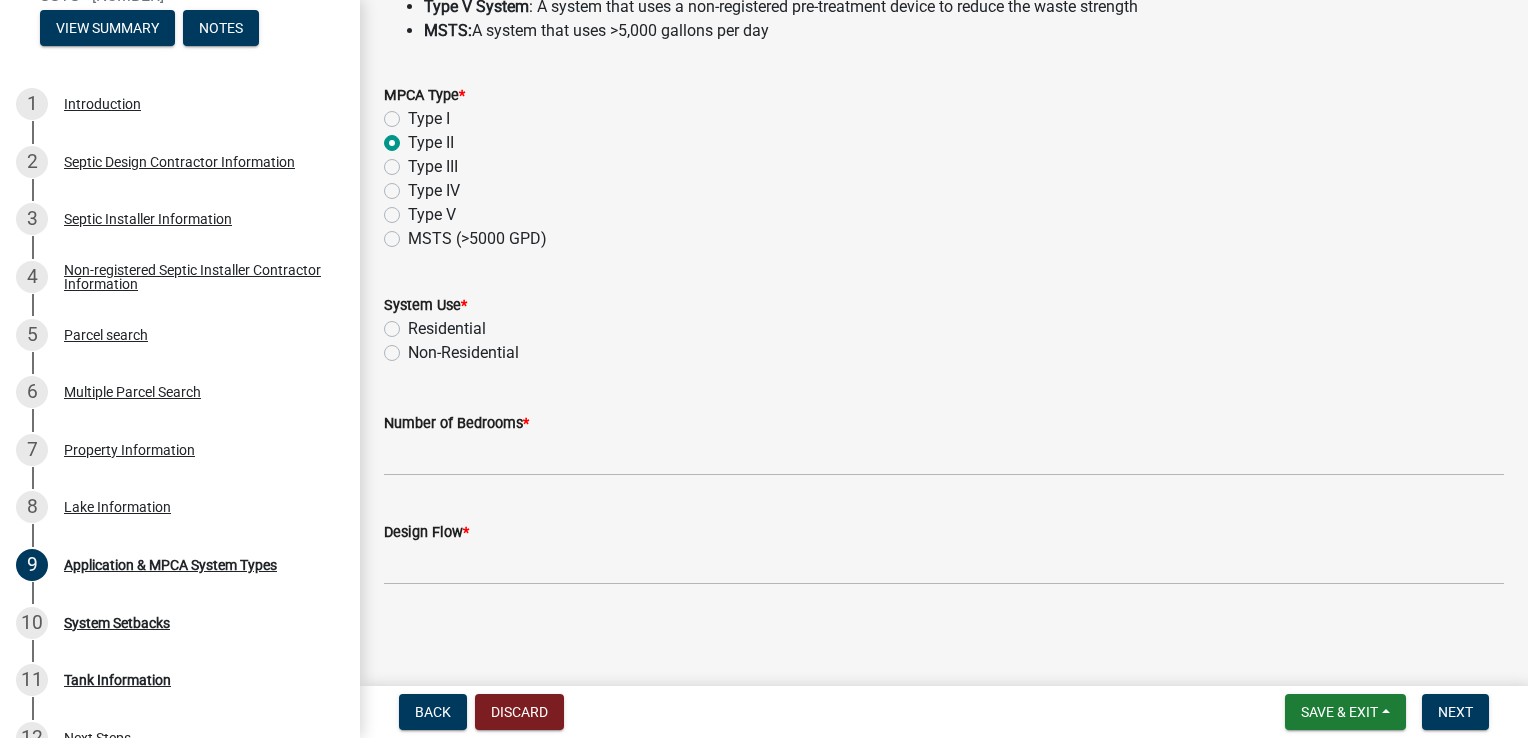 click on "Residential" 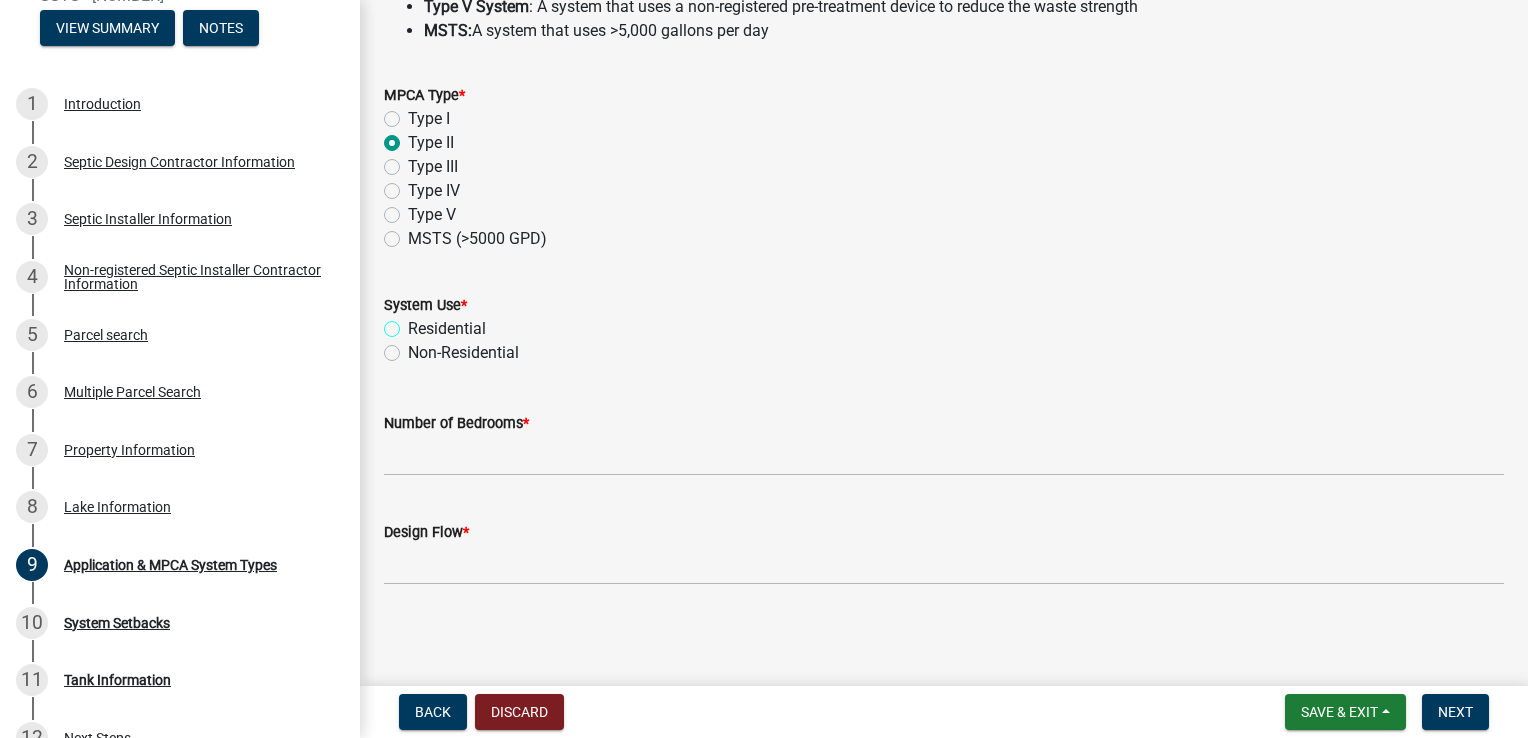 click on "Residential" at bounding box center [414, 323] 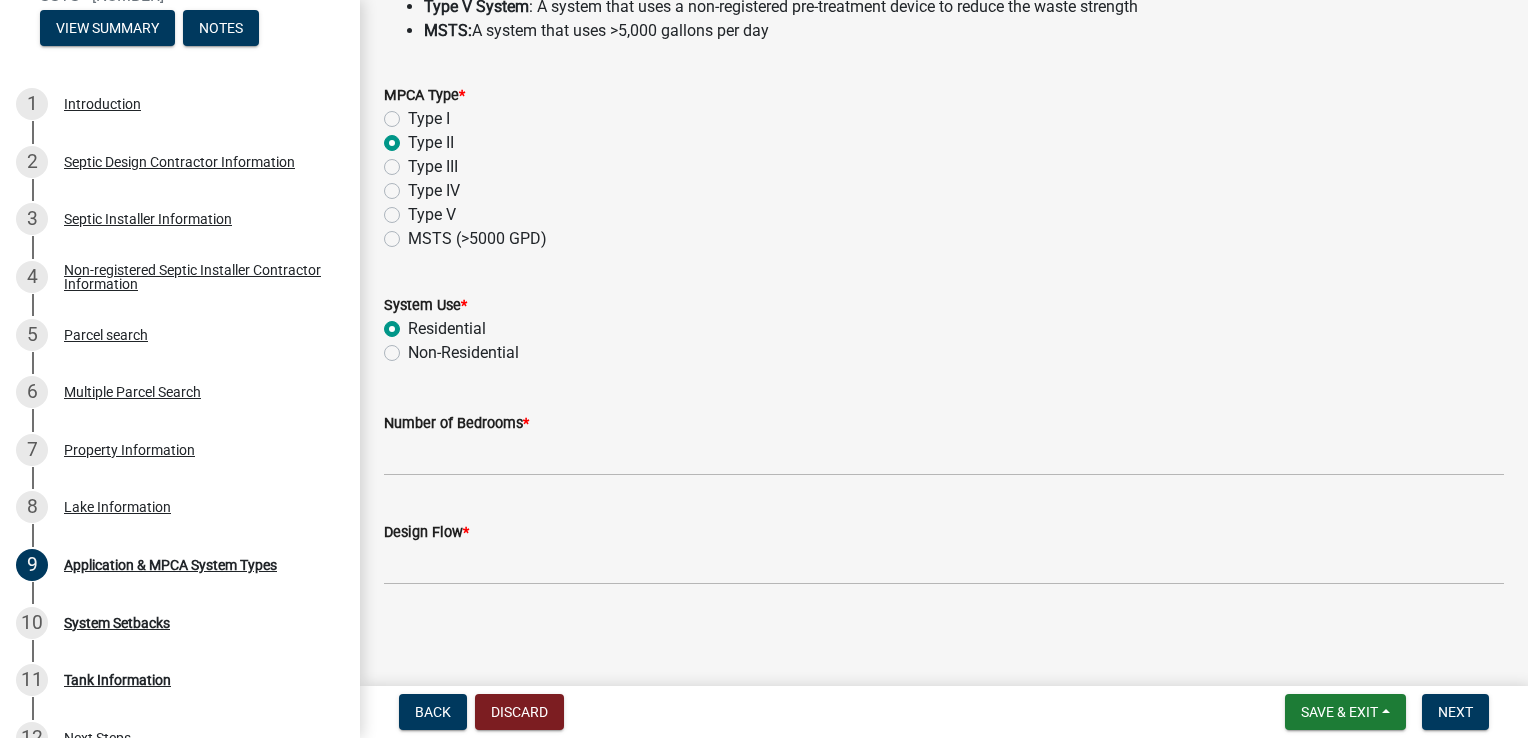radio on "true" 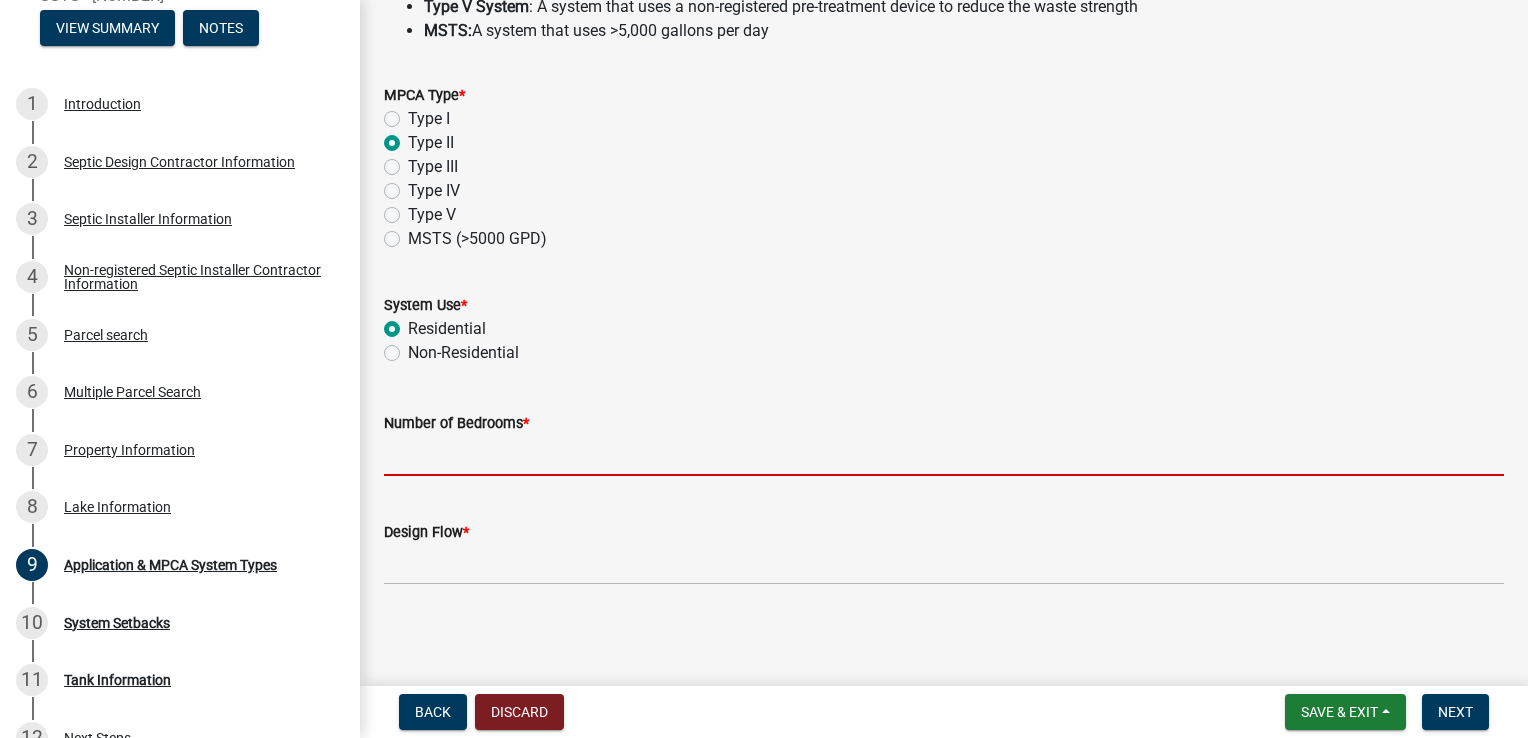 click on "Number of Bedrooms  *" at bounding box center (944, 455) 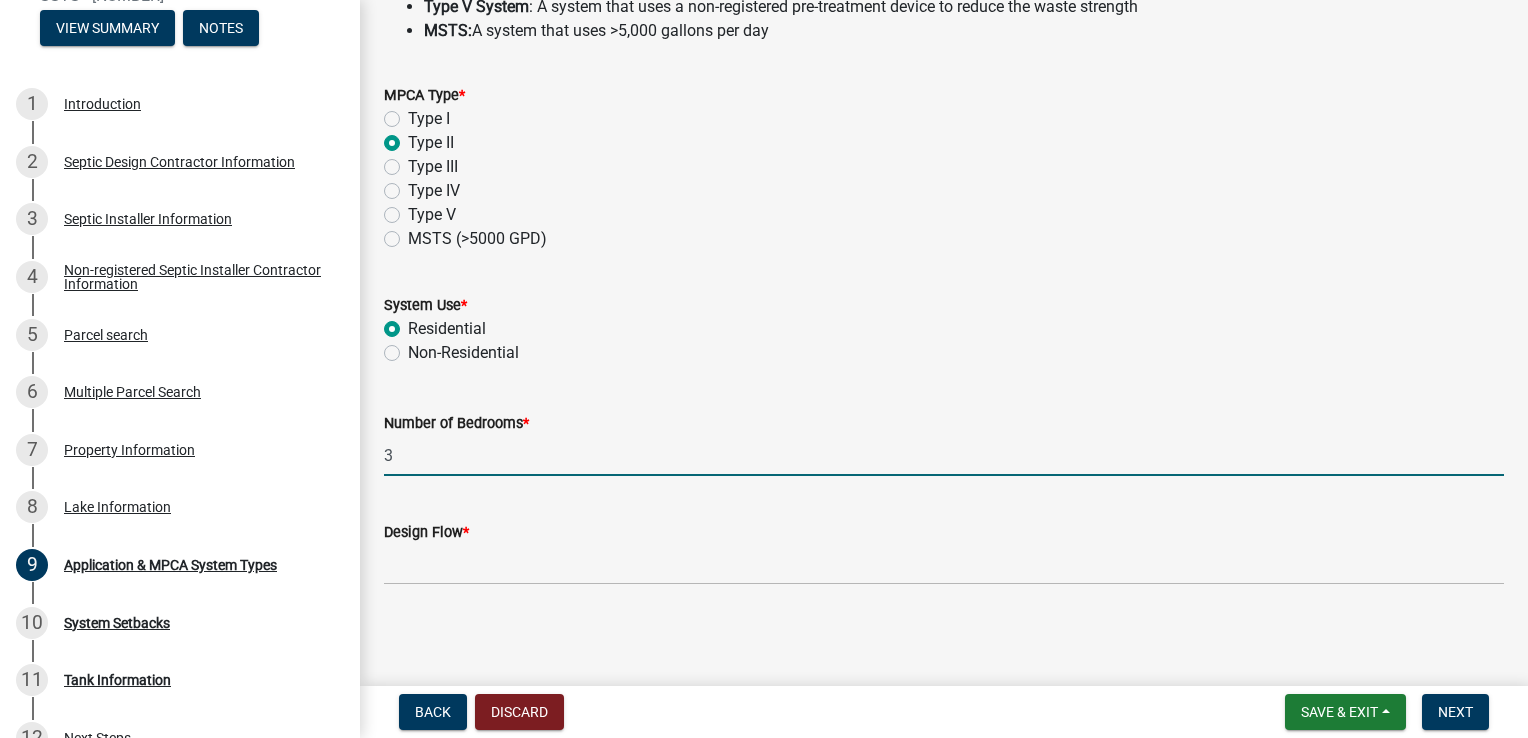 type on "3" 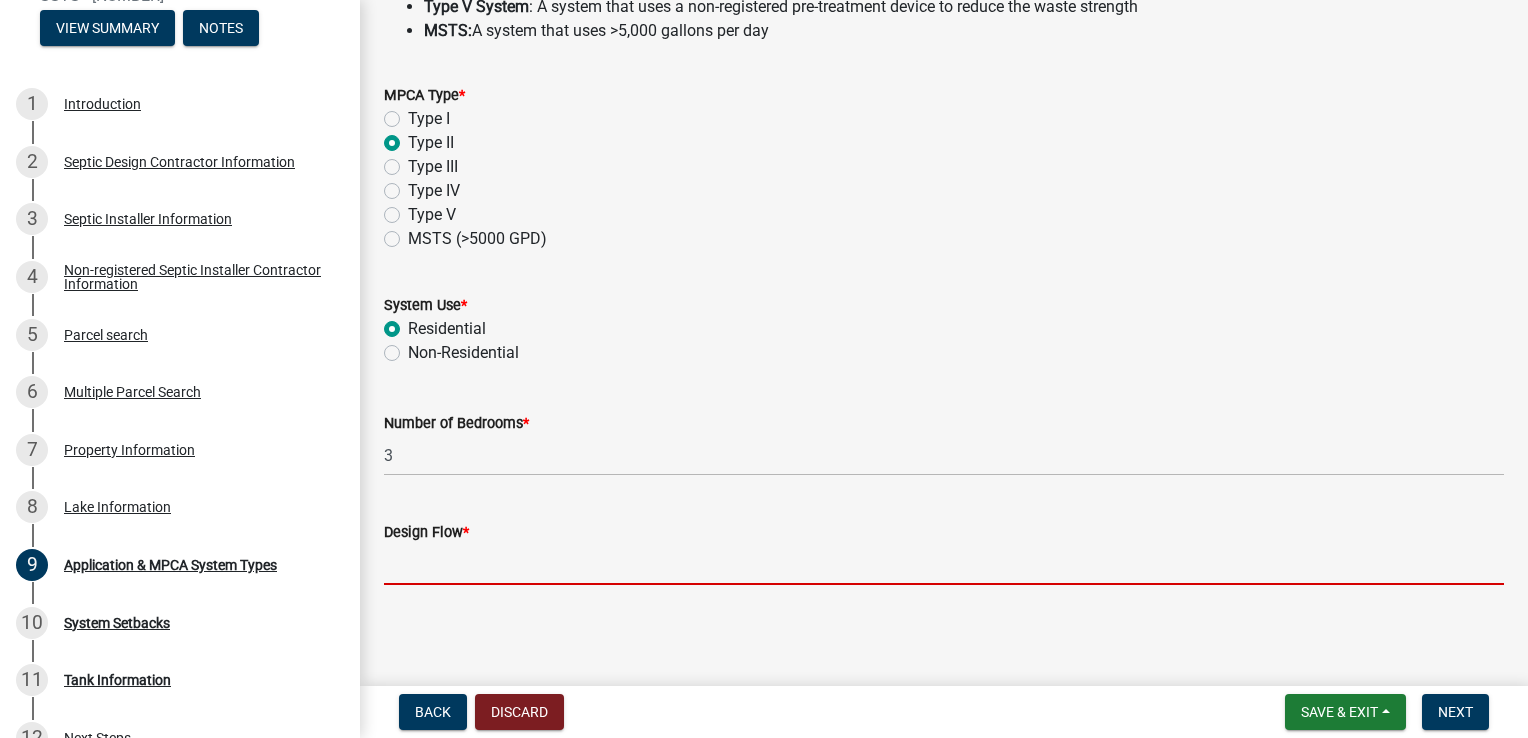 click on "Design Flow  *" at bounding box center [944, 564] 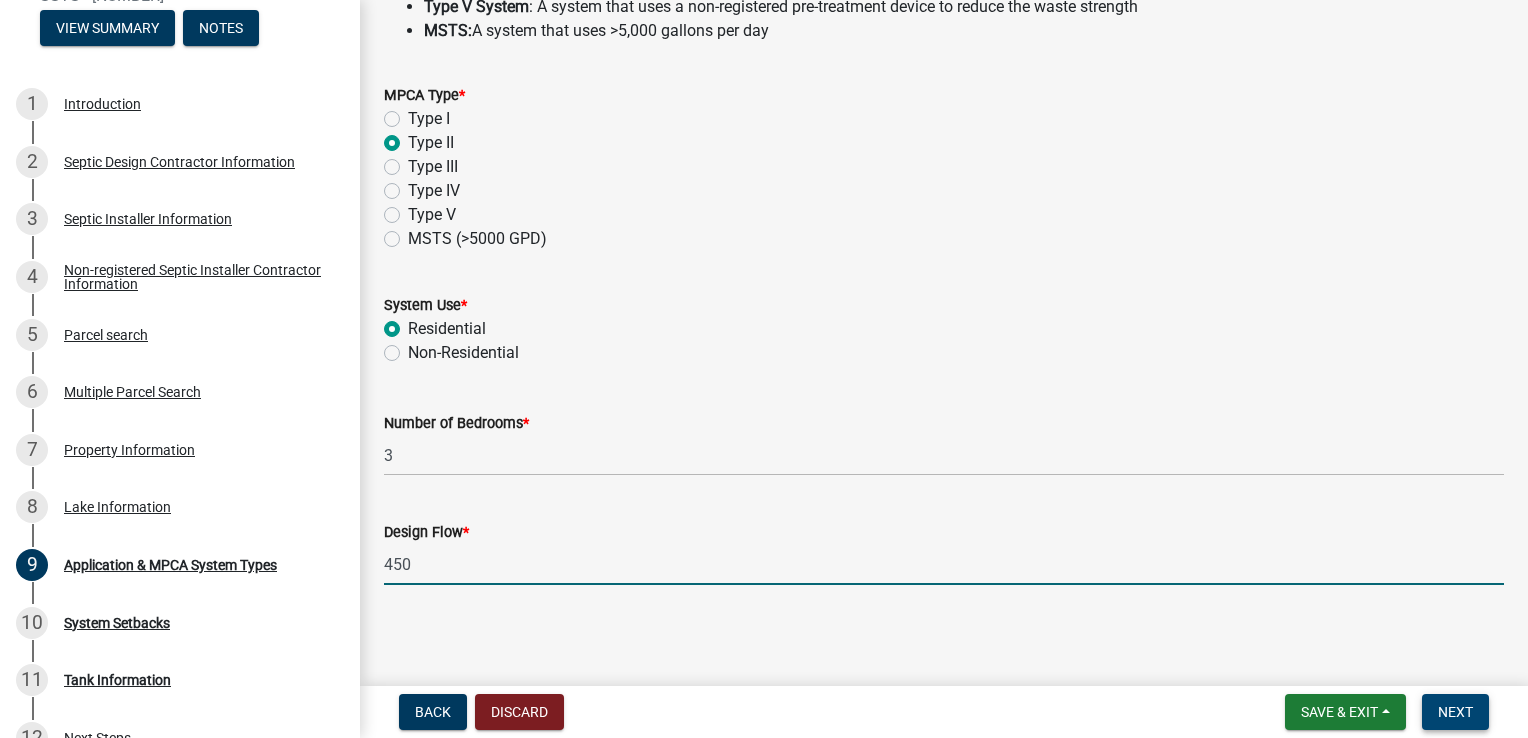 type on "450" 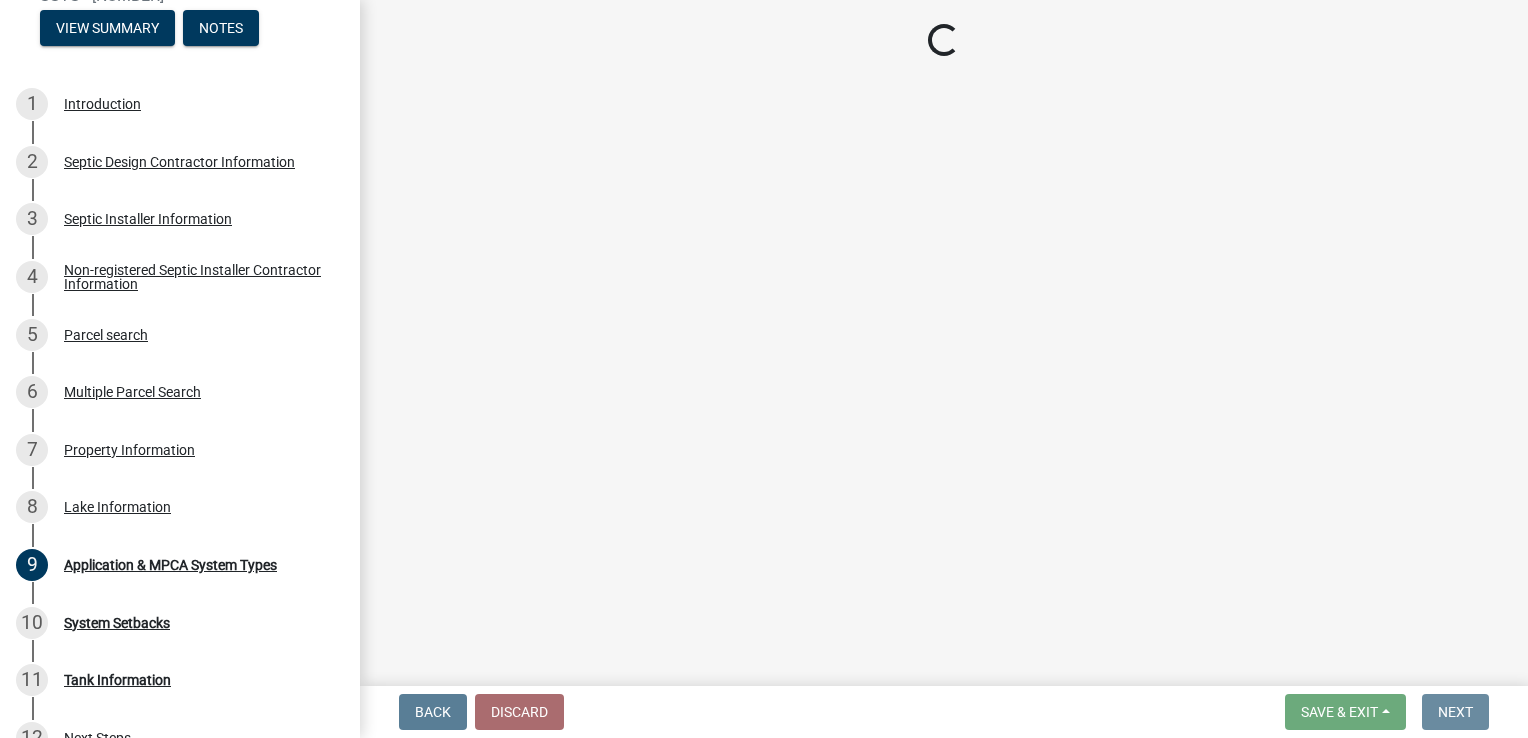 scroll, scrollTop: 0, scrollLeft: 0, axis: both 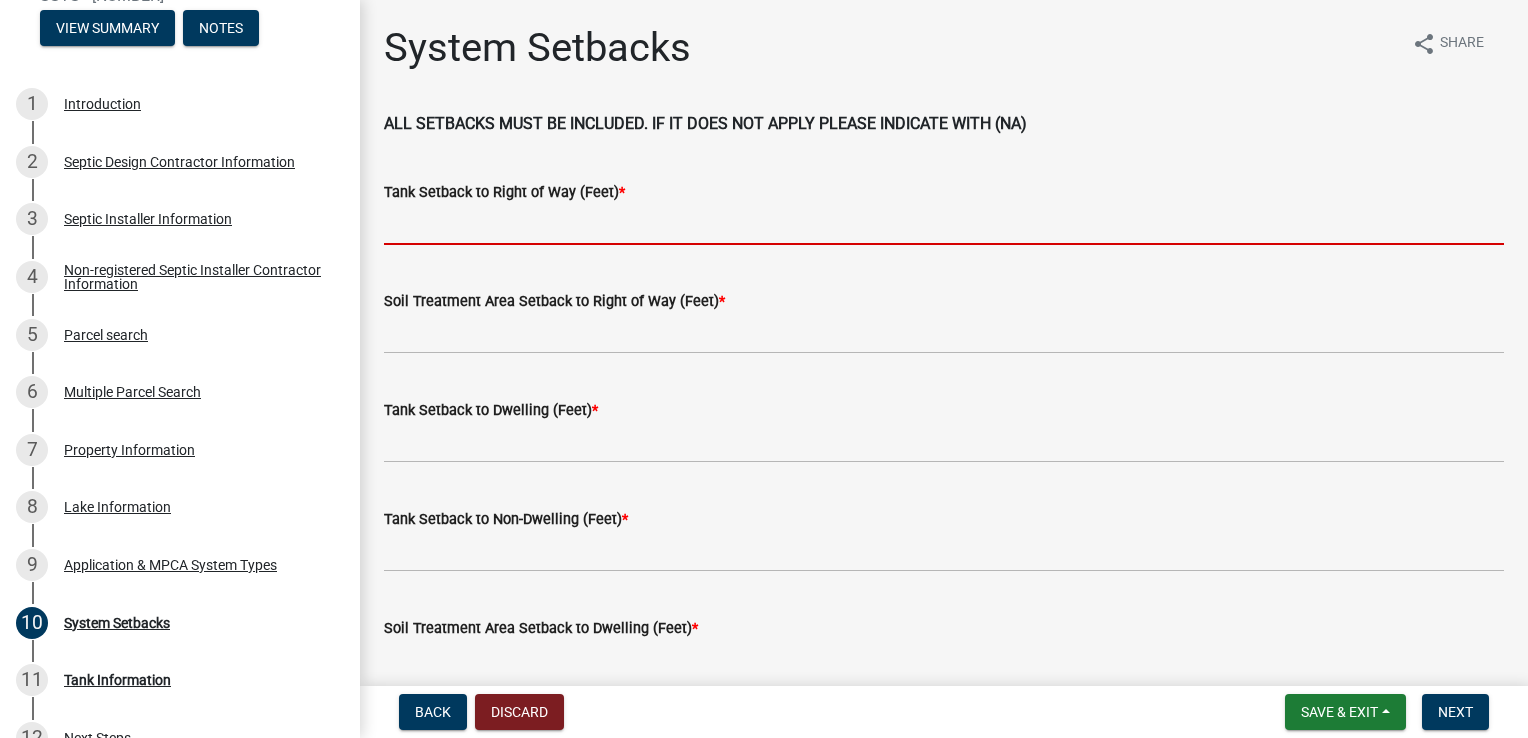 click on "Tank Setback to Right of Way (Feet)  *" at bounding box center (944, 224) 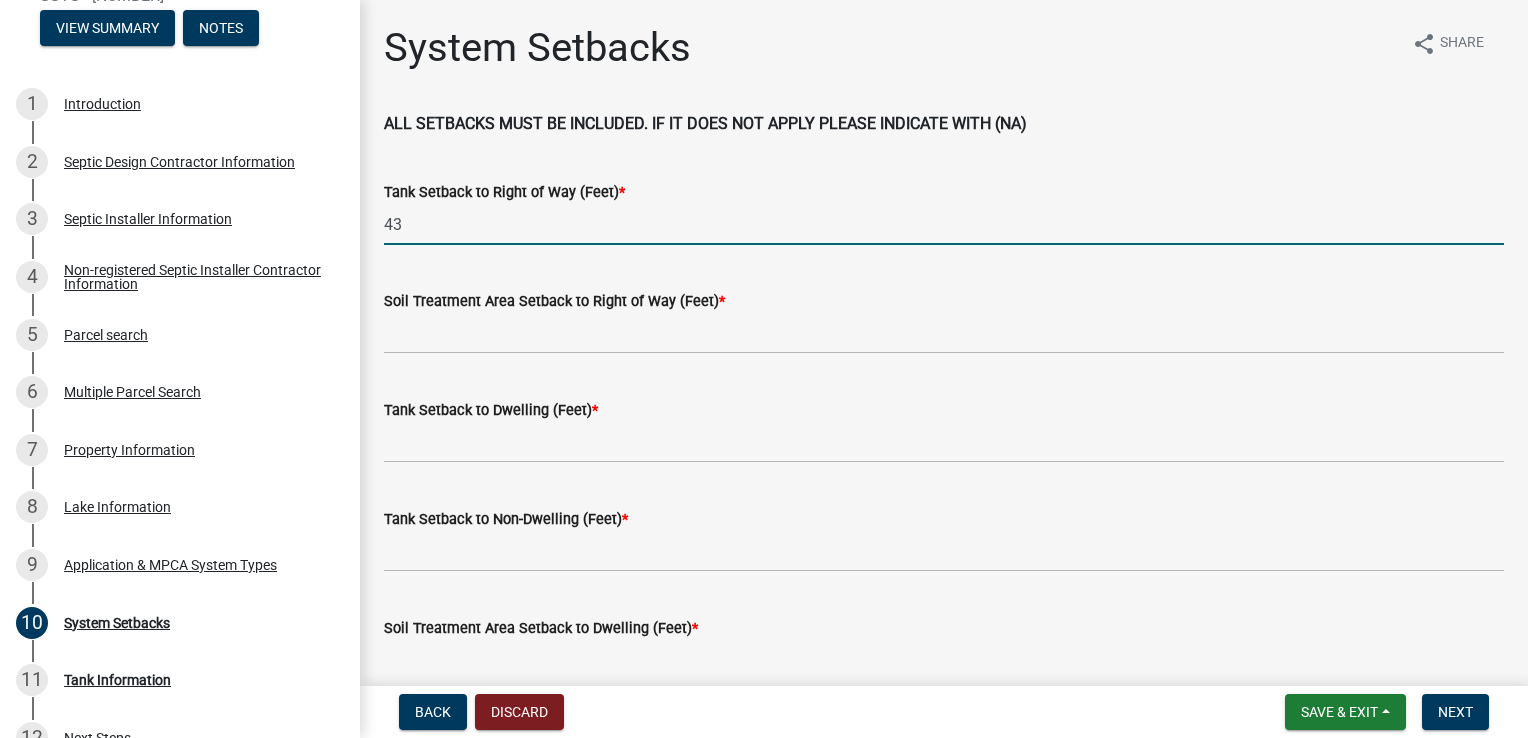 type on "43" 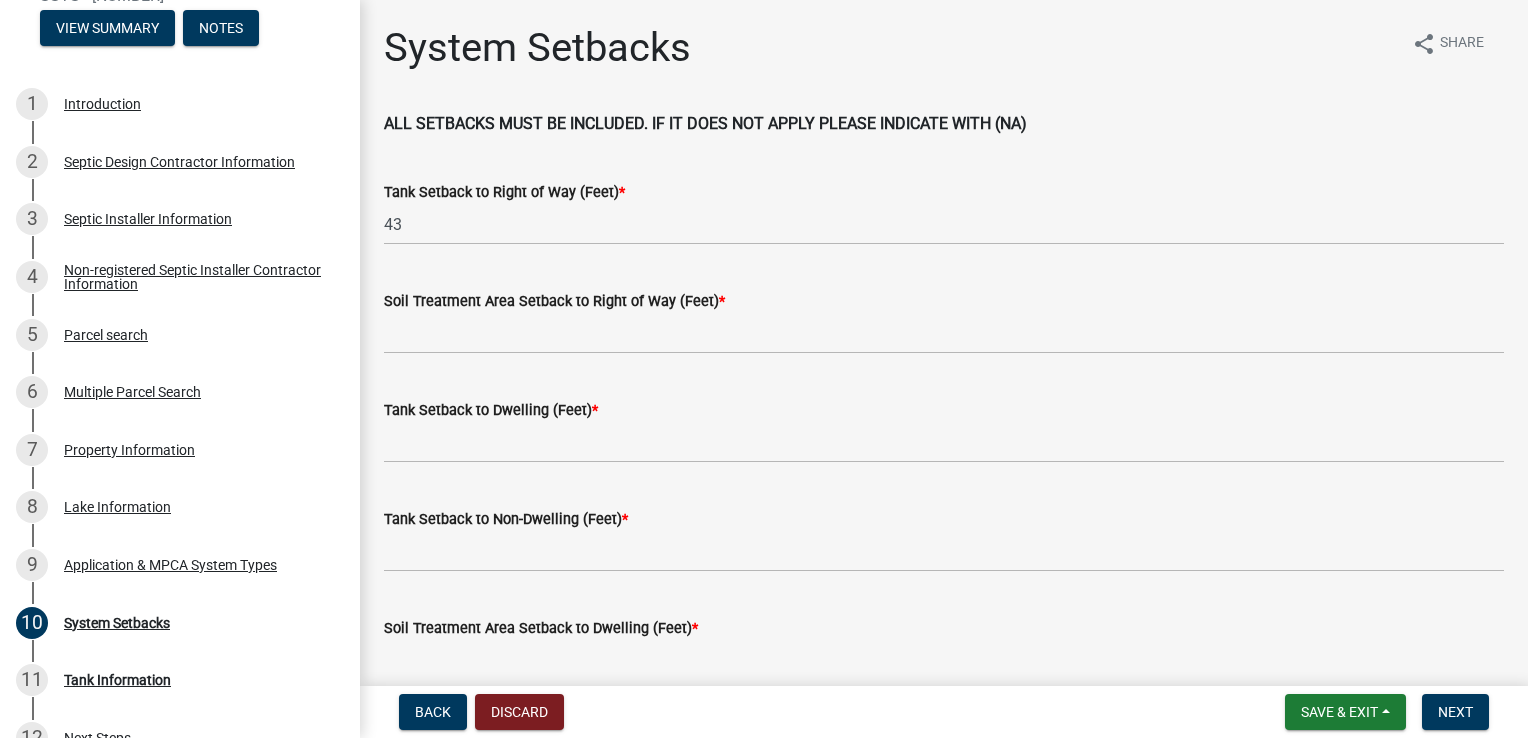 click on "Soil Treatment Area Setback to Right of Way (Feet)  *" 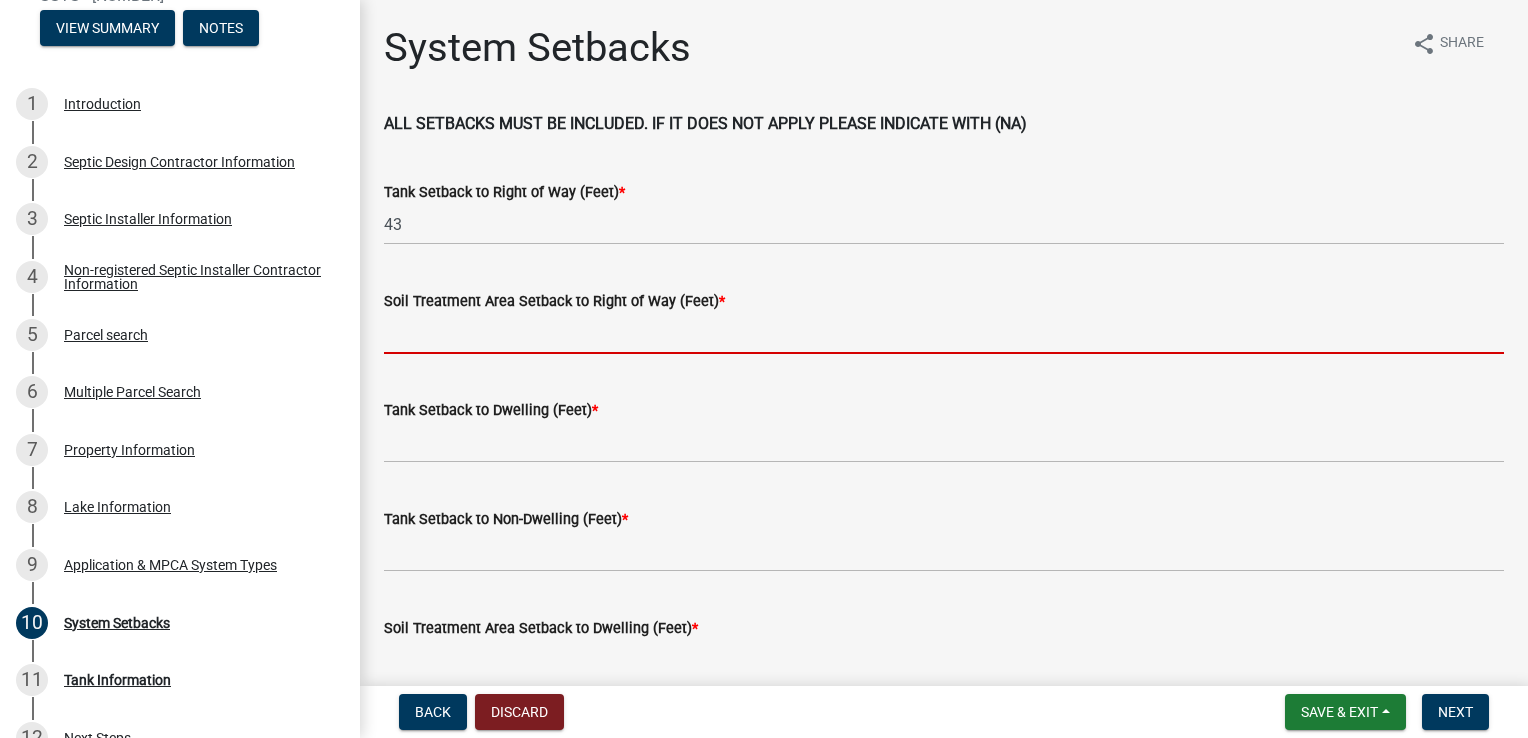 click on "Soil Treatment Area Setback to Right of Way (Feet)  *" at bounding box center [944, 333] 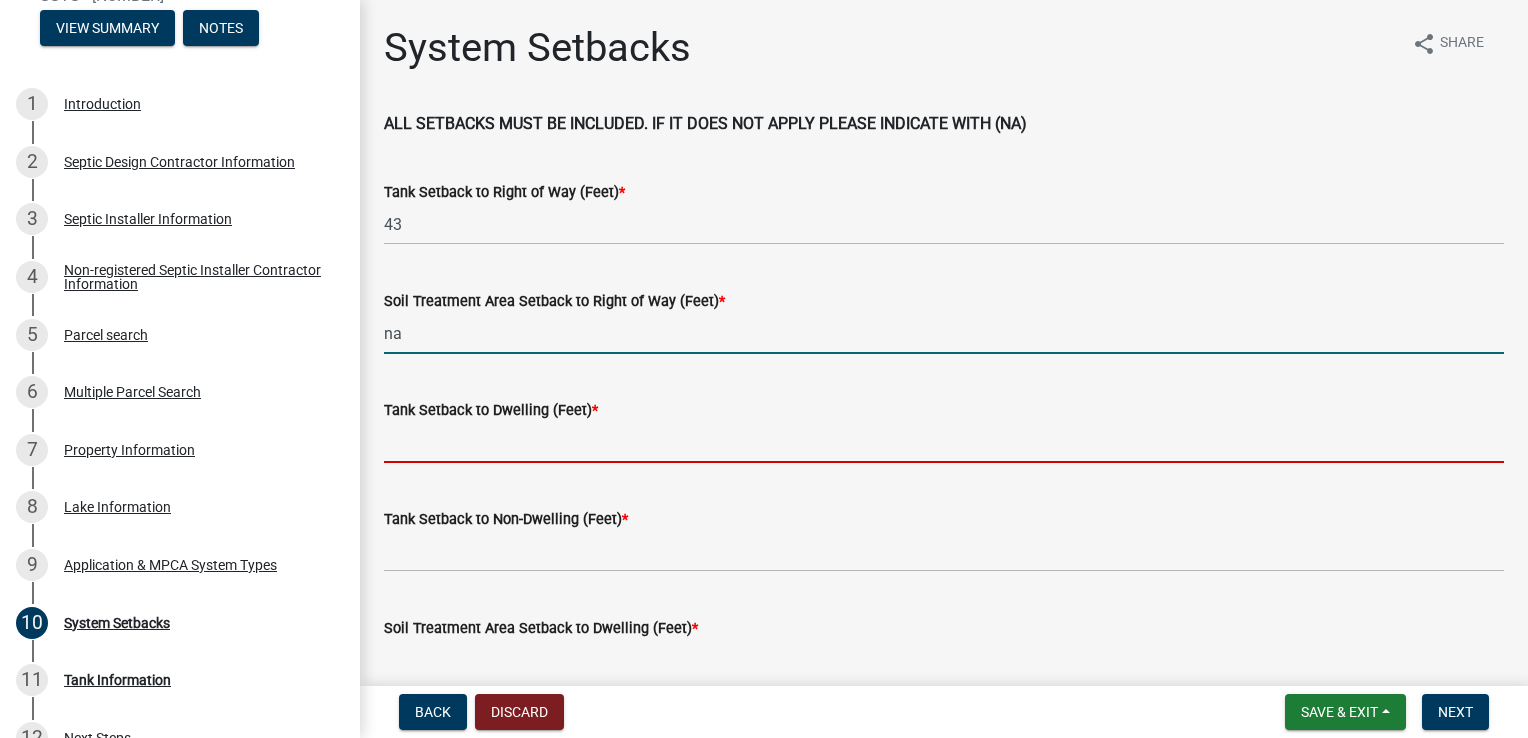 type on "10" 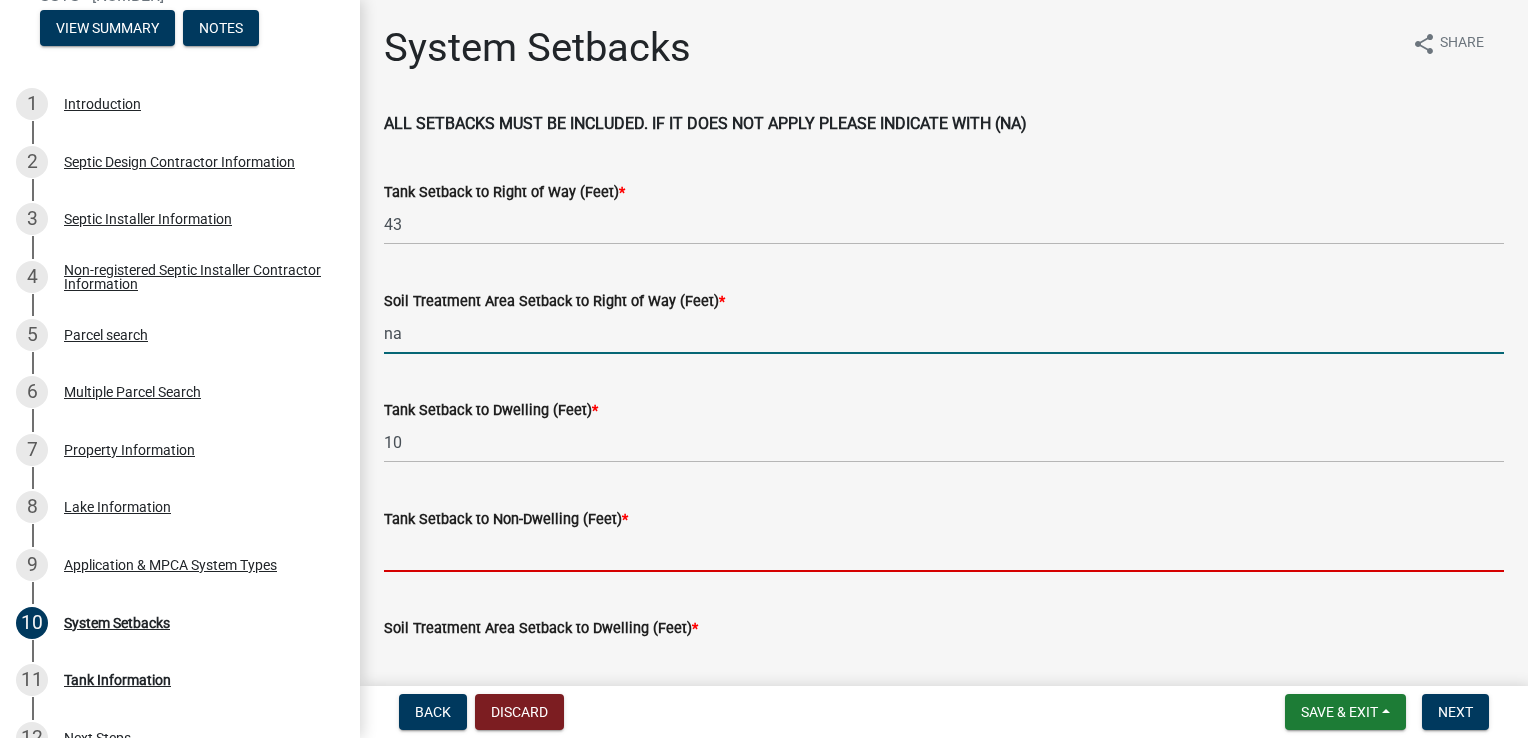type on "na" 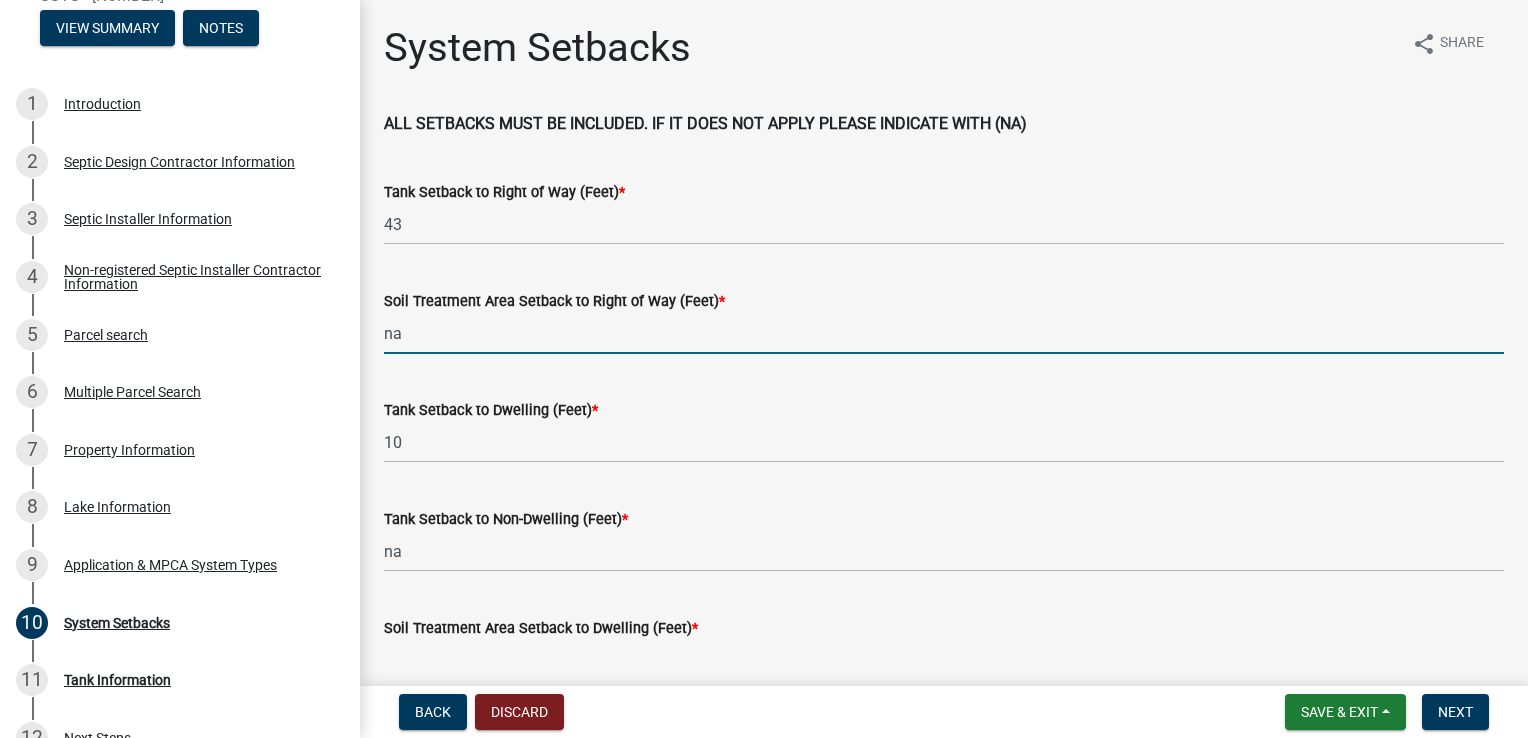 type on "na" 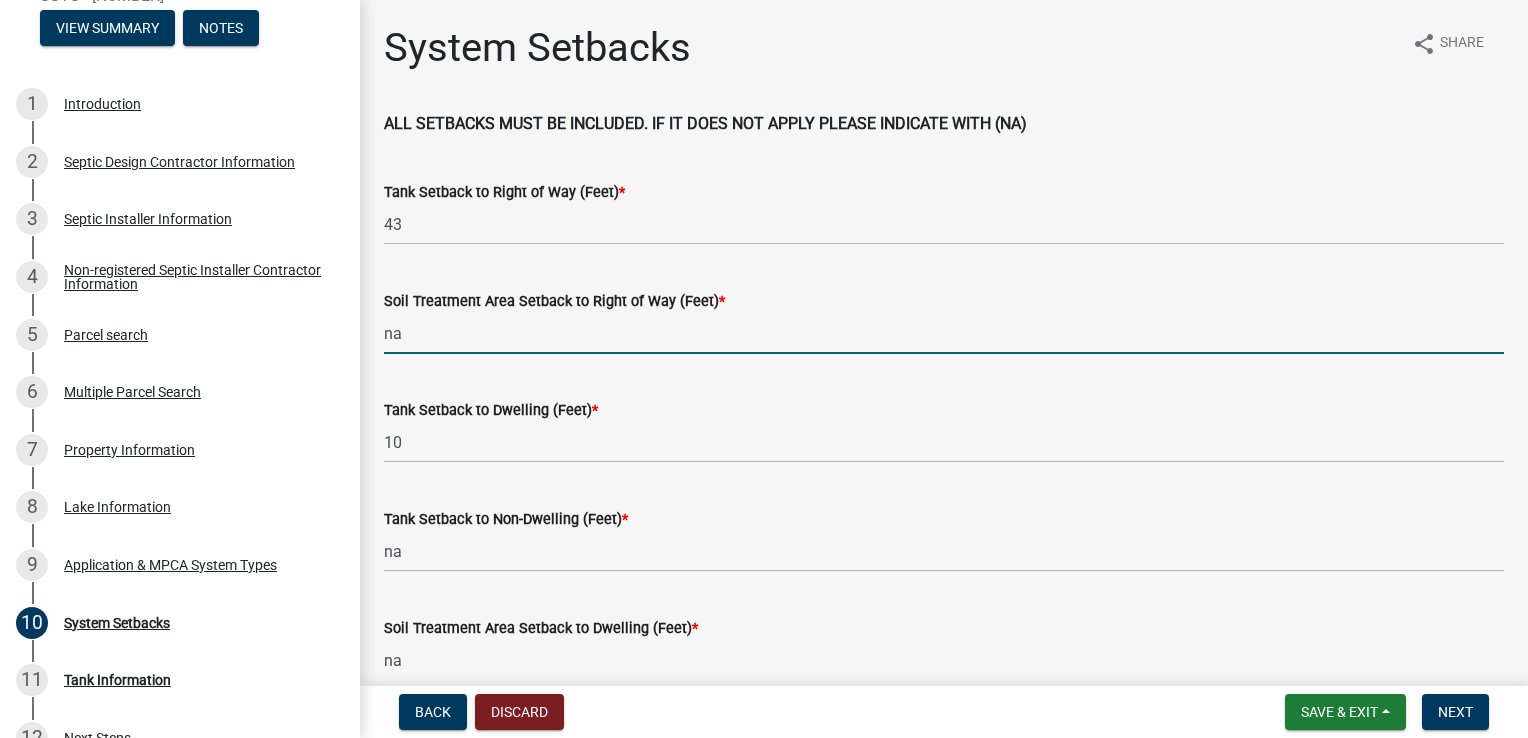 type on "na" 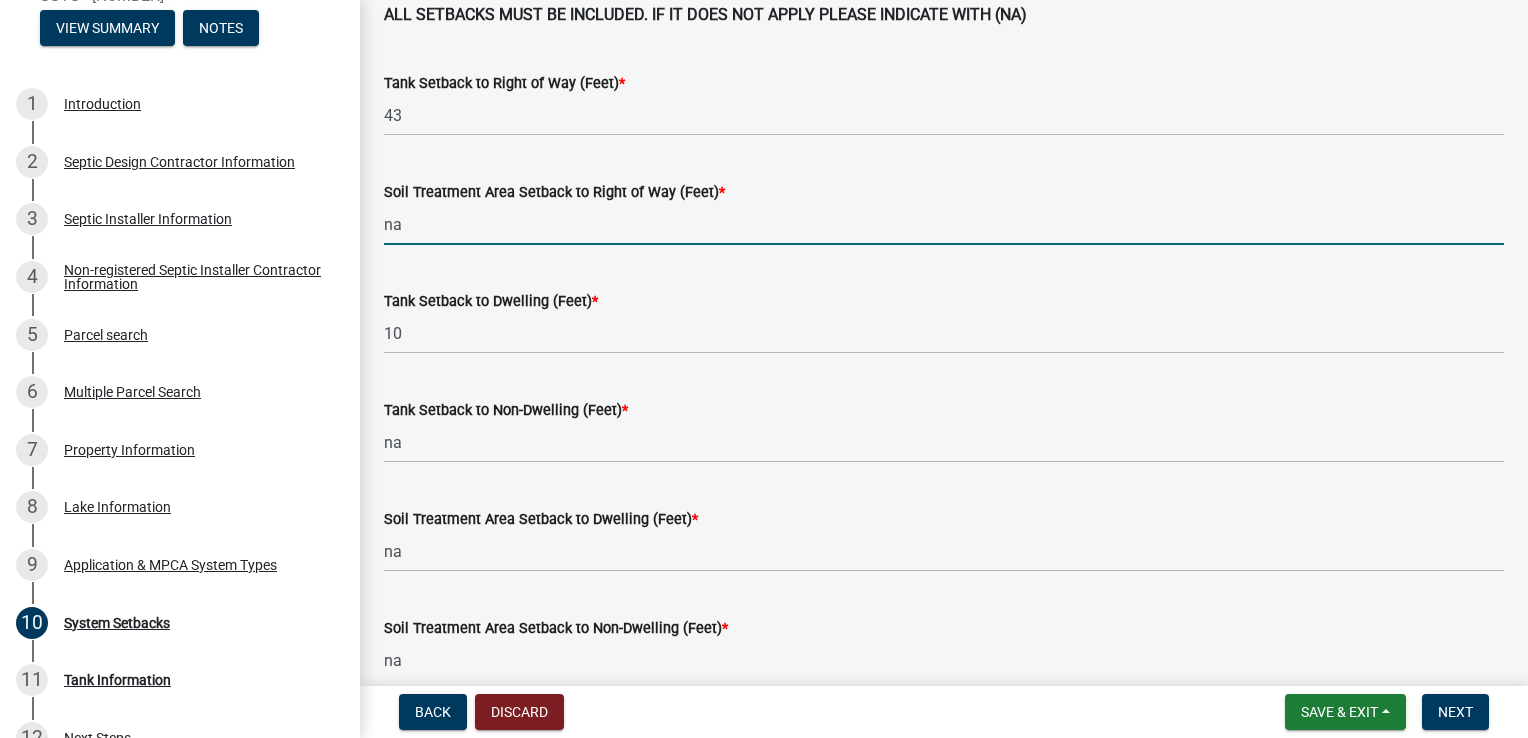 scroll, scrollTop: 200, scrollLeft: 0, axis: vertical 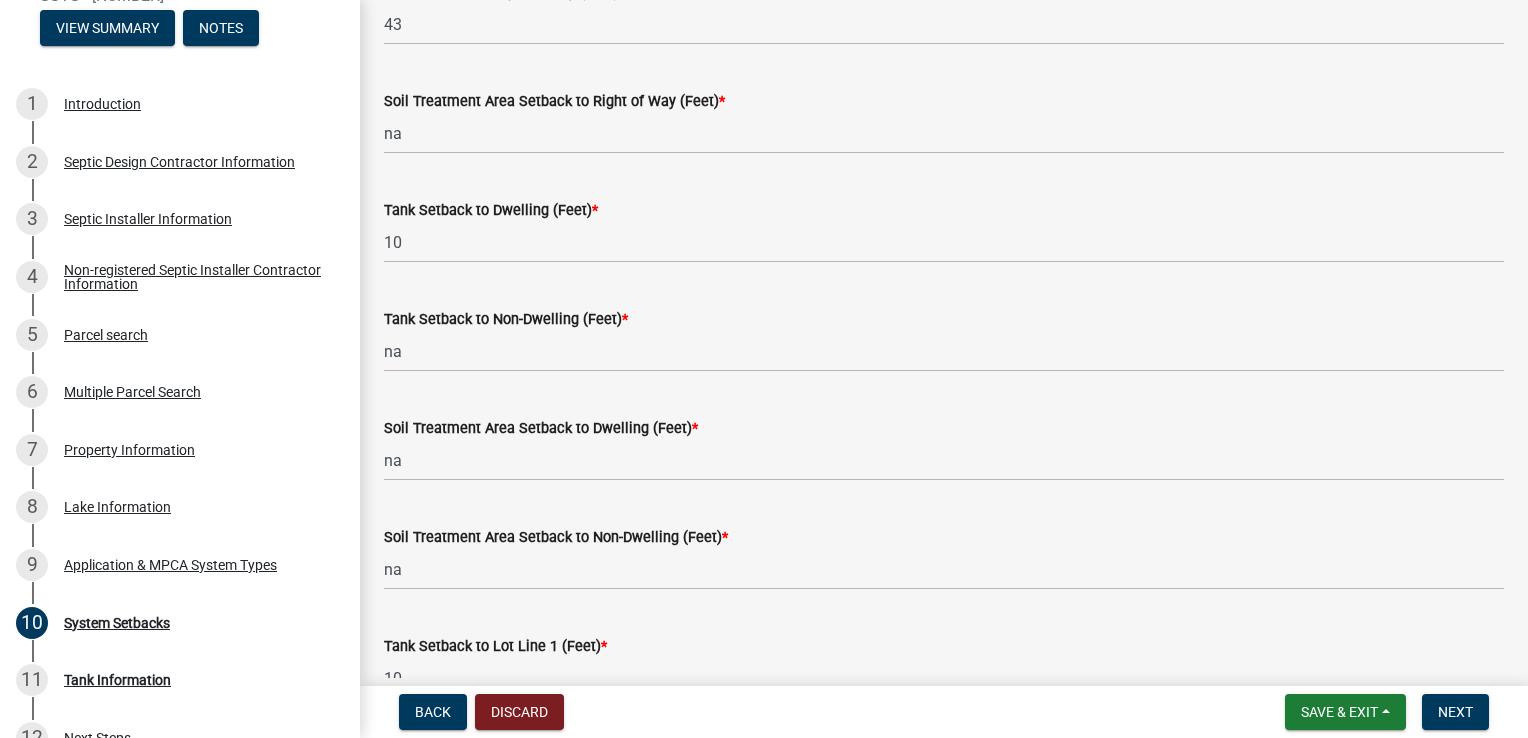 click on "Tank Setback to Dwelling (Feet)  * 10" 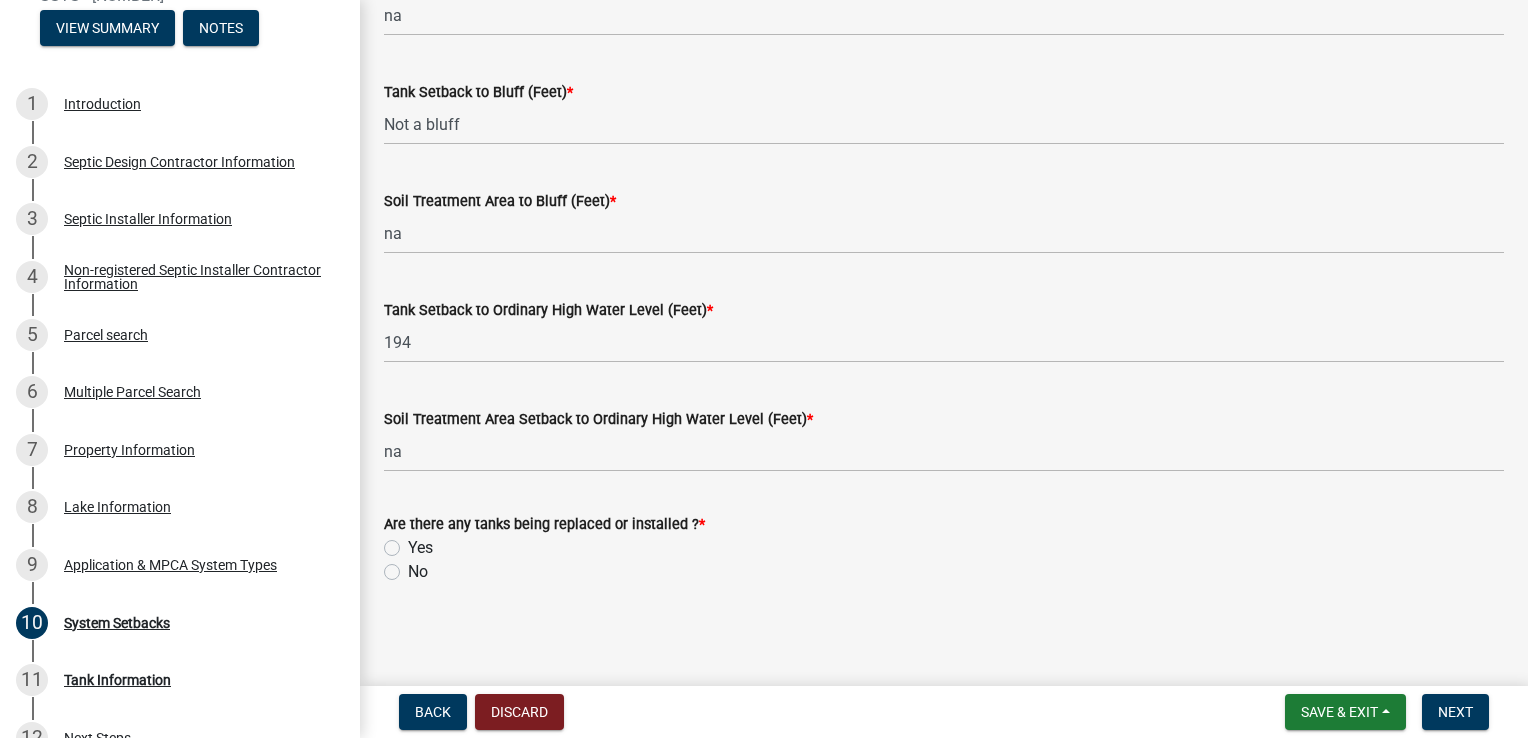 scroll, scrollTop: 1409, scrollLeft: 0, axis: vertical 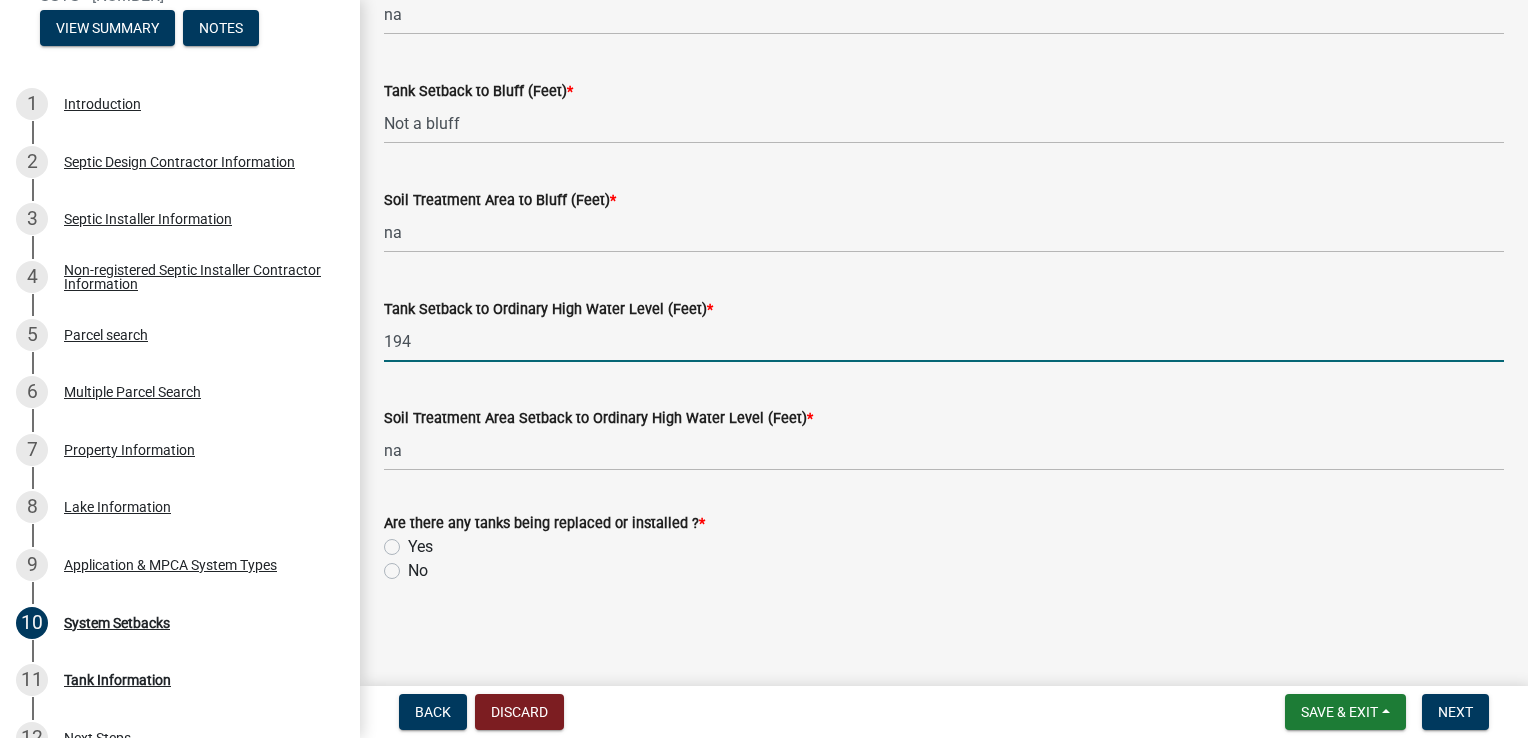 click on "194" at bounding box center (944, 341) 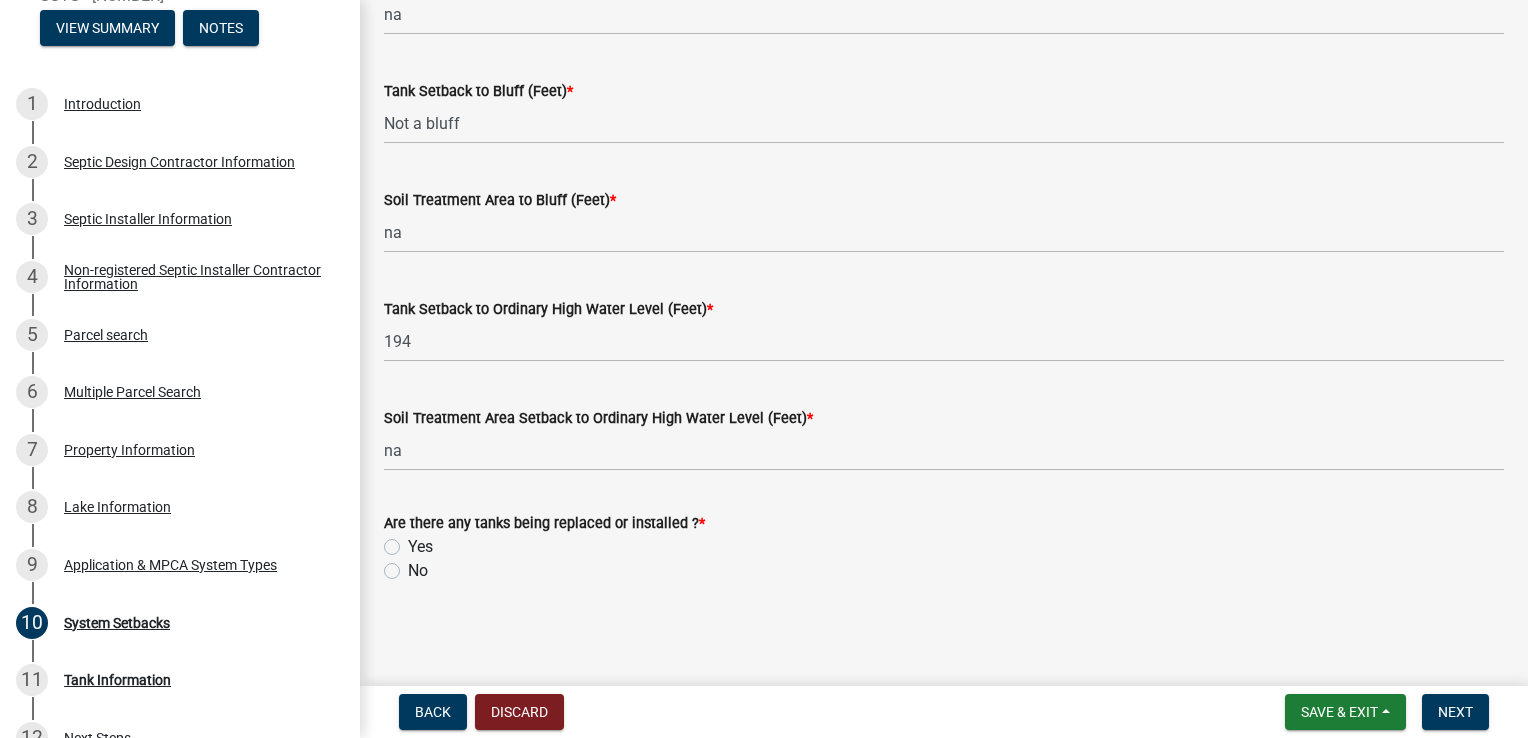 click on "Yes" 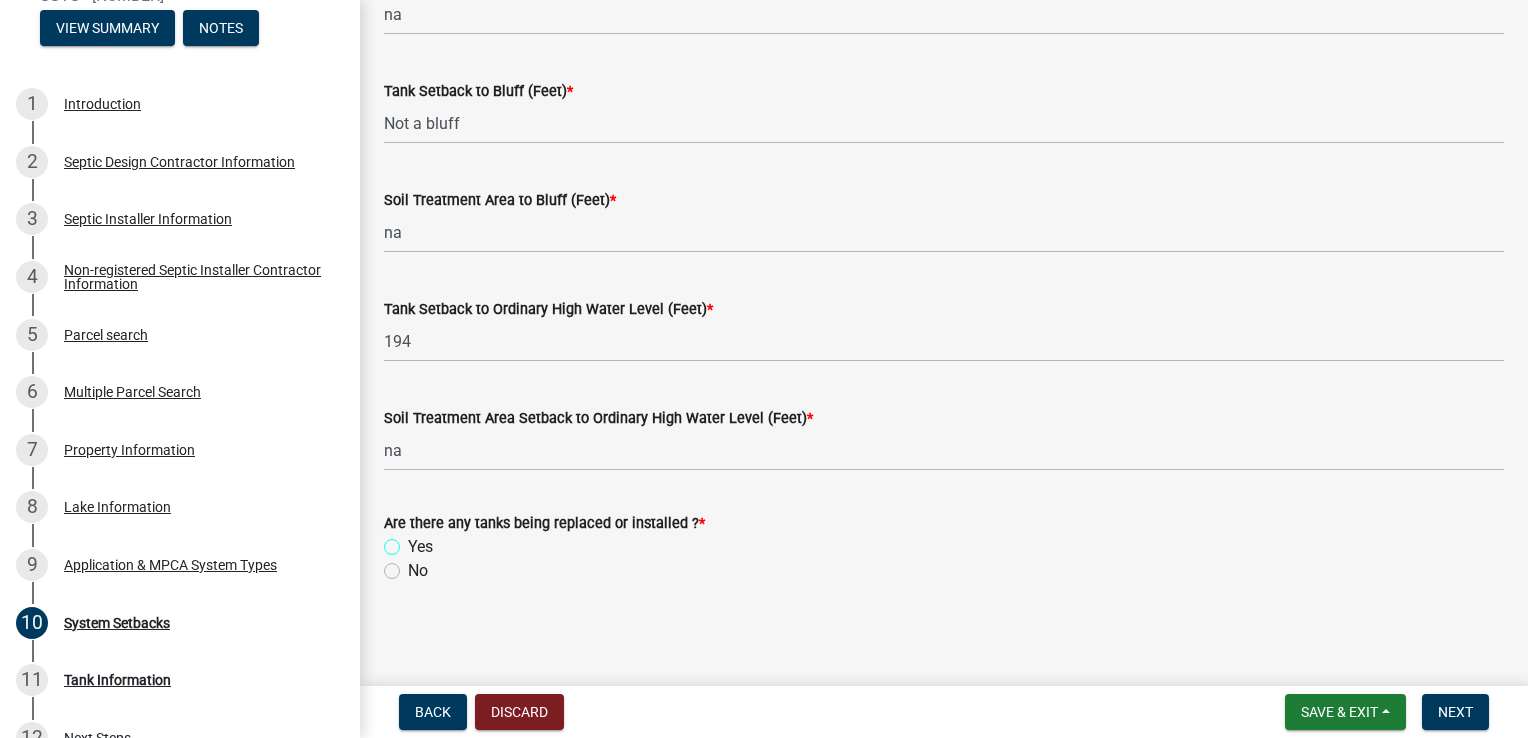 click on "Yes" at bounding box center (414, 541) 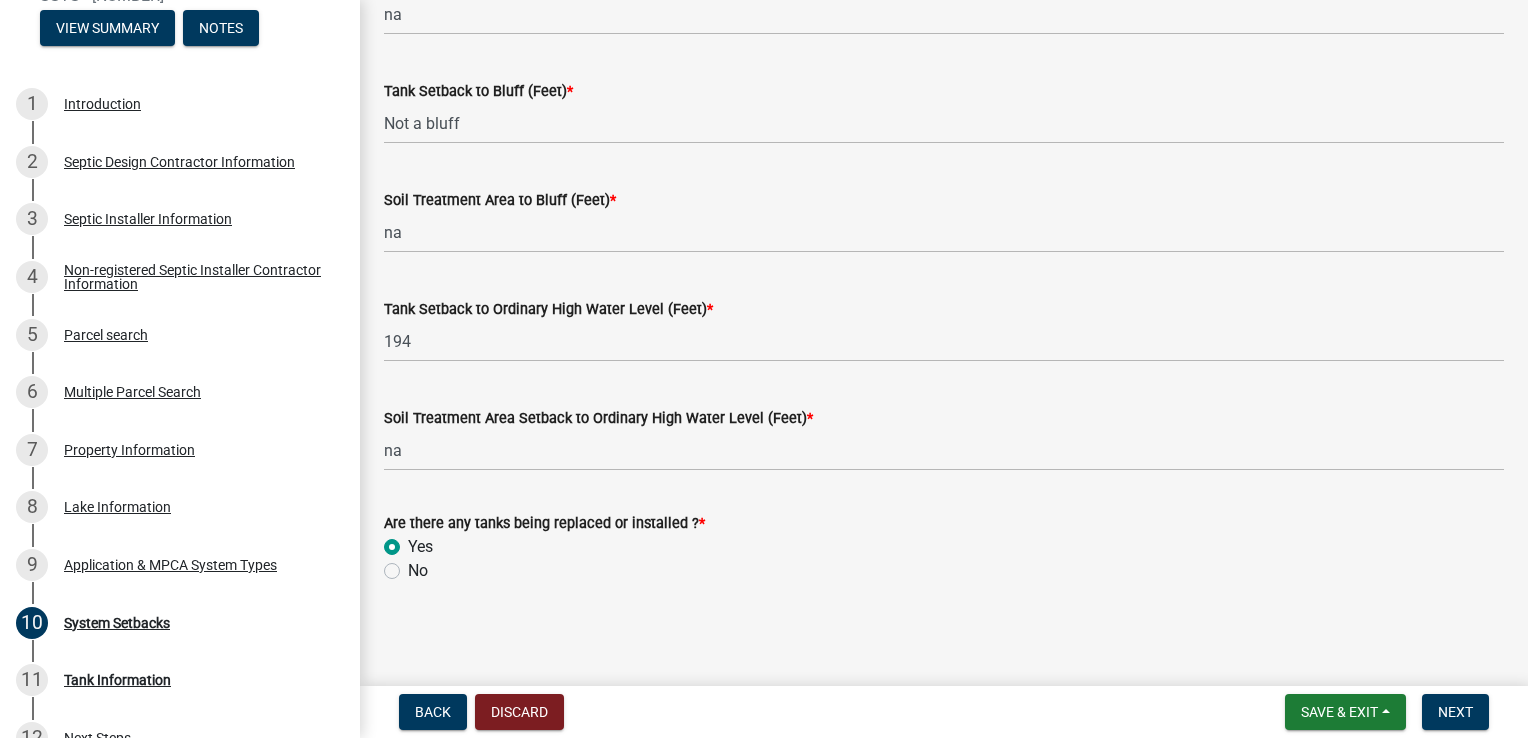radio on "true" 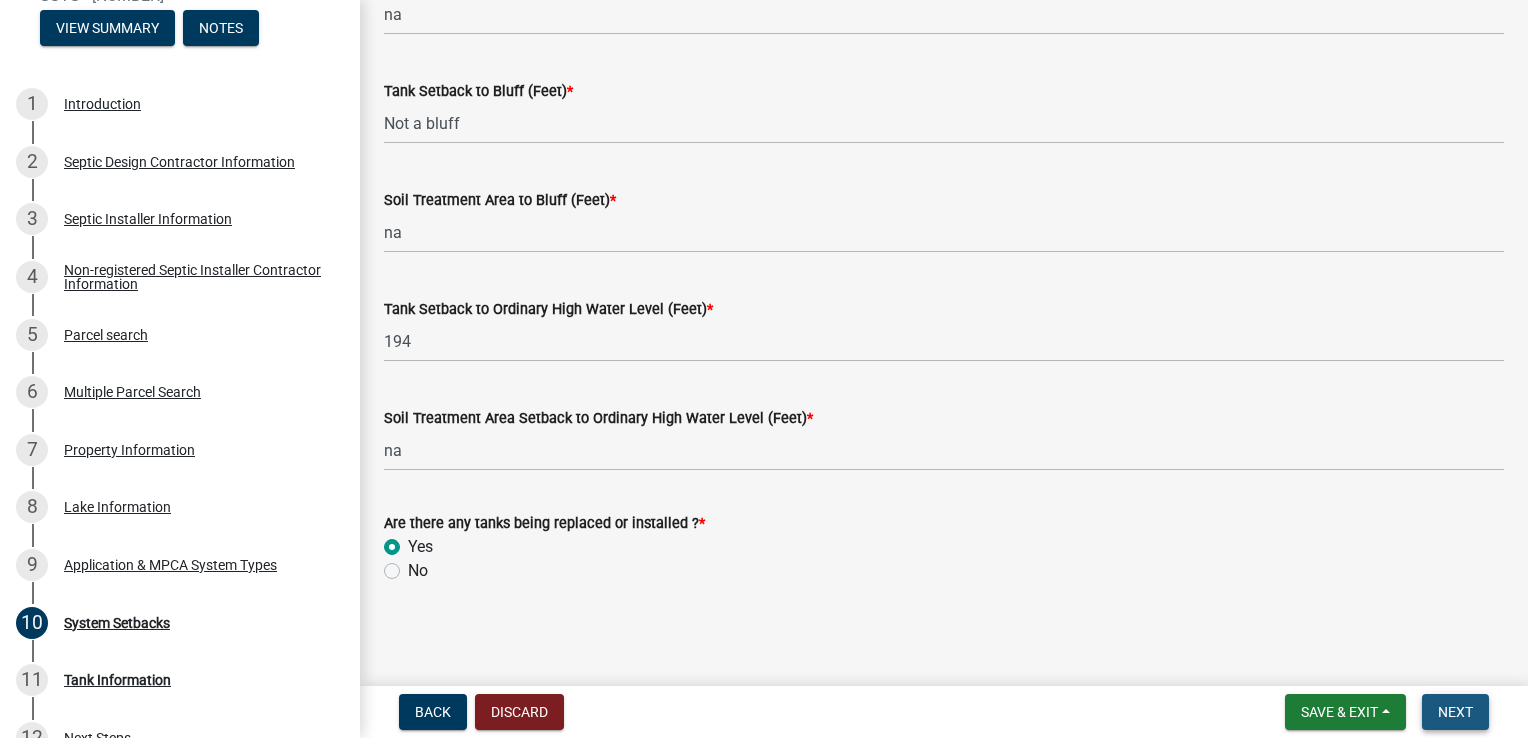 click on "Next" at bounding box center (1455, 712) 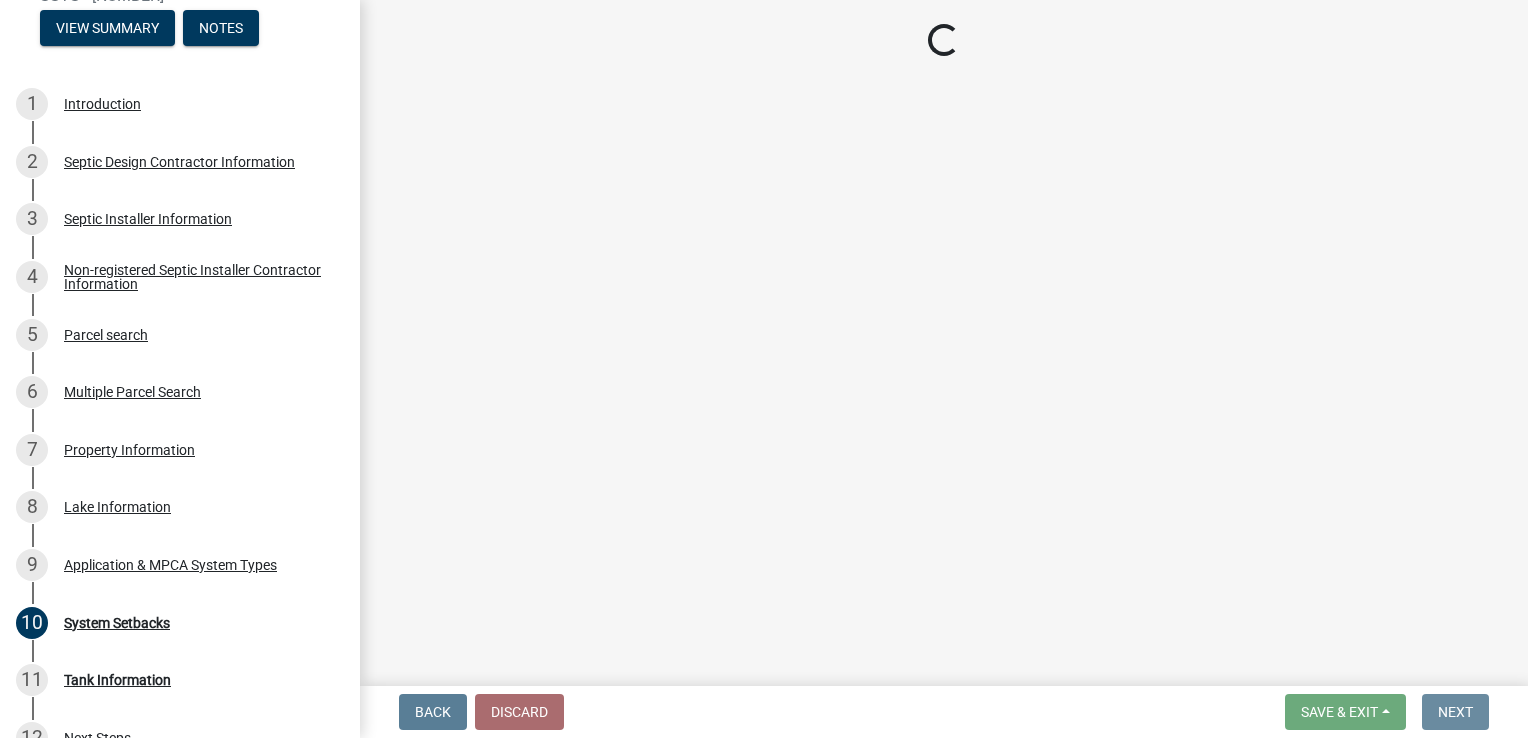 scroll, scrollTop: 0, scrollLeft: 0, axis: both 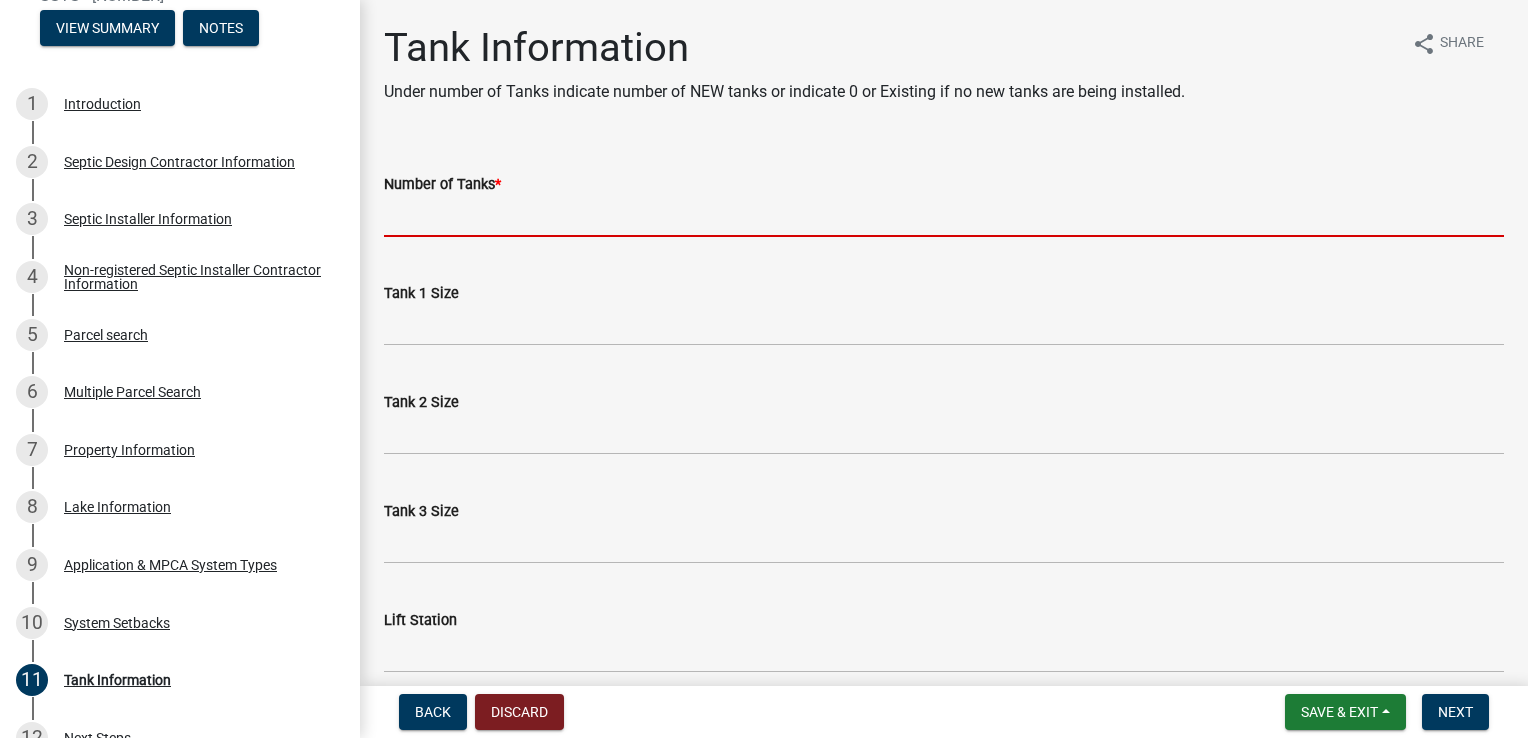 click on "Number of Tanks  *" at bounding box center [944, 216] 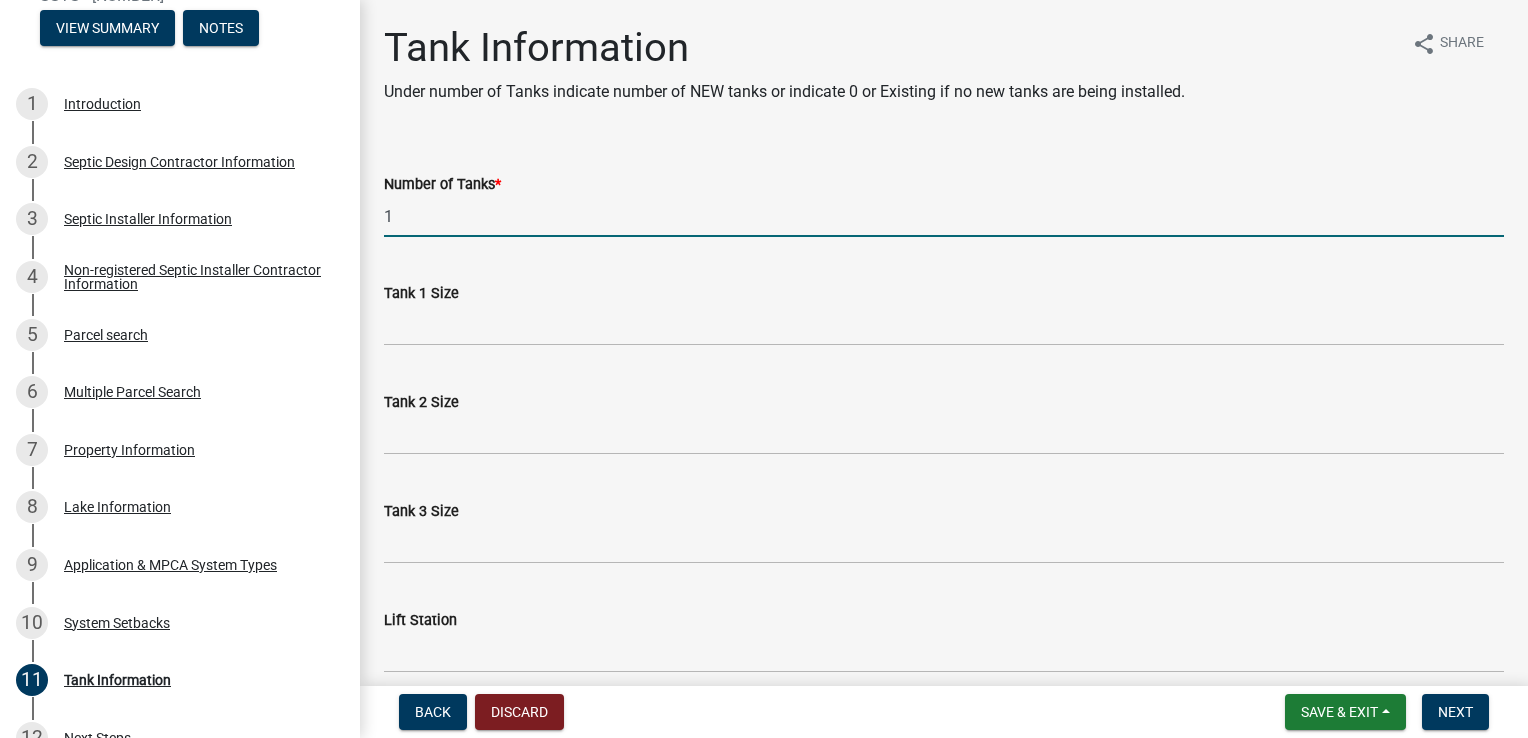 type on "1" 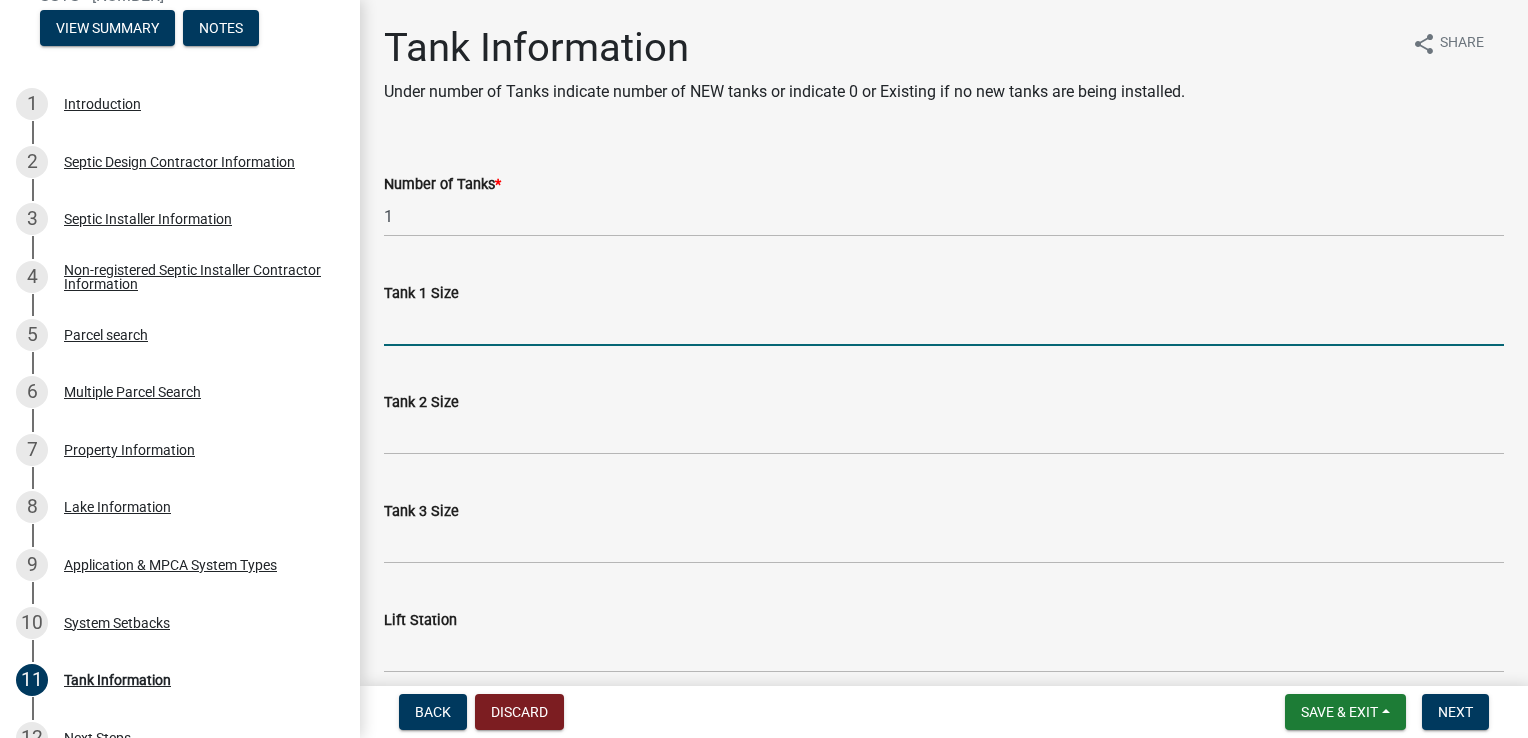 click on "Tank 1 Size" at bounding box center [944, 325] 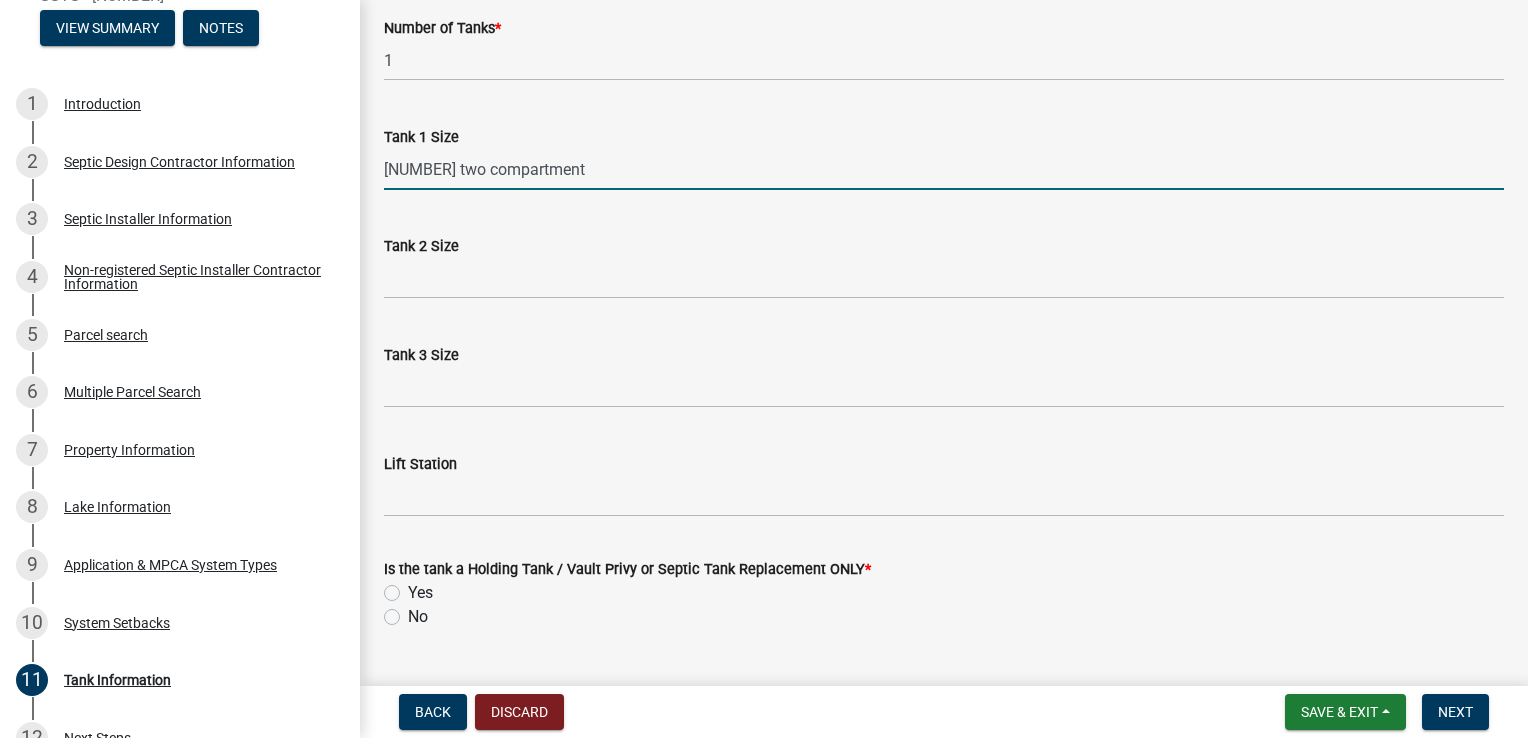 scroll, scrollTop: 202, scrollLeft: 0, axis: vertical 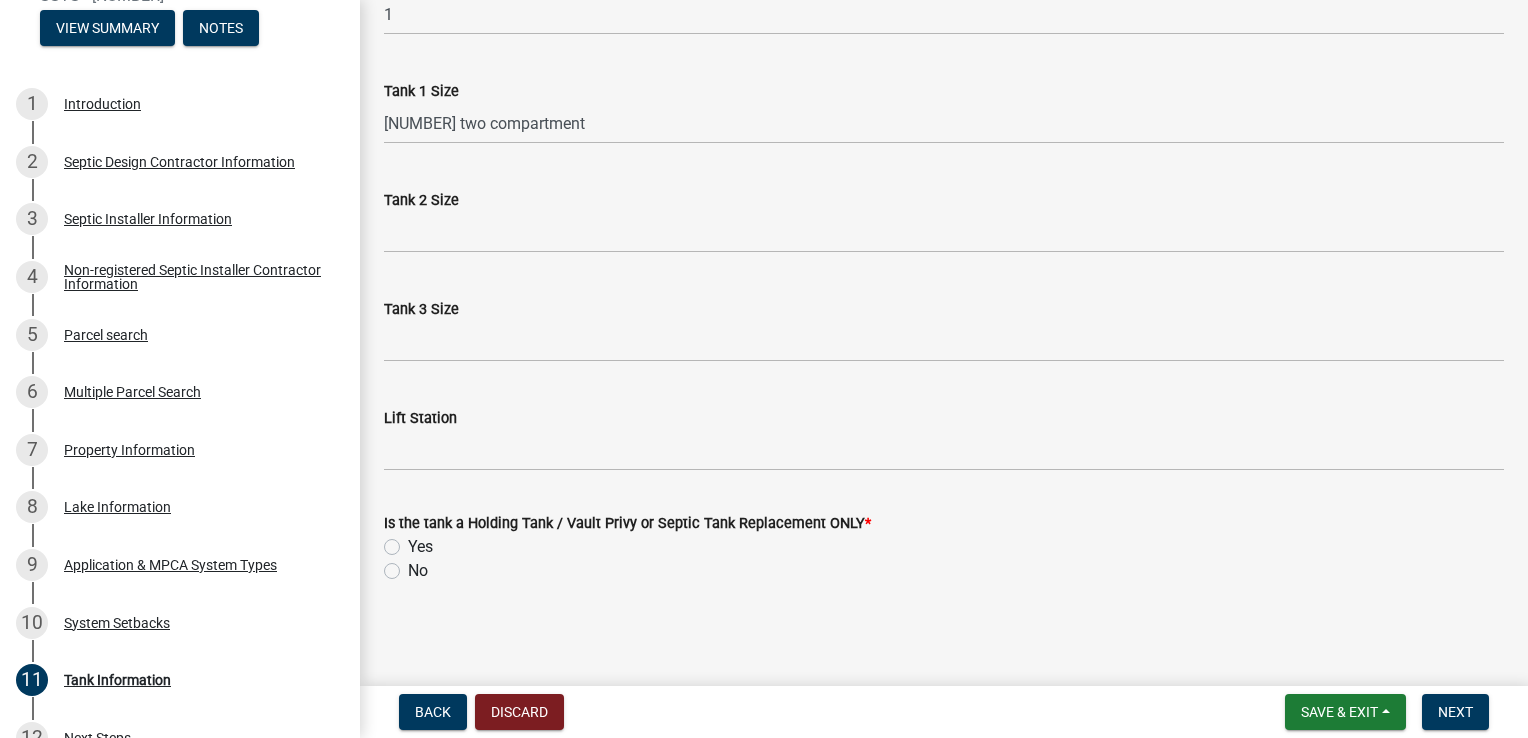 click on "Yes" 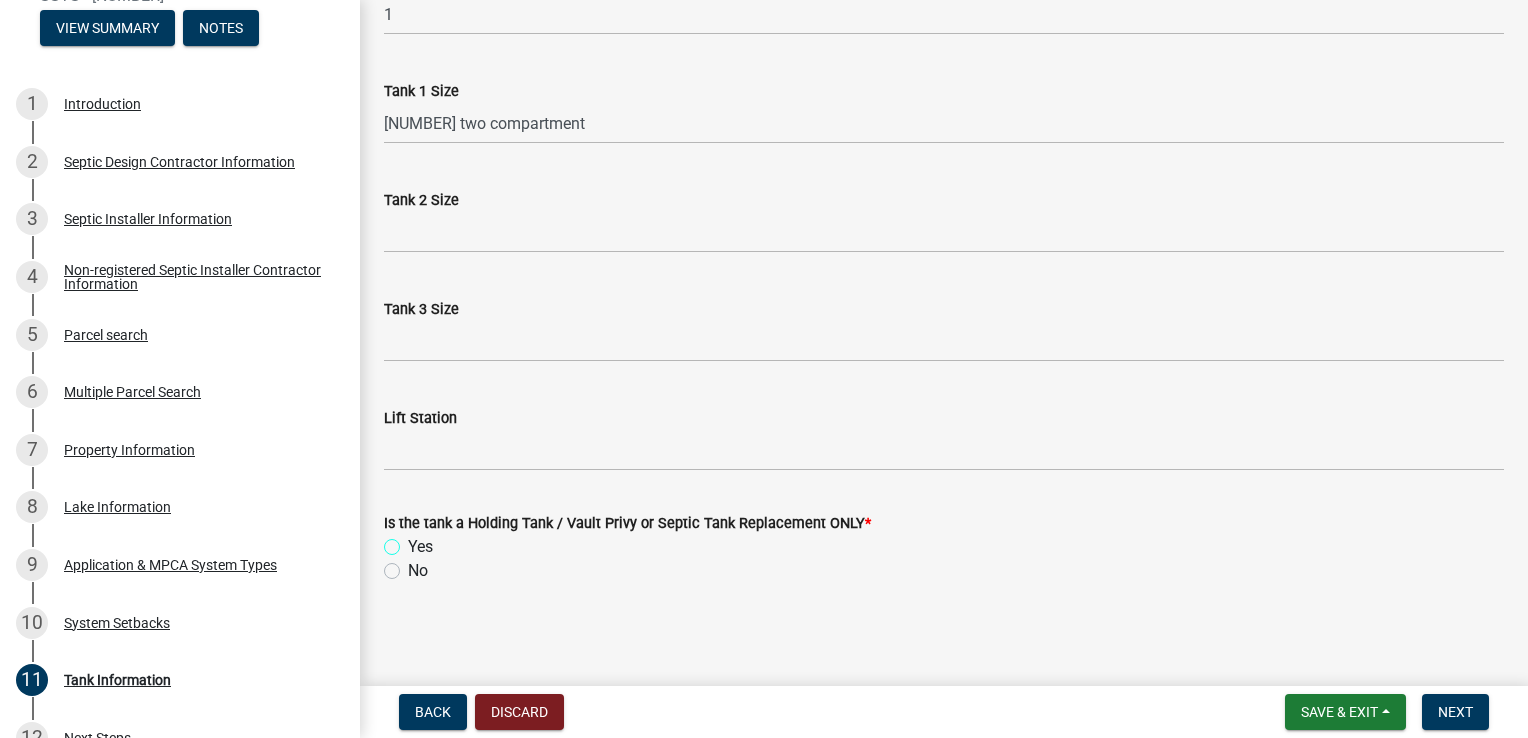 click on "Yes" at bounding box center [414, 541] 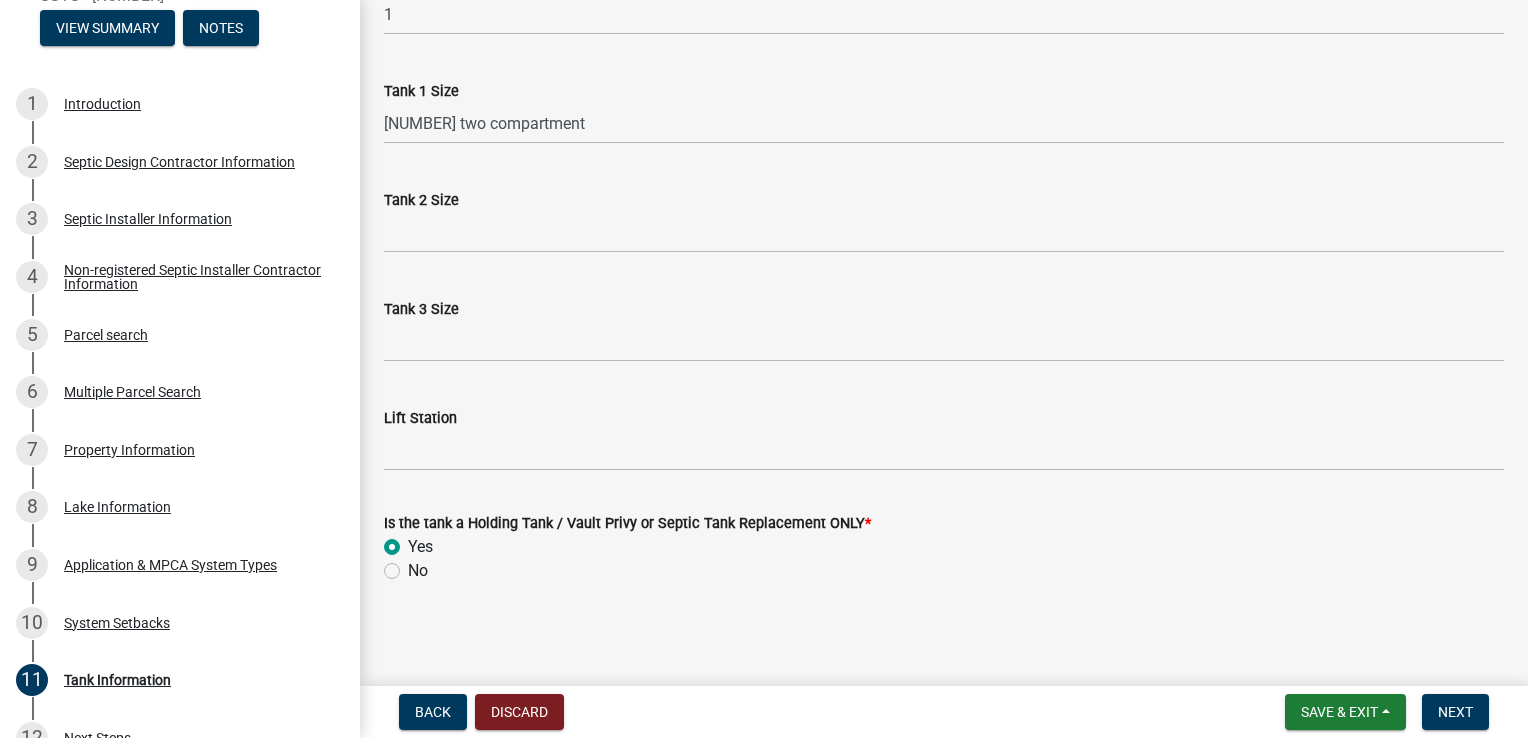 radio on "true" 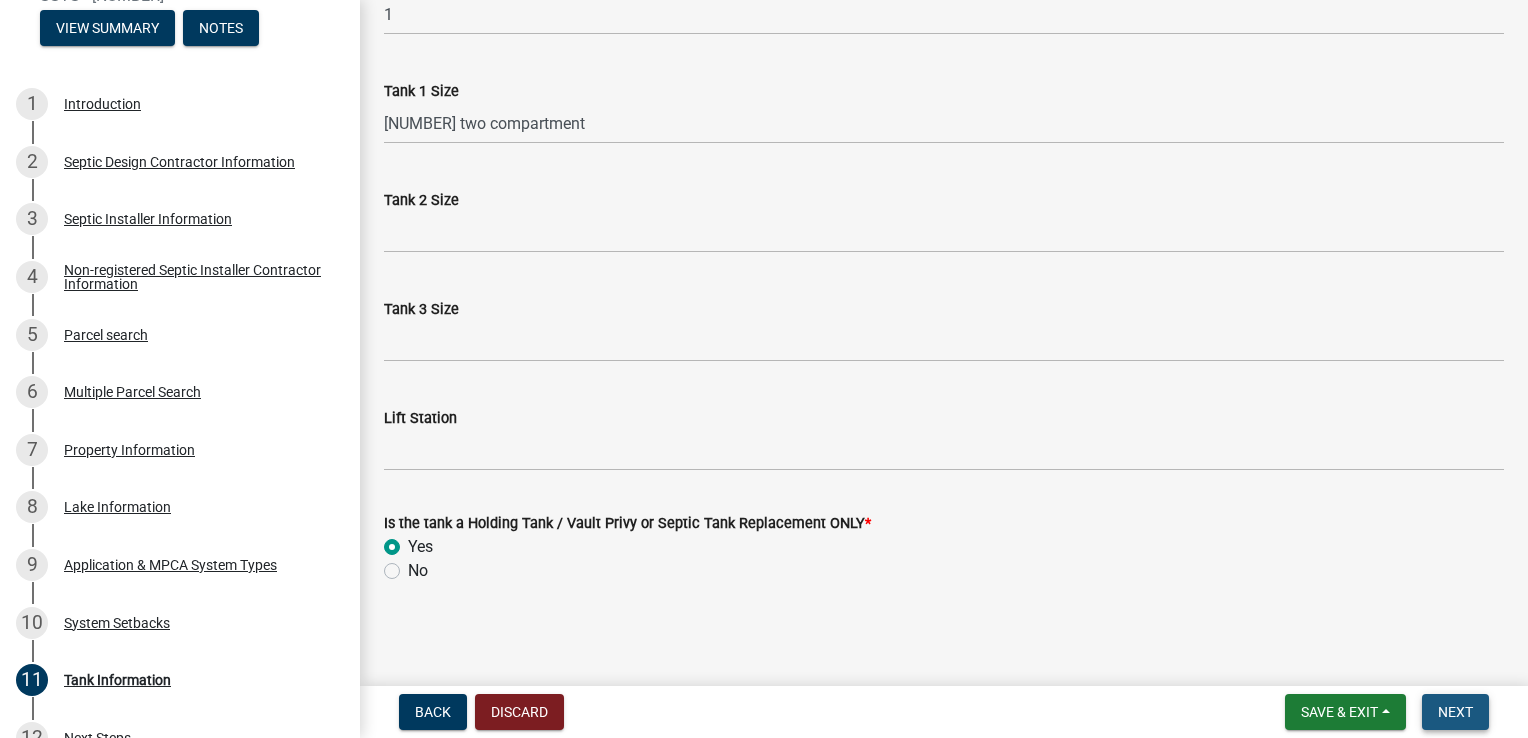 click on "Next" at bounding box center [1455, 712] 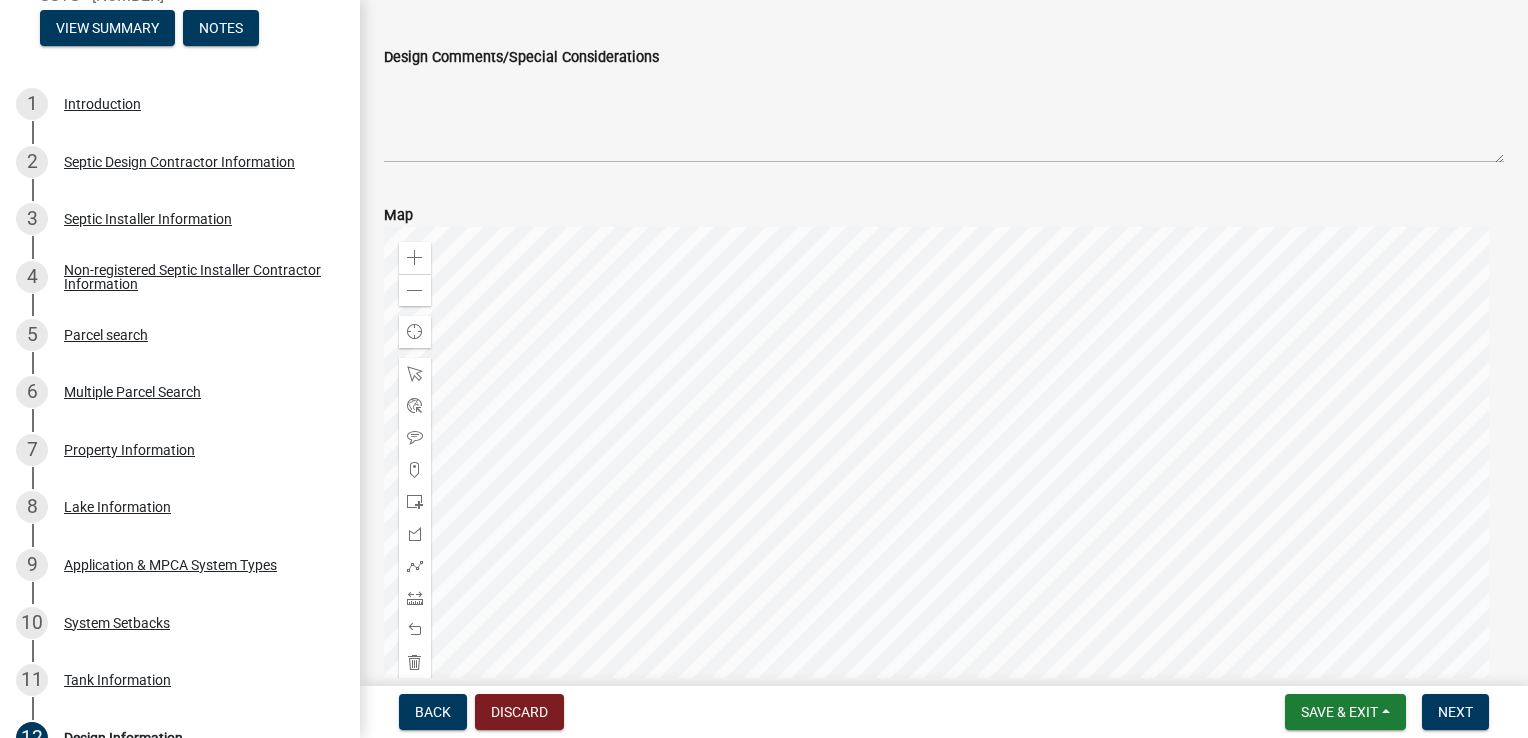 scroll, scrollTop: 386, scrollLeft: 0, axis: vertical 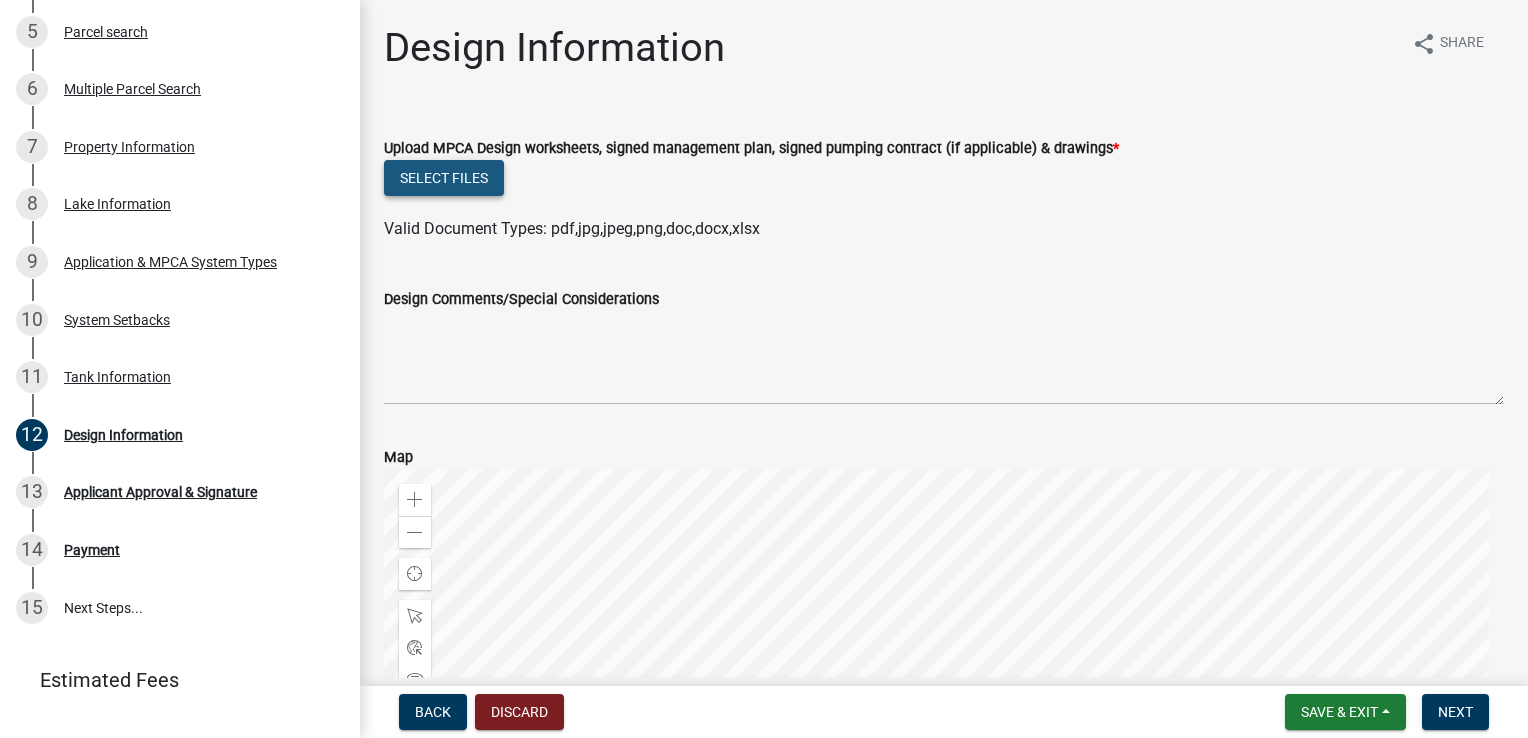 click on "Select files" 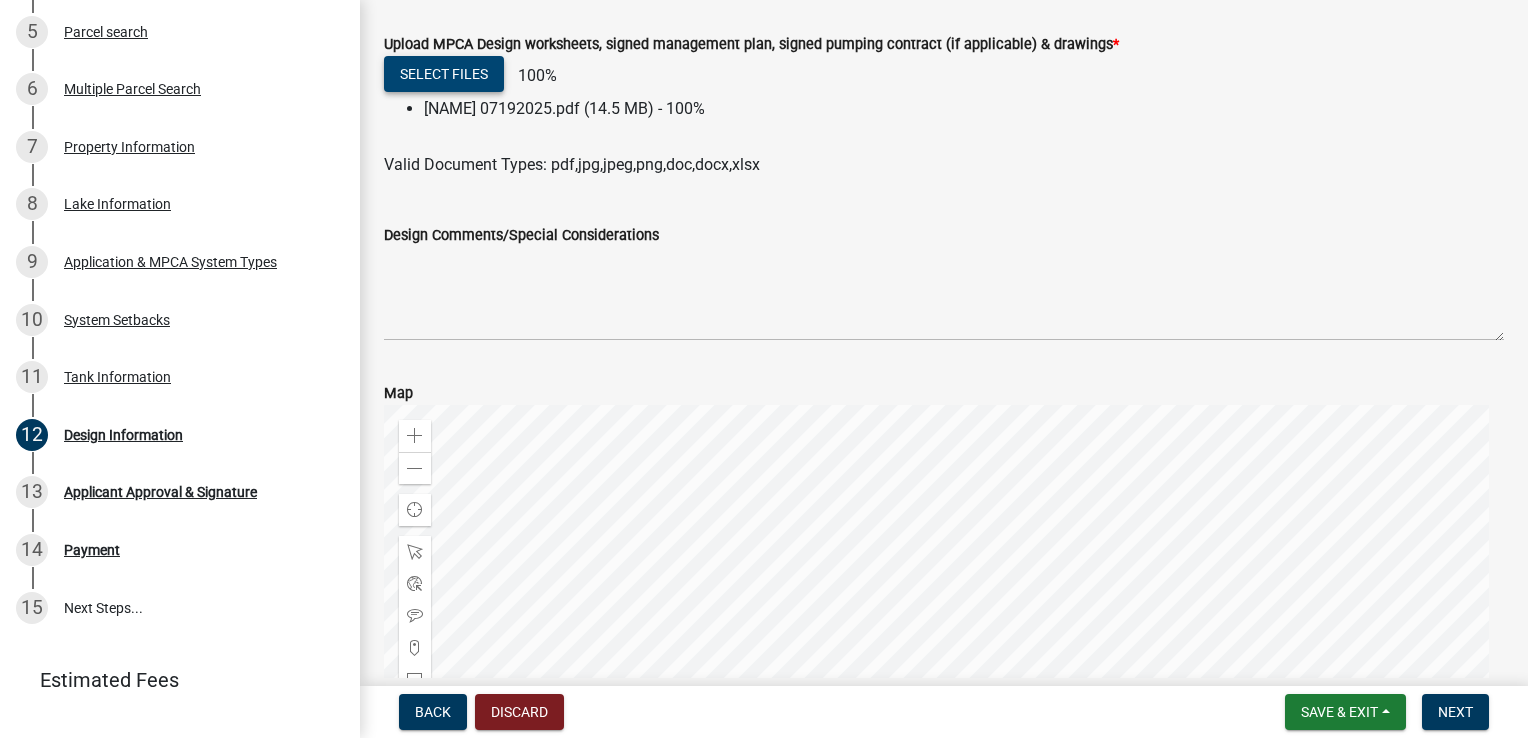 scroll, scrollTop: 100, scrollLeft: 0, axis: vertical 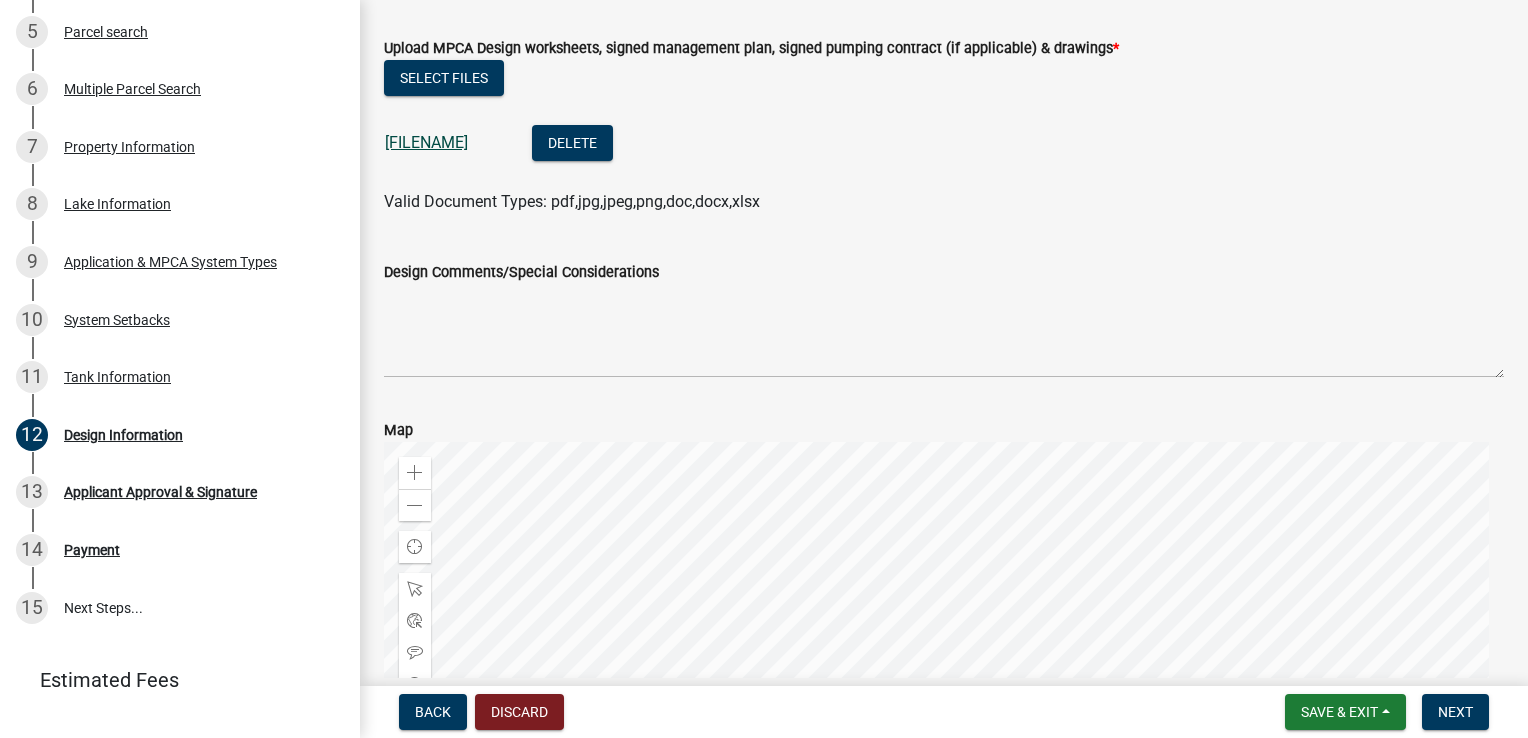 click on "[FILENAME]" 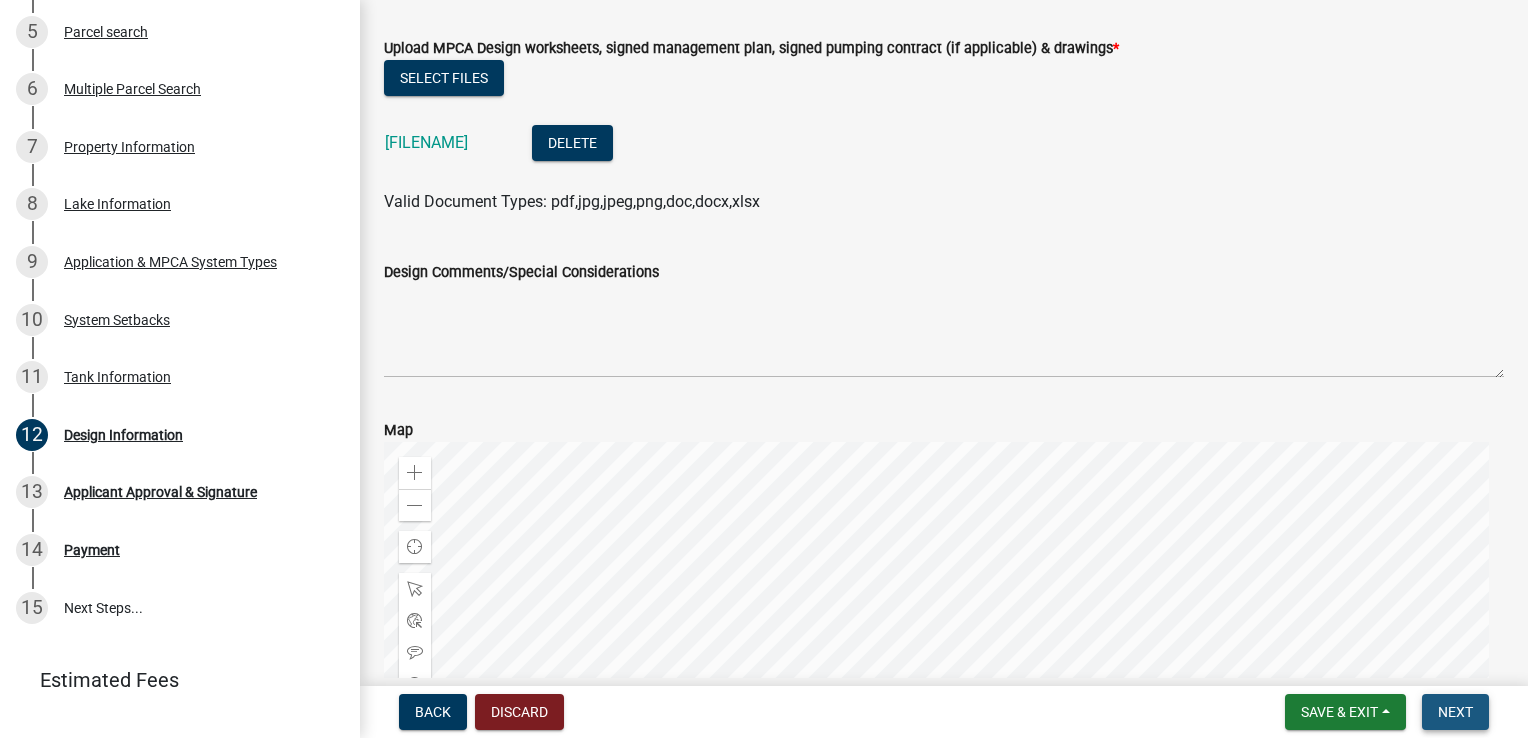 click on "Next" at bounding box center [1455, 712] 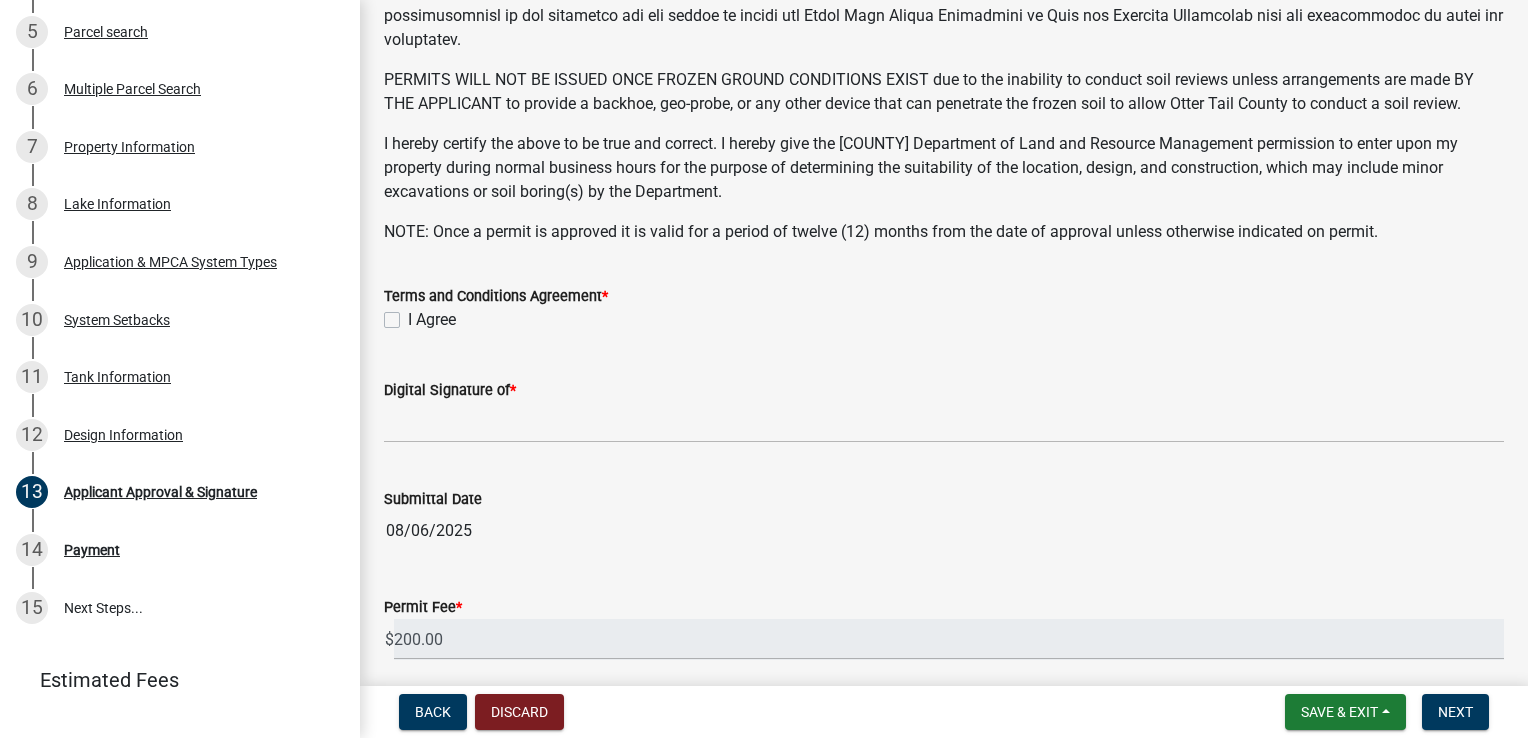 scroll, scrollTop: 500, scrollLeft: 0, axis: vertical 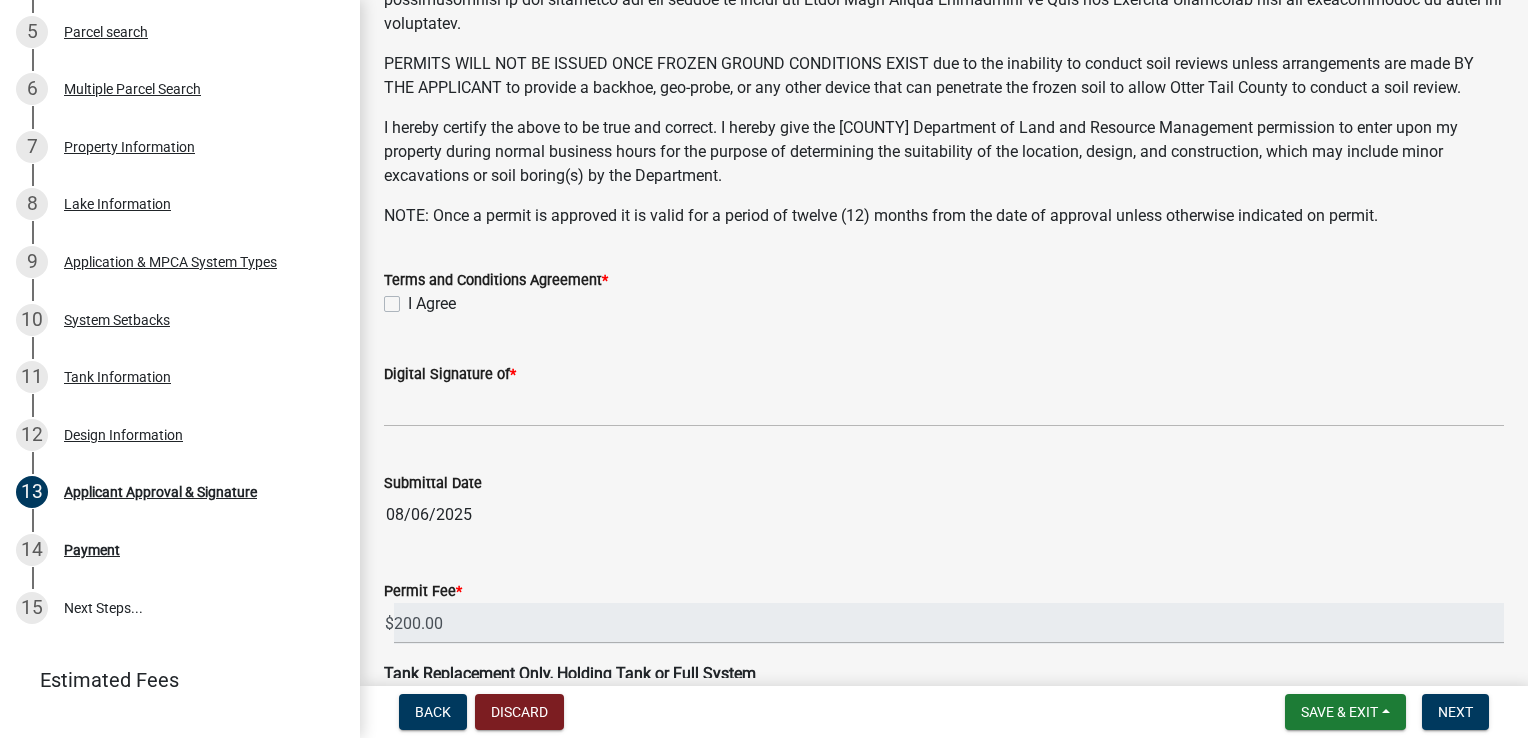 click on "I Agree" 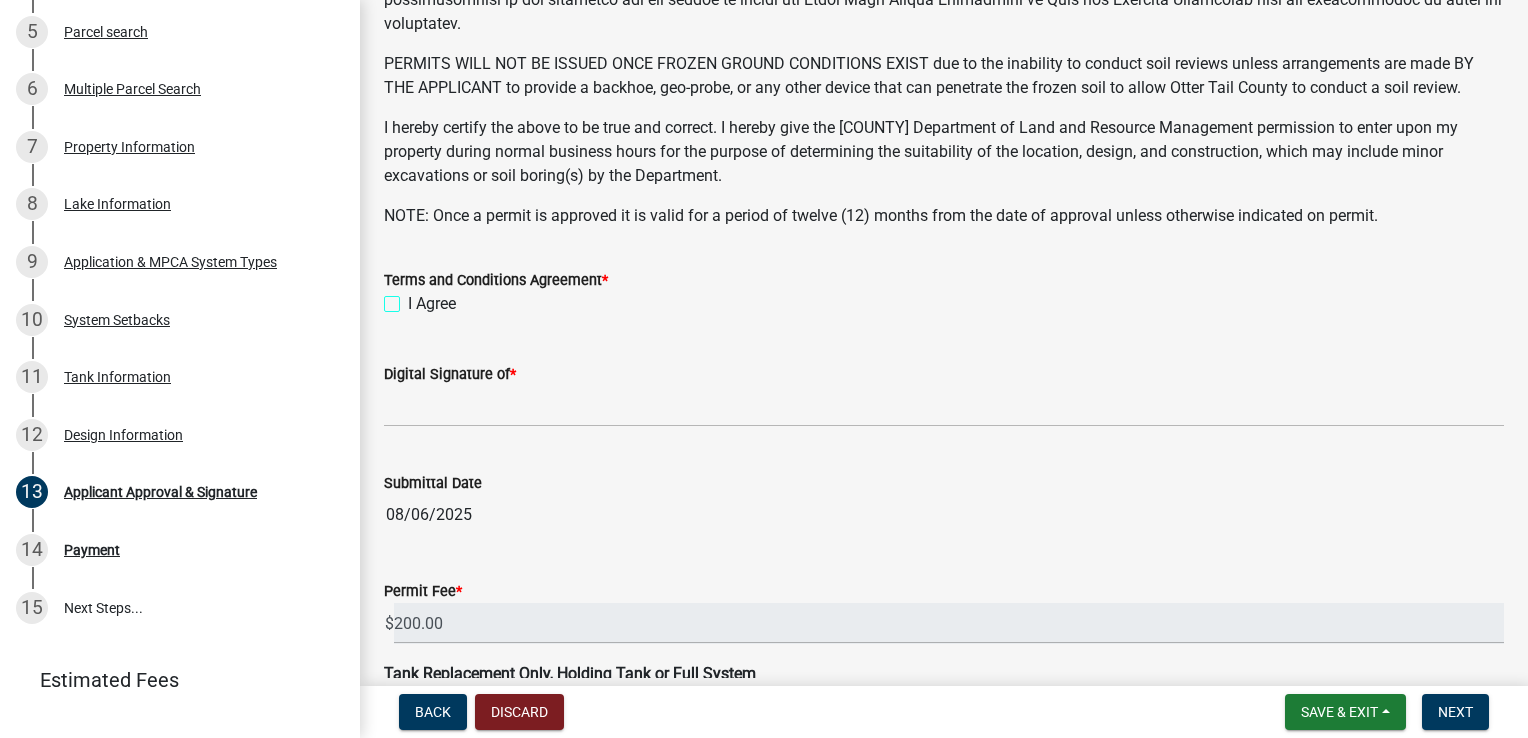 click on "I Agree" at bounding box center (414, 298) 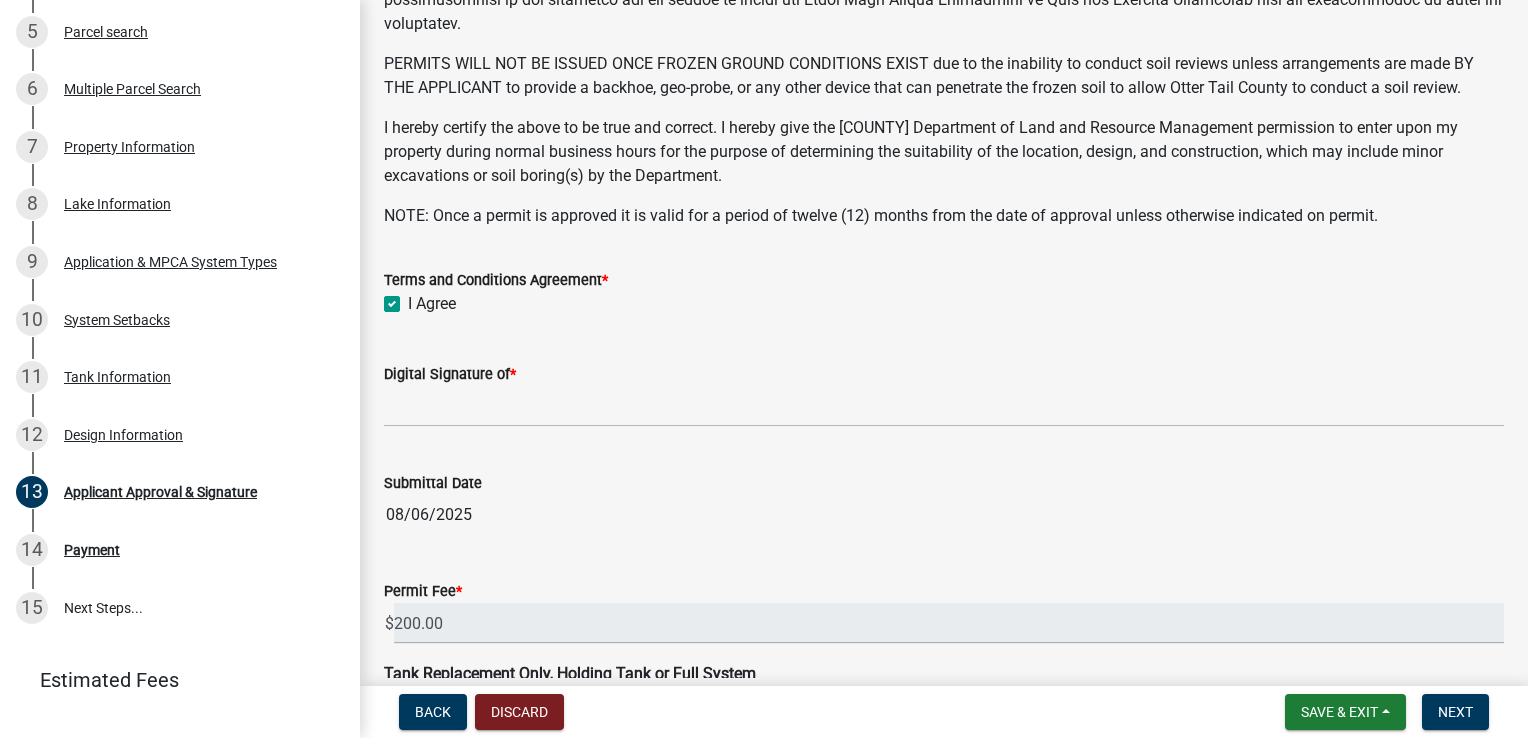 checkbox on "true" 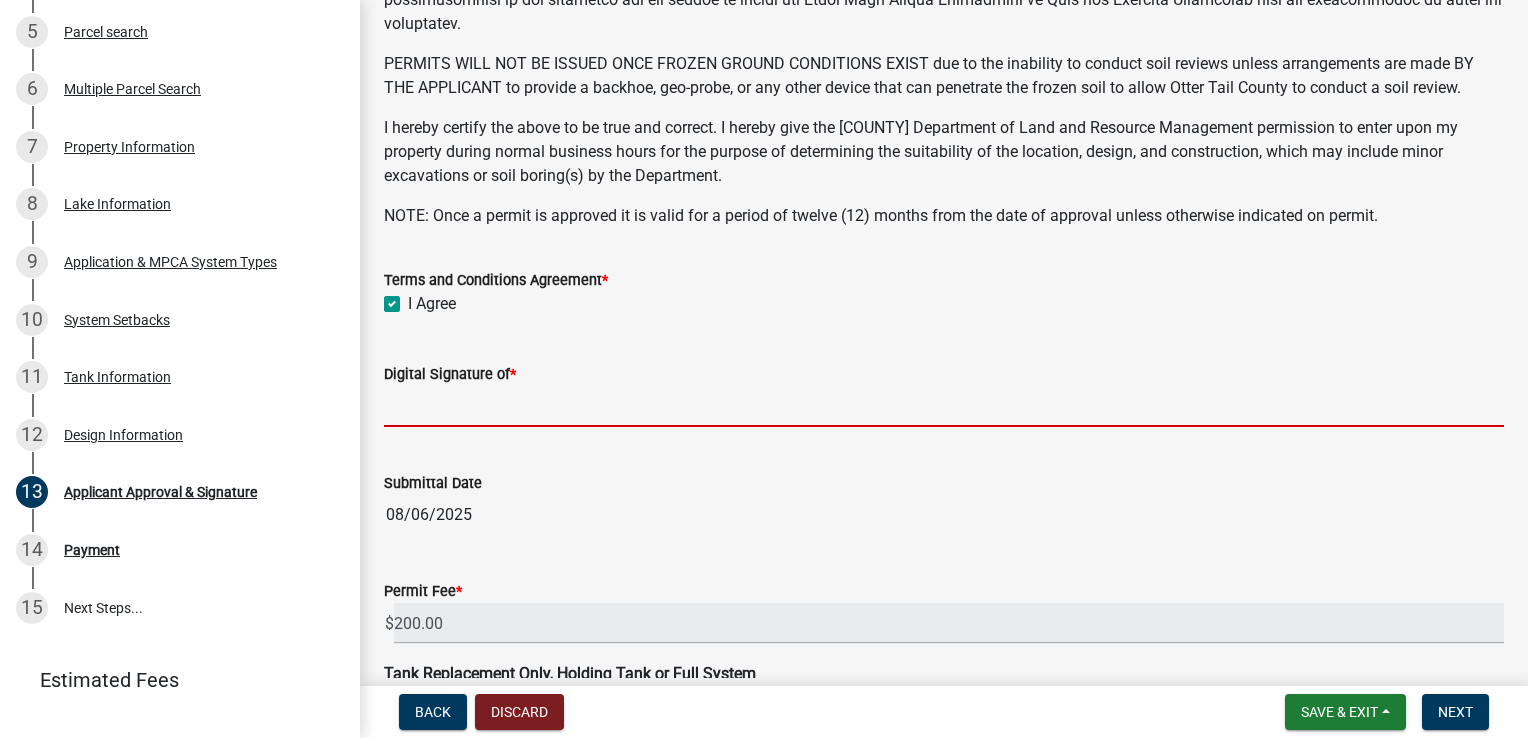 drag, startPoint x: 410, startPoint y: 386, endPoint x: 416, endPoint y: 406, distance: 20.880613 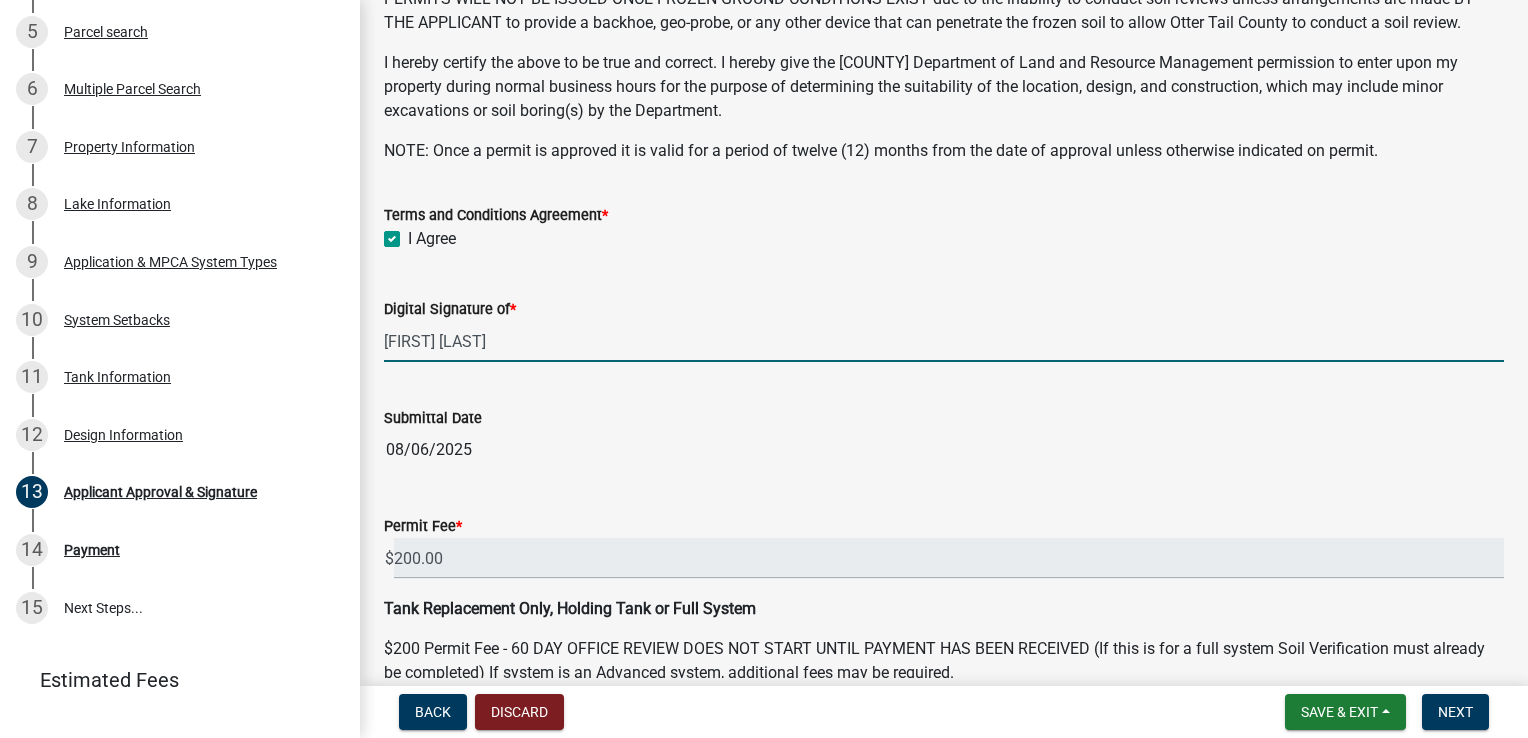 scroll, scrollTop: 665, scrollLeft: 0, axis: vertical 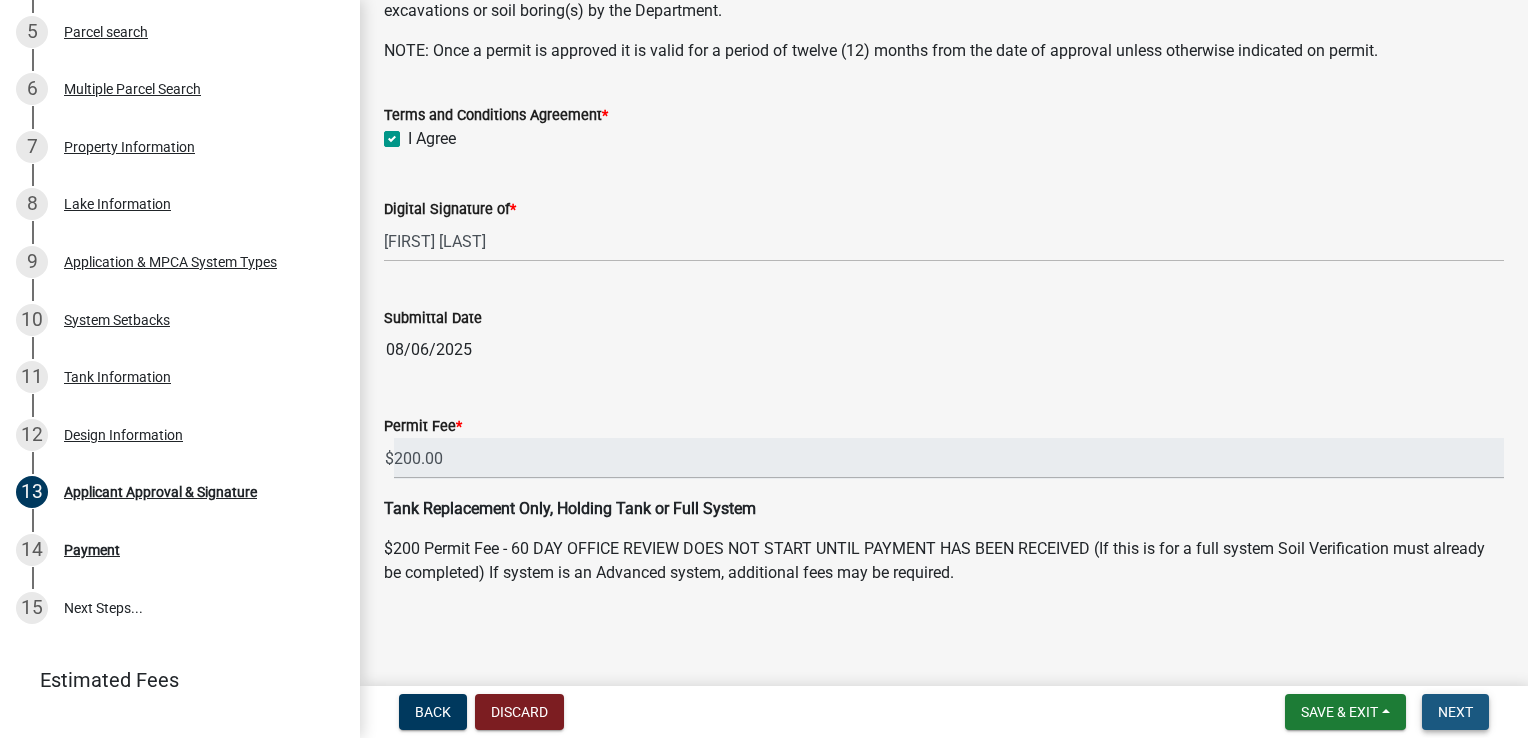 click on "Next" at bounding box center [1455, 712] 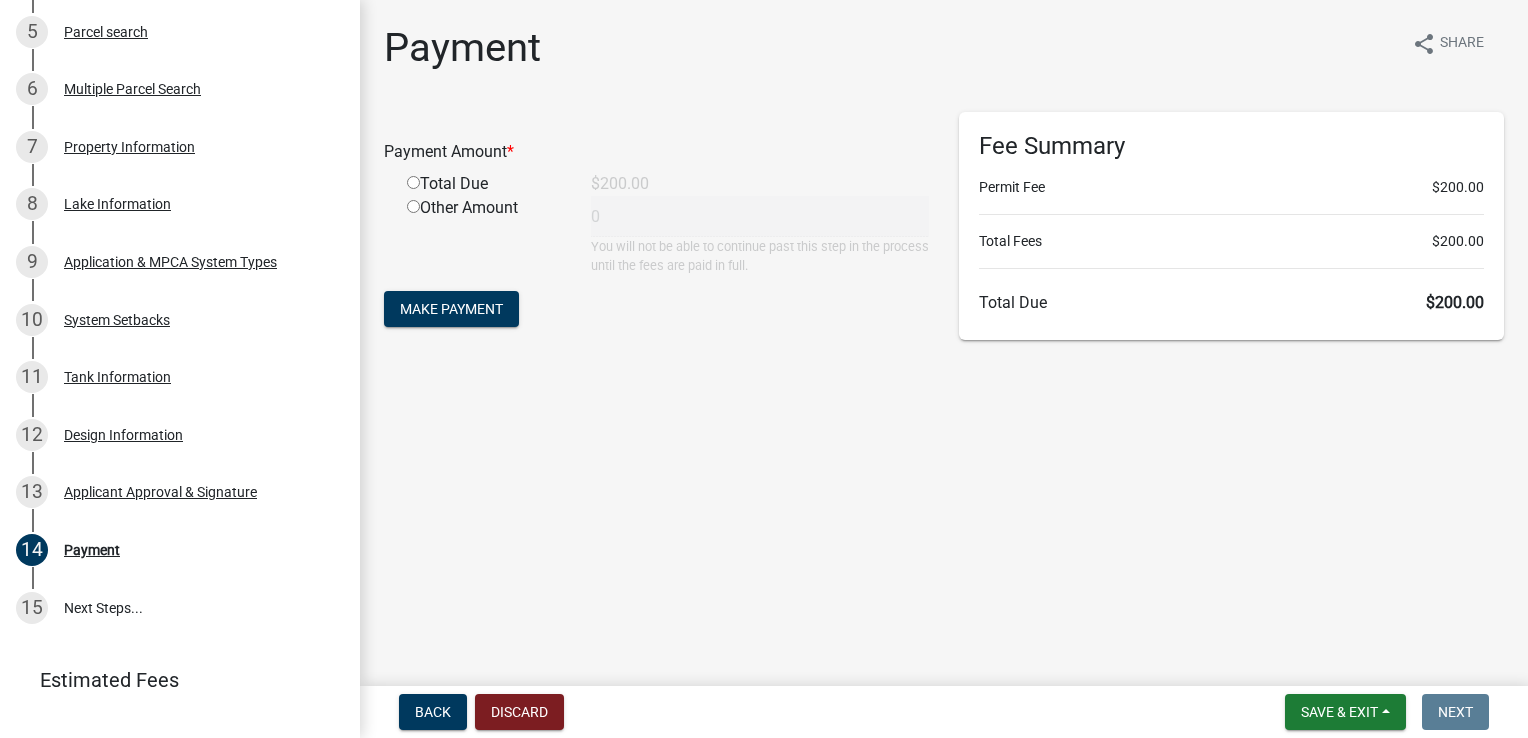 click 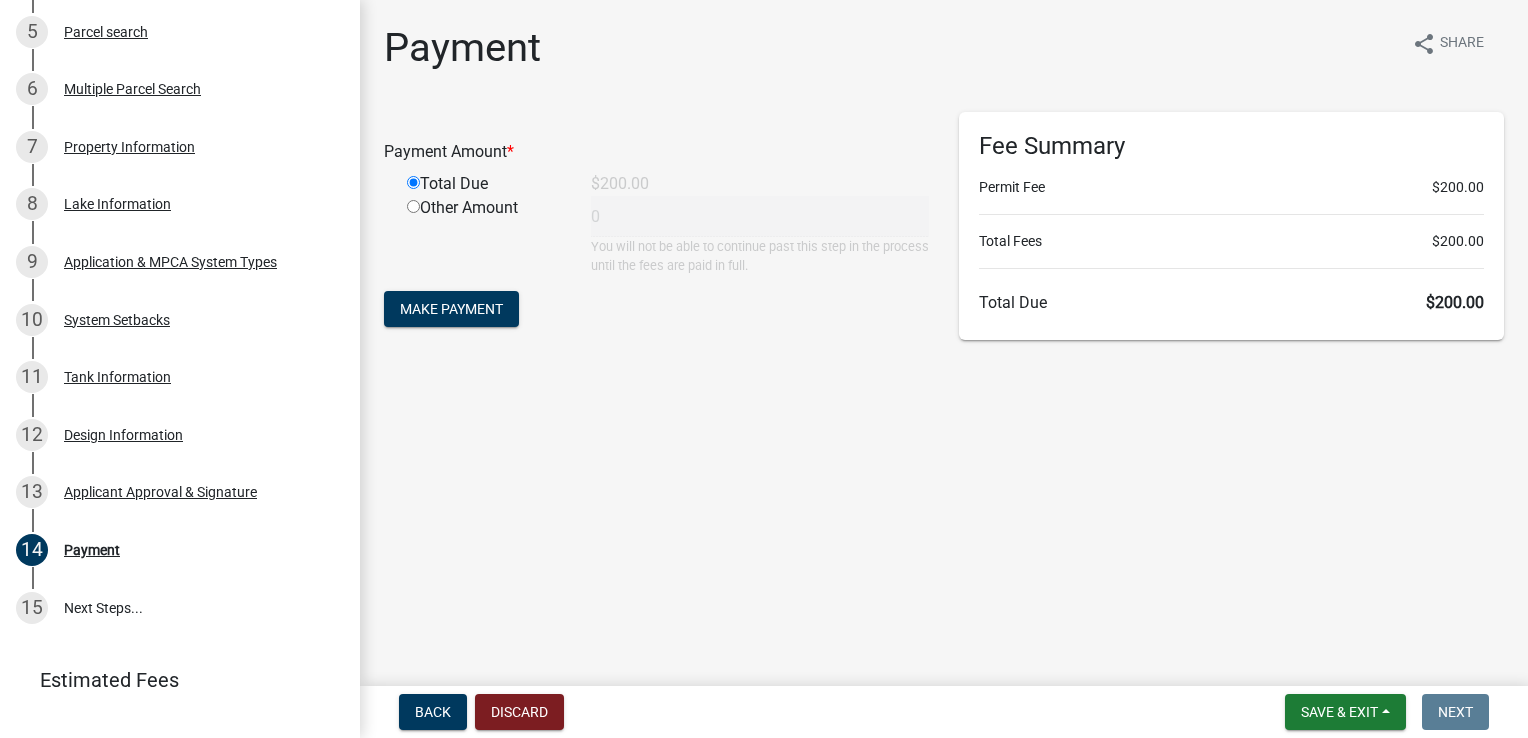 type on "200" 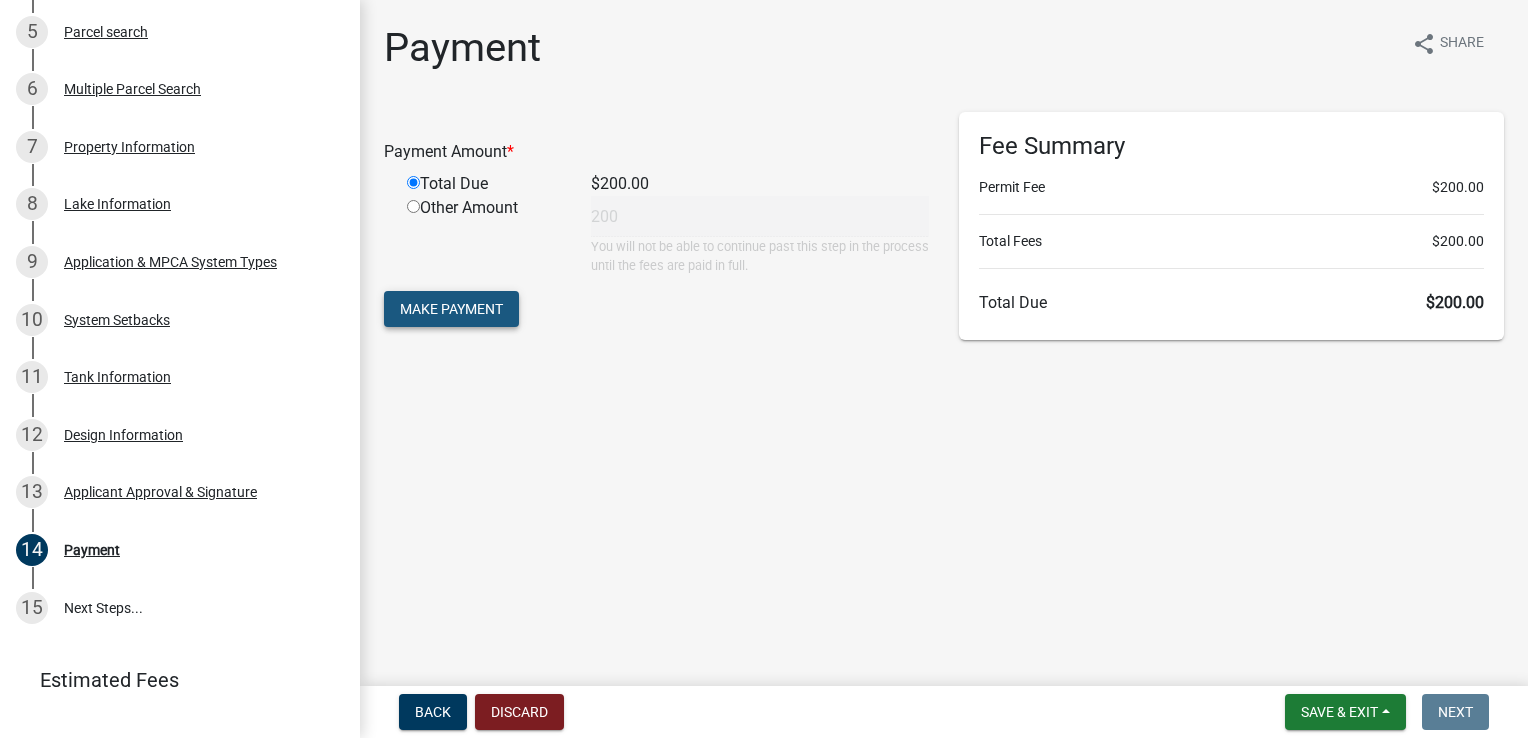 click on "Make Payment" 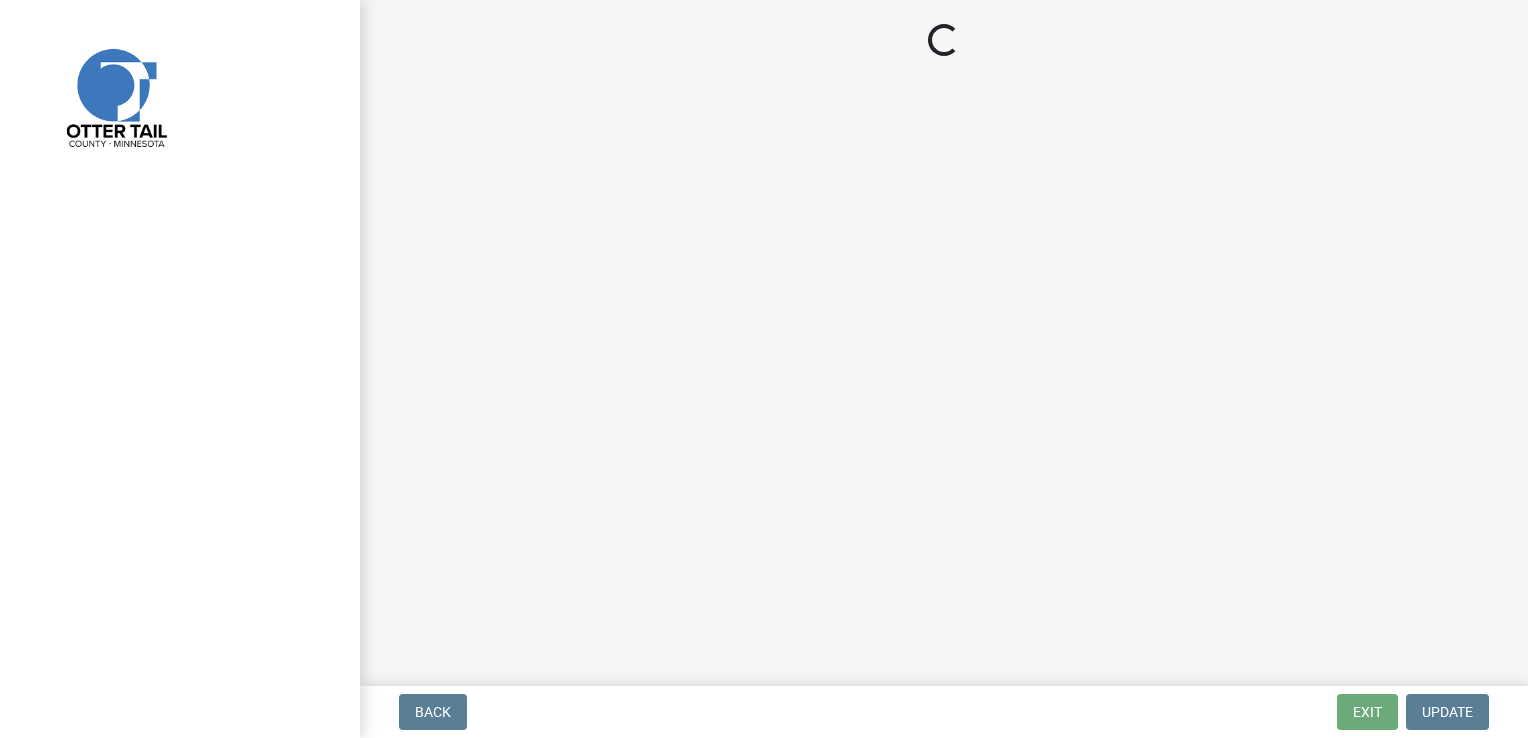 scroll, scrollTop: 0, scrollLeft: 0, axis: both 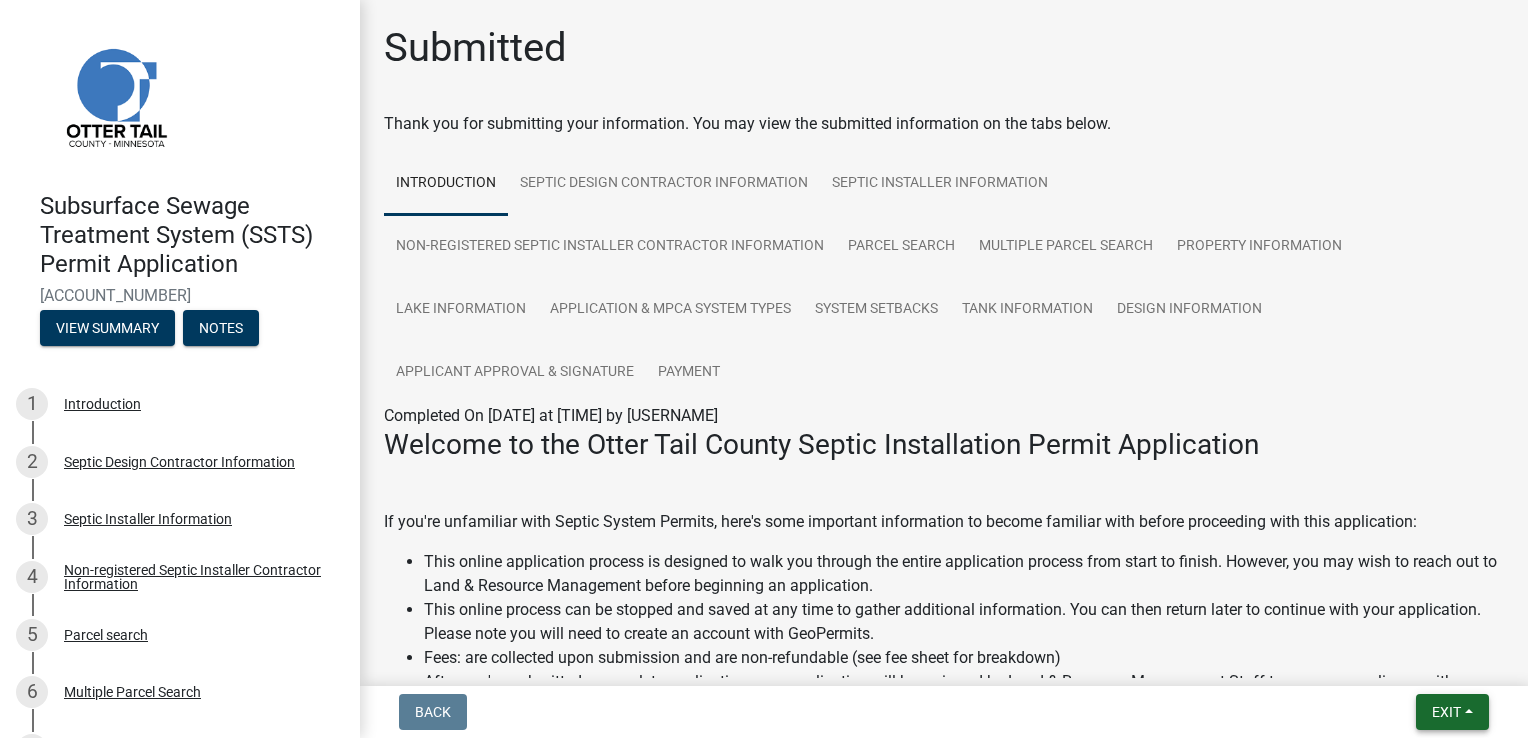 click on "Exit" at bounding box center (1446, 712) 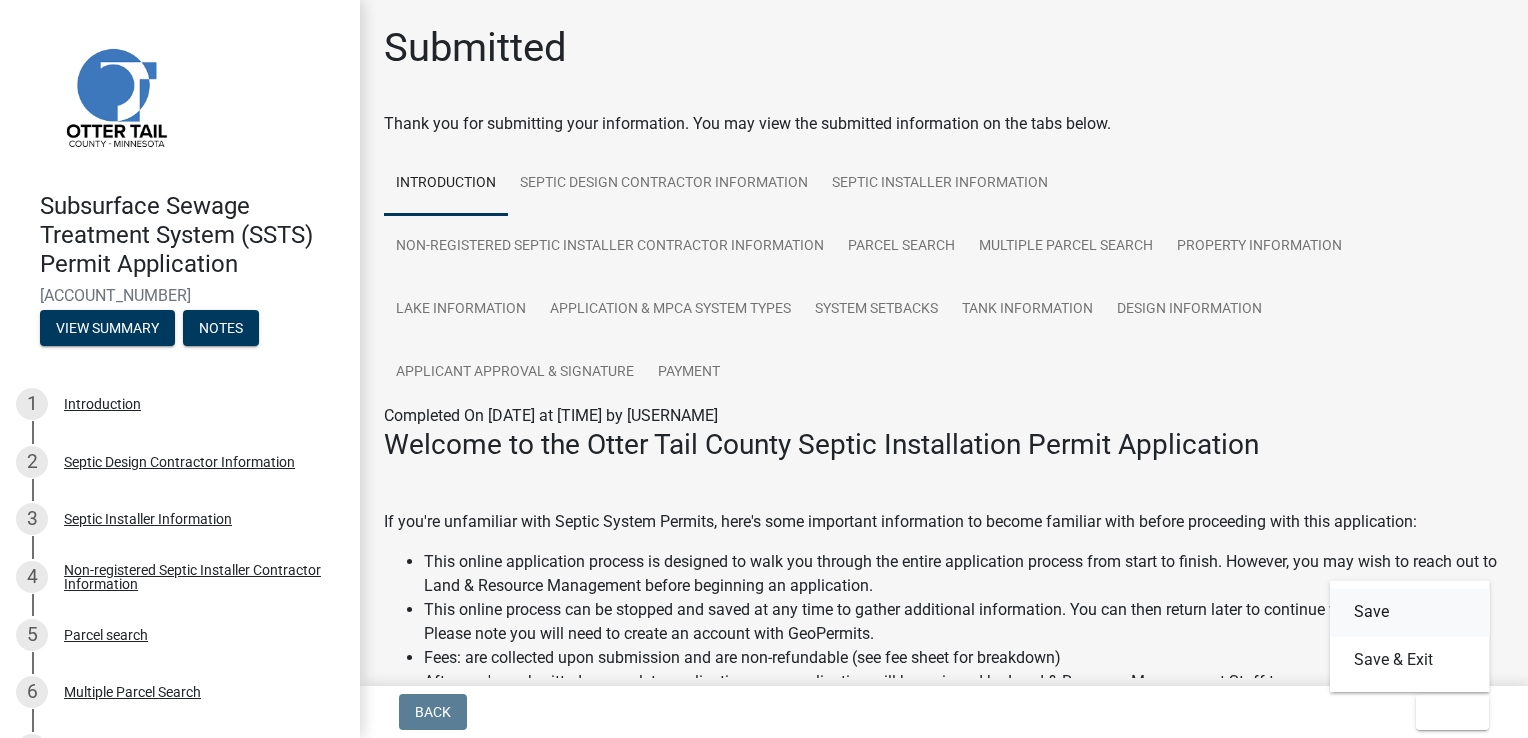 click on "Save" at bounding box center (1410, 612) 